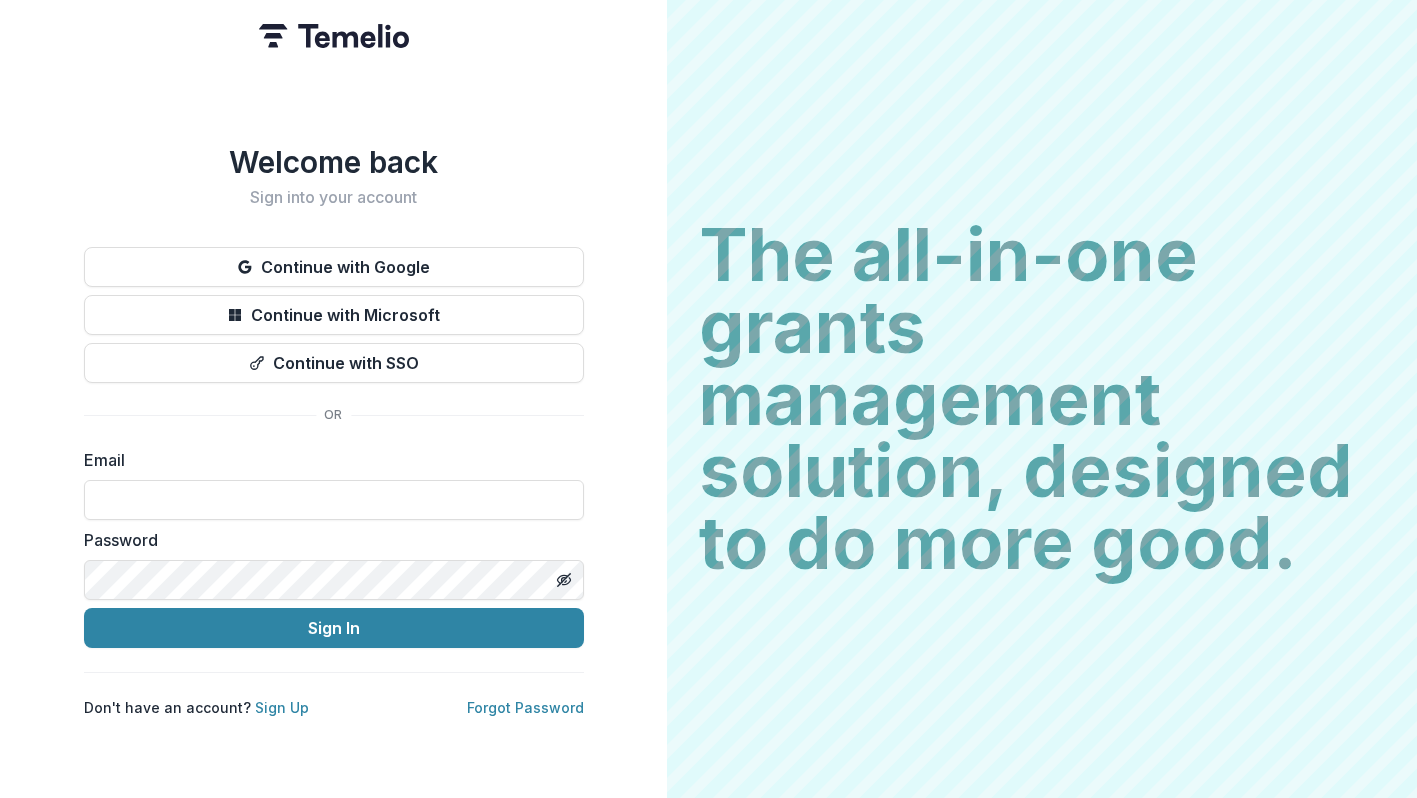 scroll, scrollTop: 0, scrollLeft: 0, axis: both 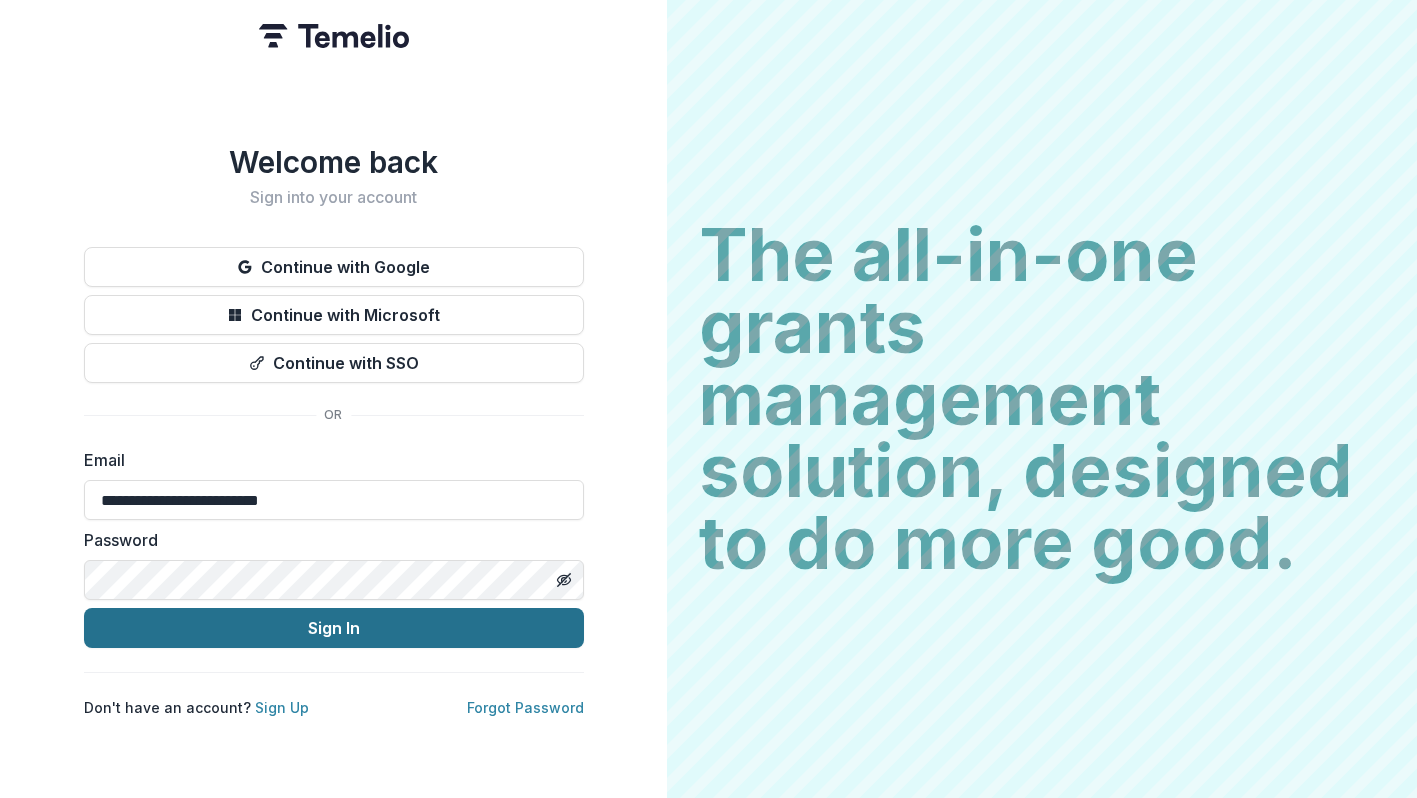 click on "Sign In" at bounding box center [334, 628] 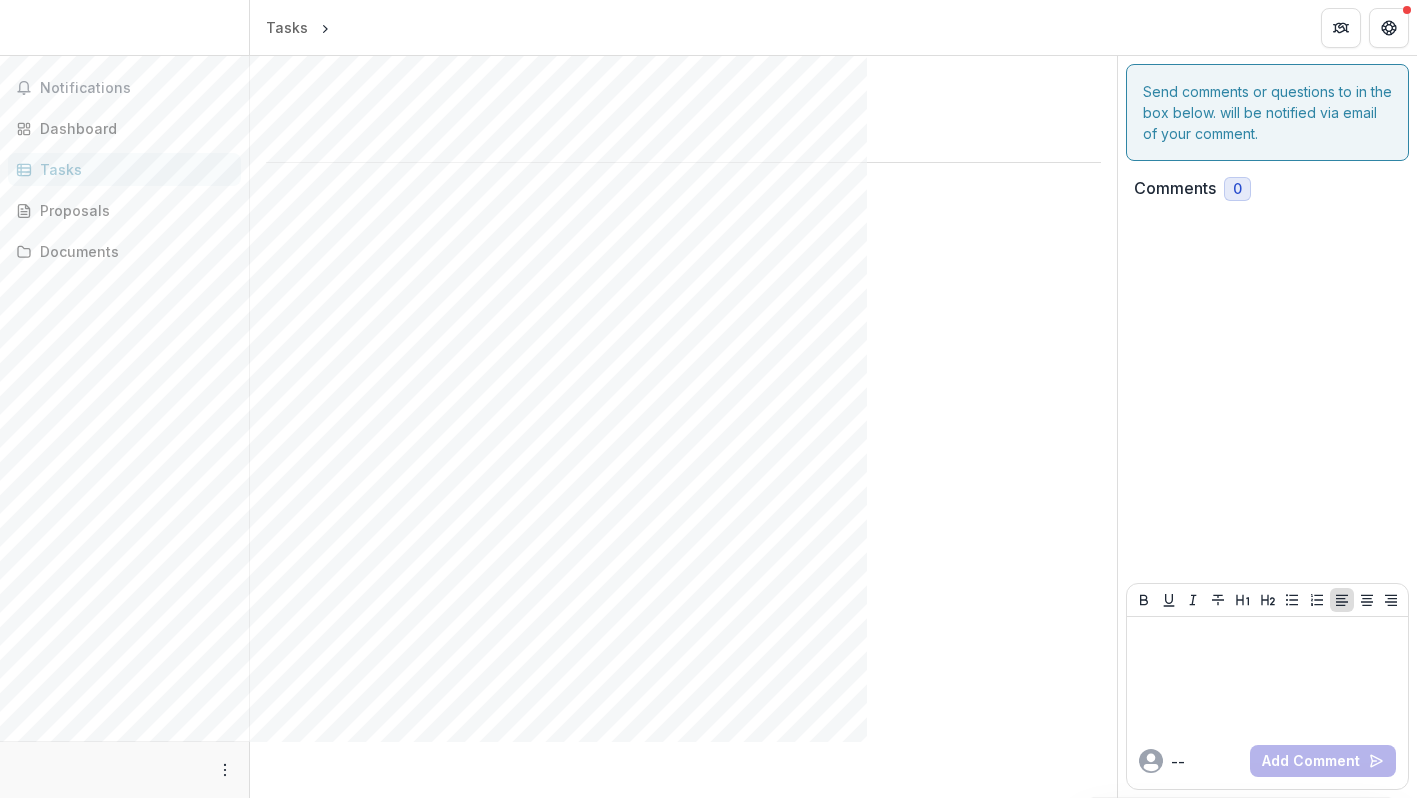 scroll, scrollTop: 0, scrollLeft: 0, axis: both 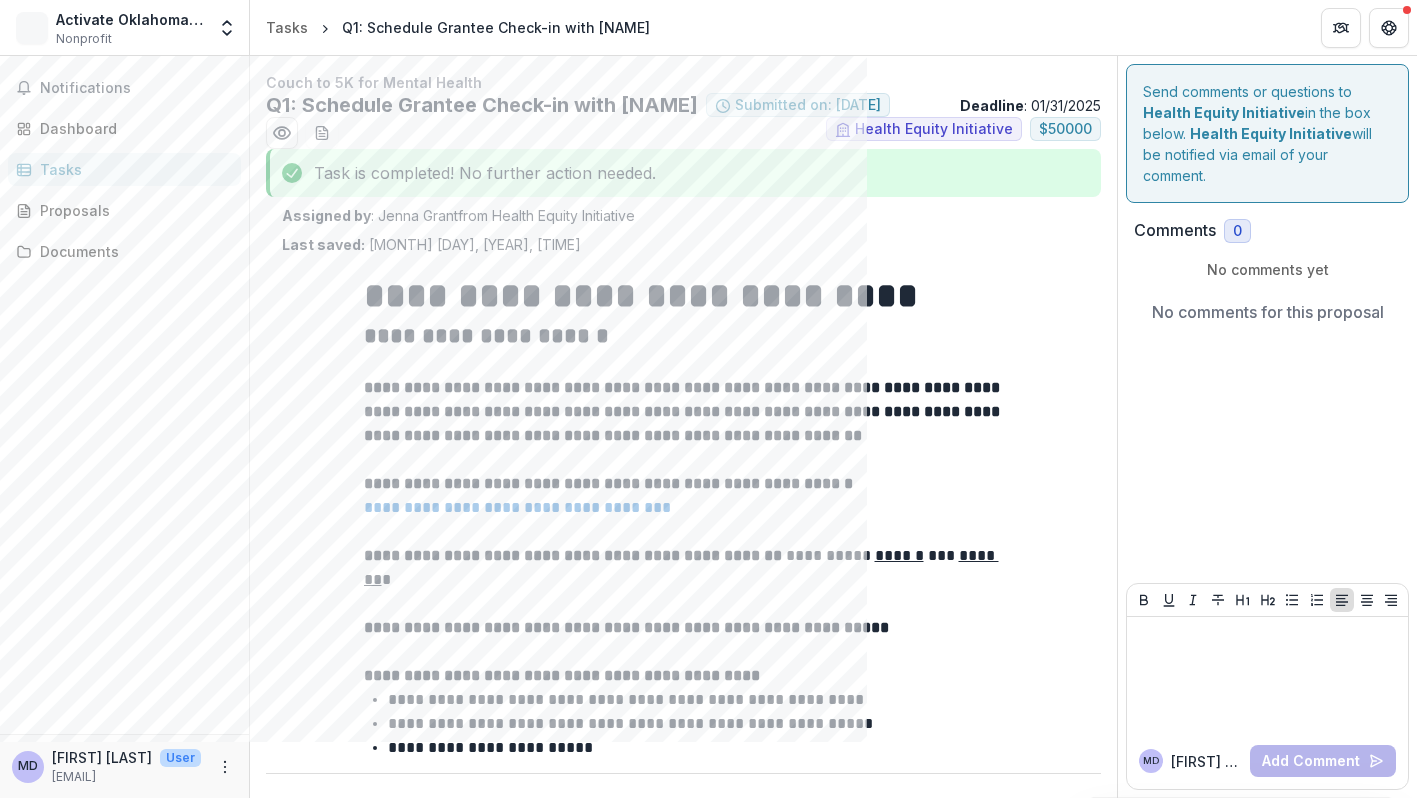 type on "*******" 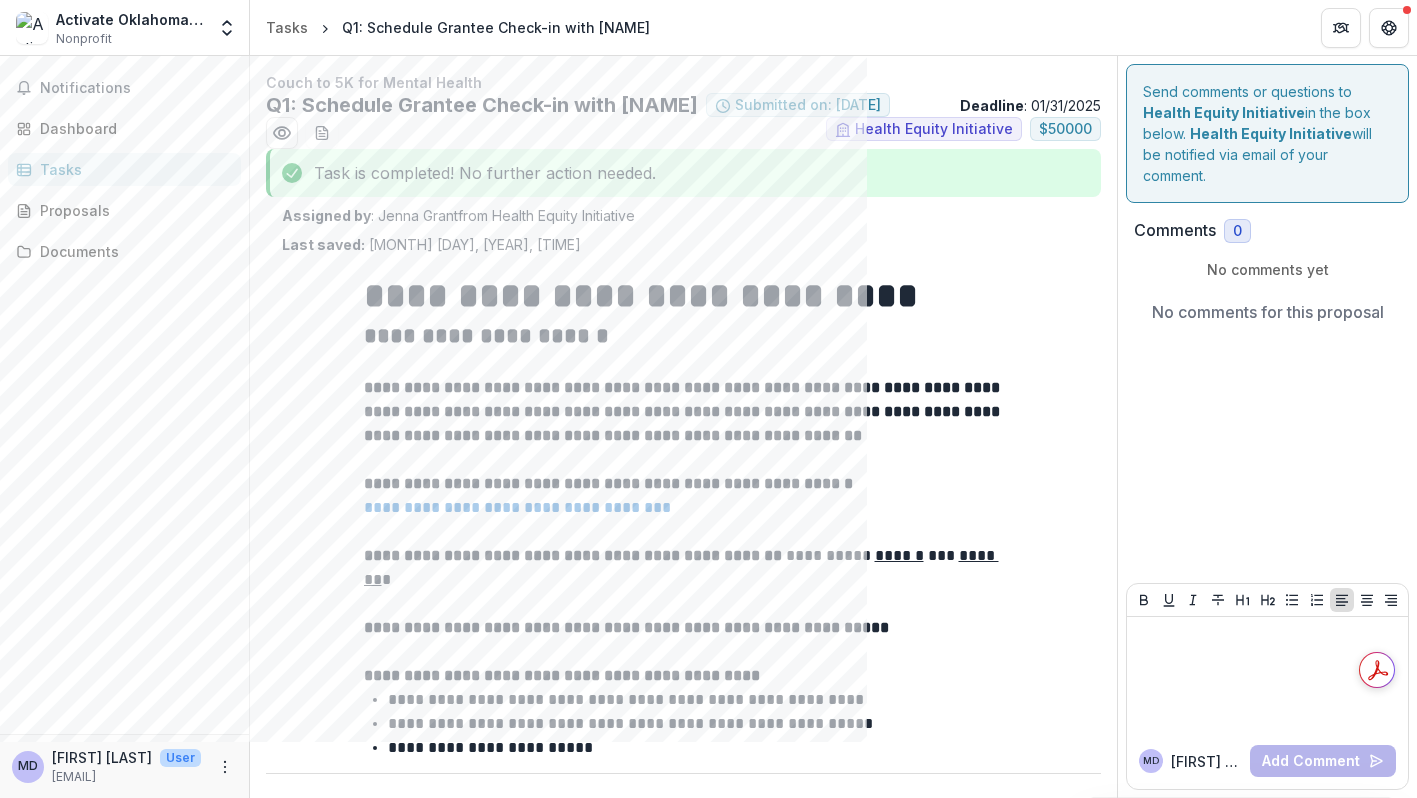 click on "Tasks" at bounding box center (132, 169) 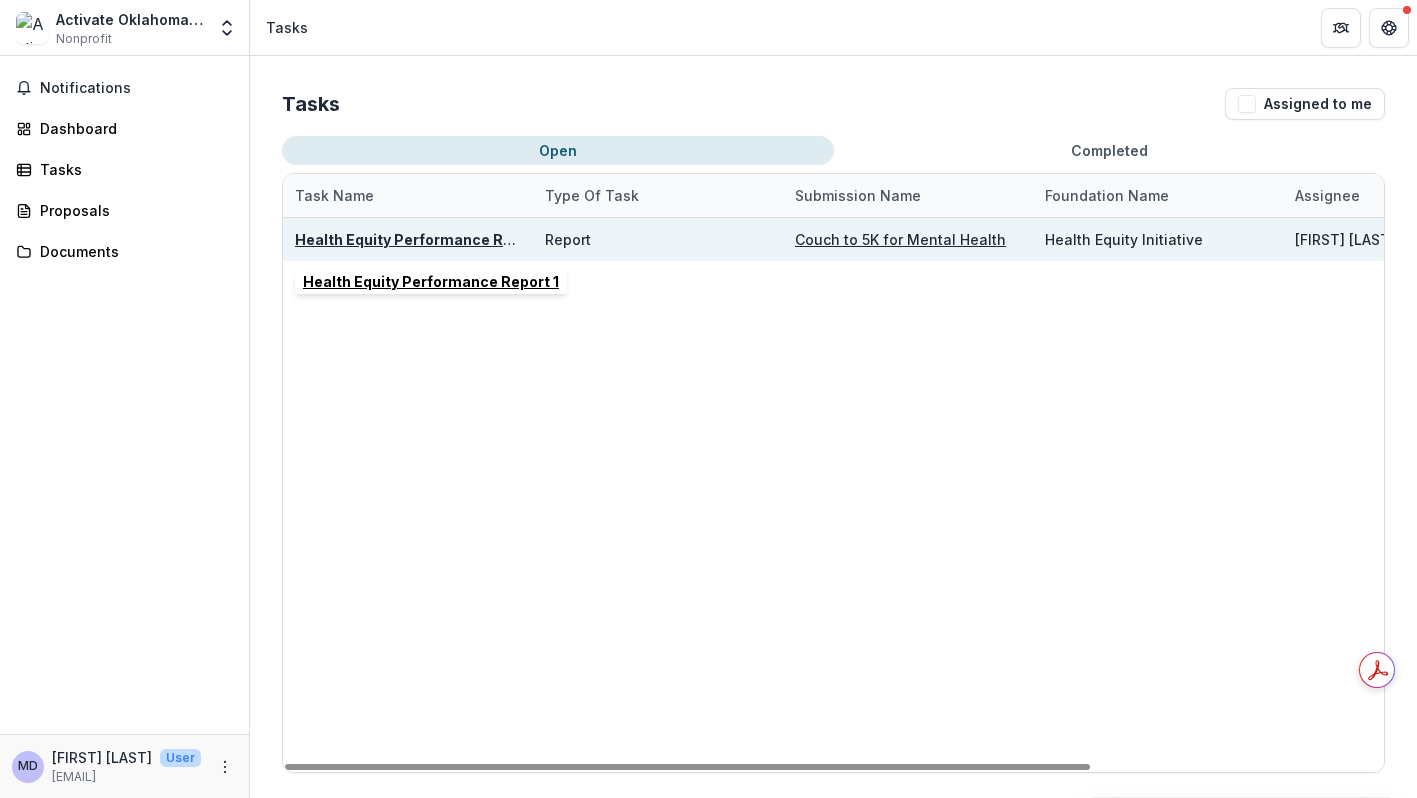 click on "Health Equity Performance Report 1" at bounding box center (423, 239) 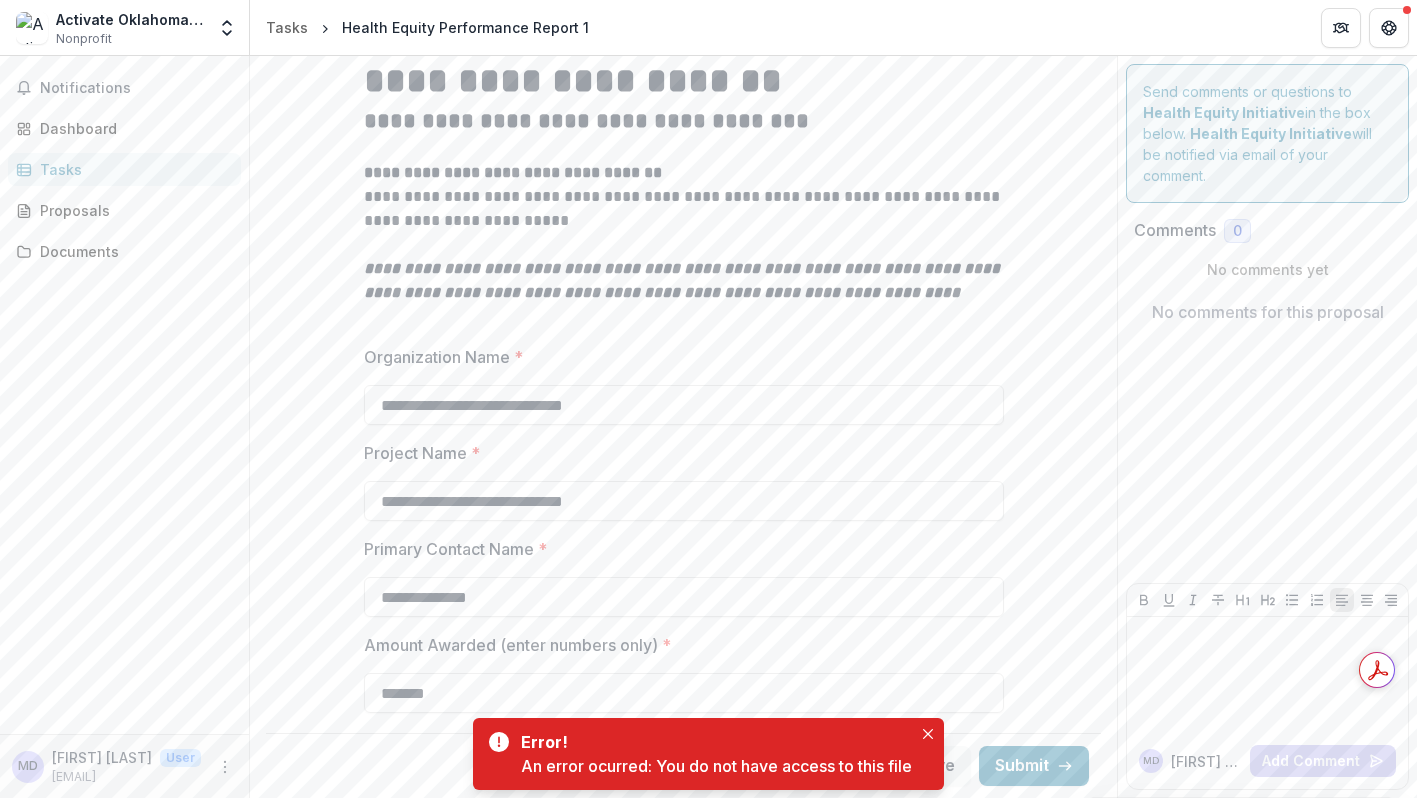 scroll, scrollTop: 200, scrollLeft: 0, axis: vertical 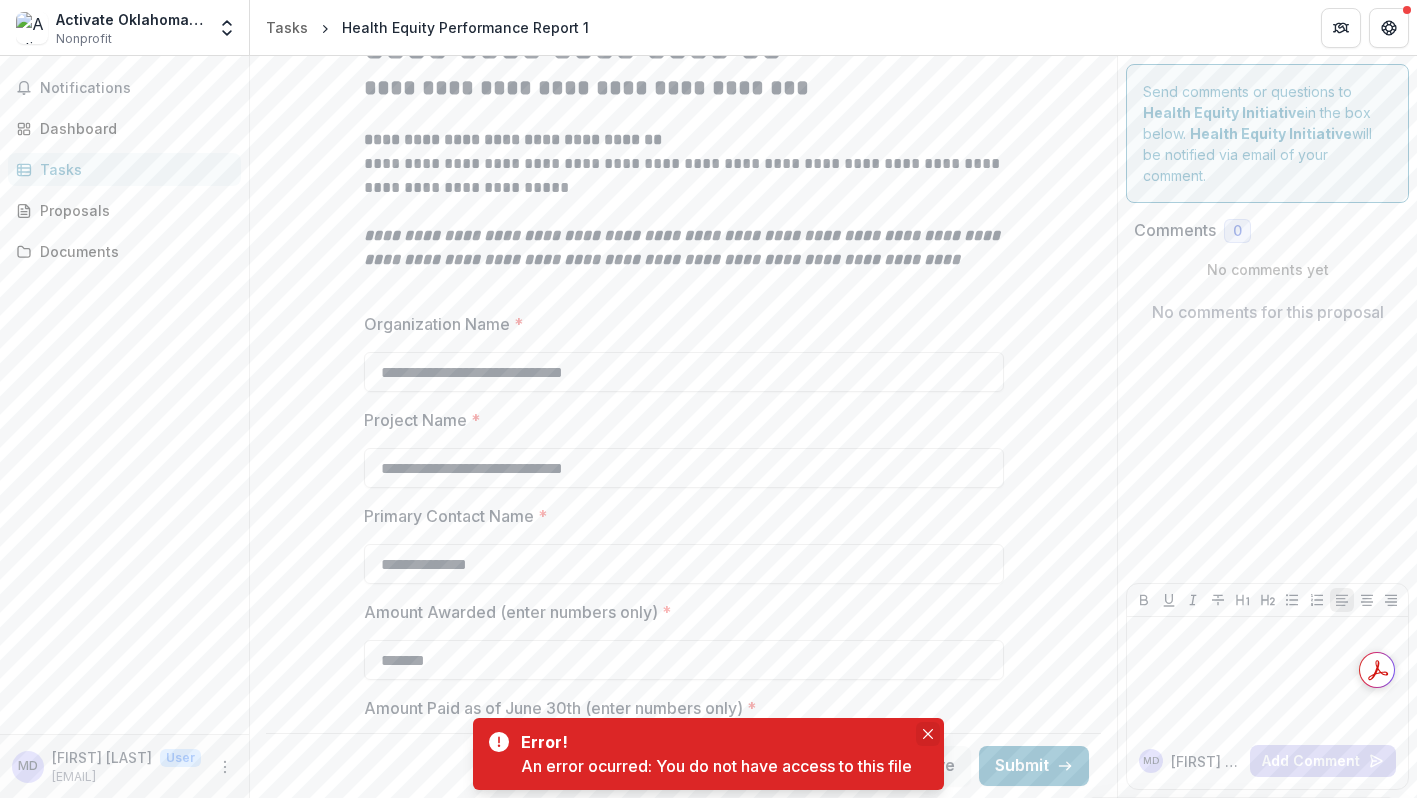 click 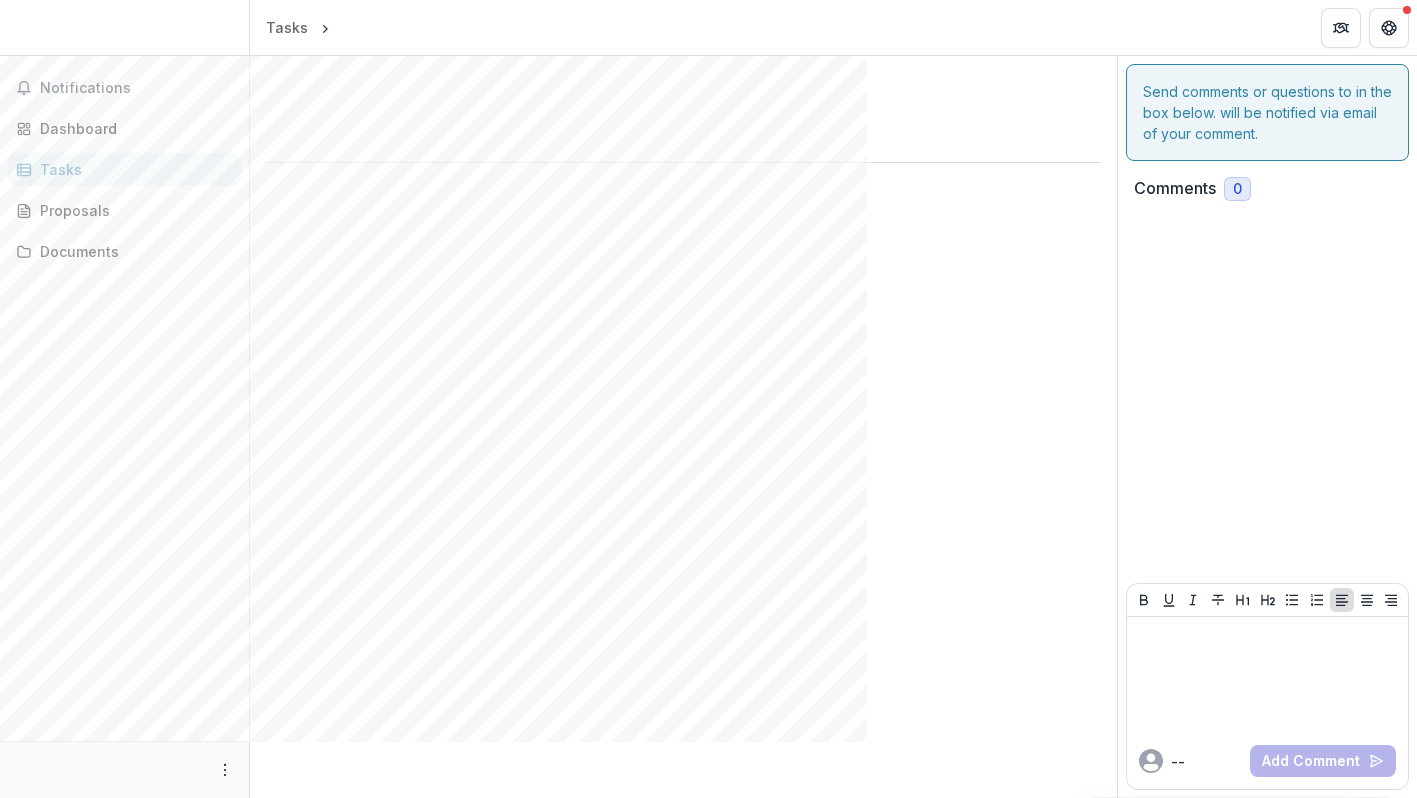 scroll, scrollTop: 0, scrollLeft: 0, axis: both 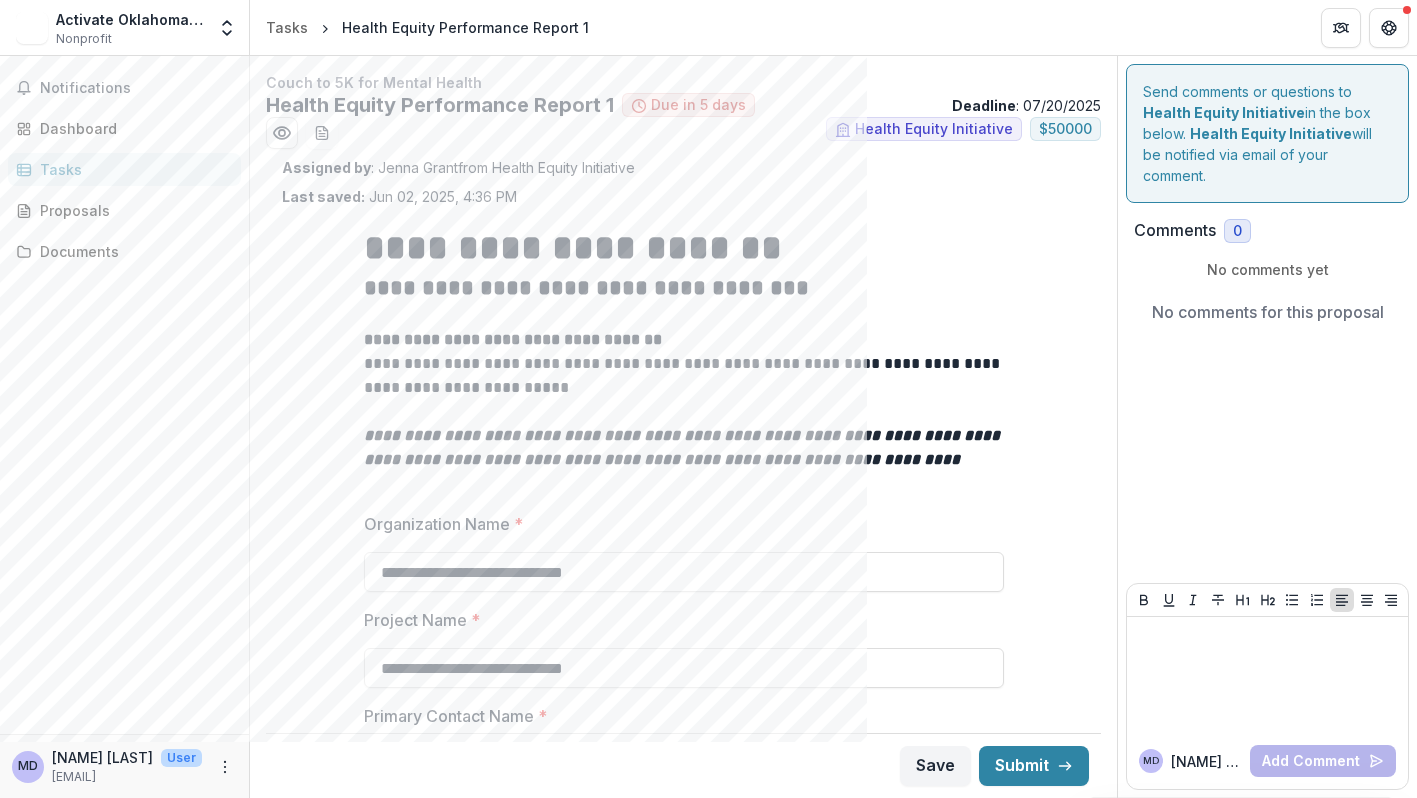 type on "*******" 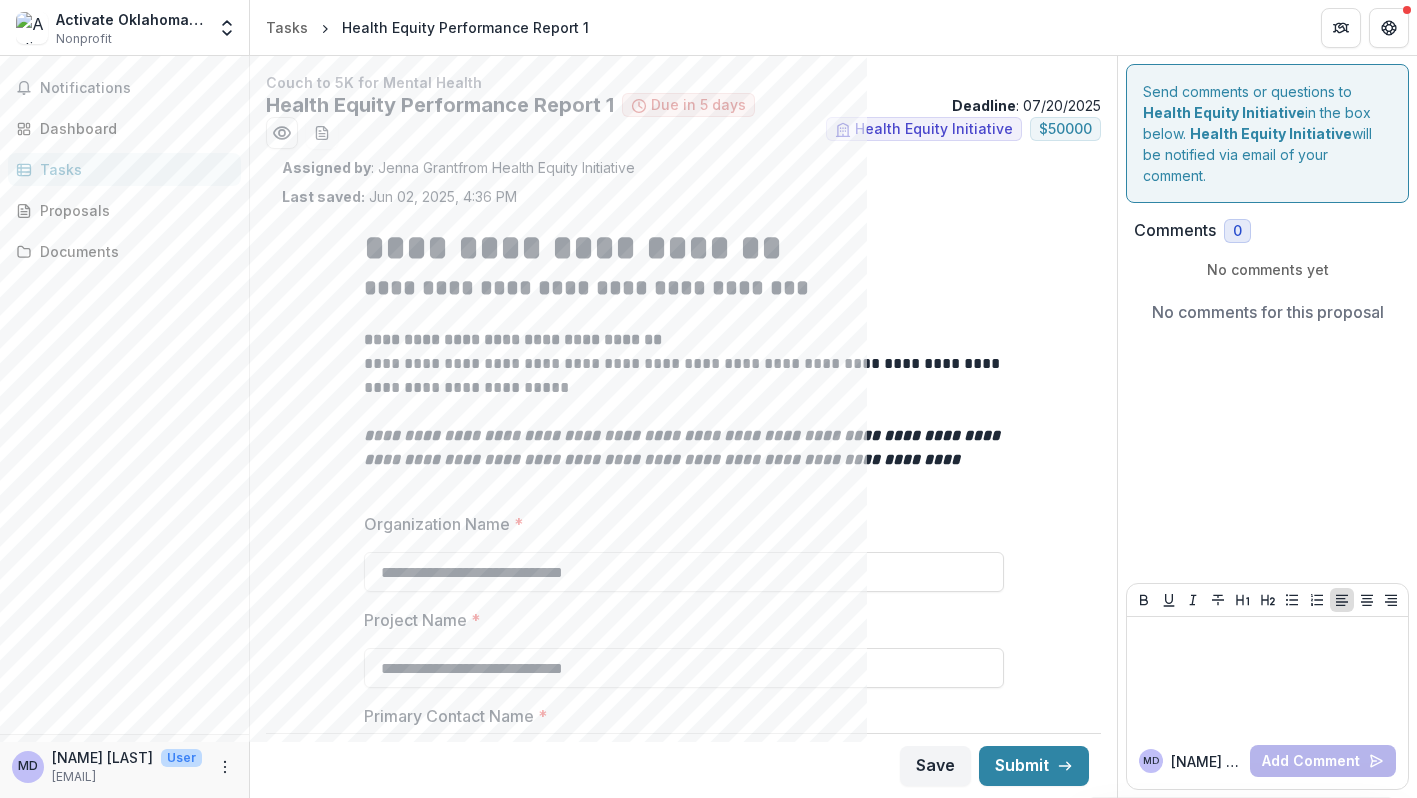 type on "*******" 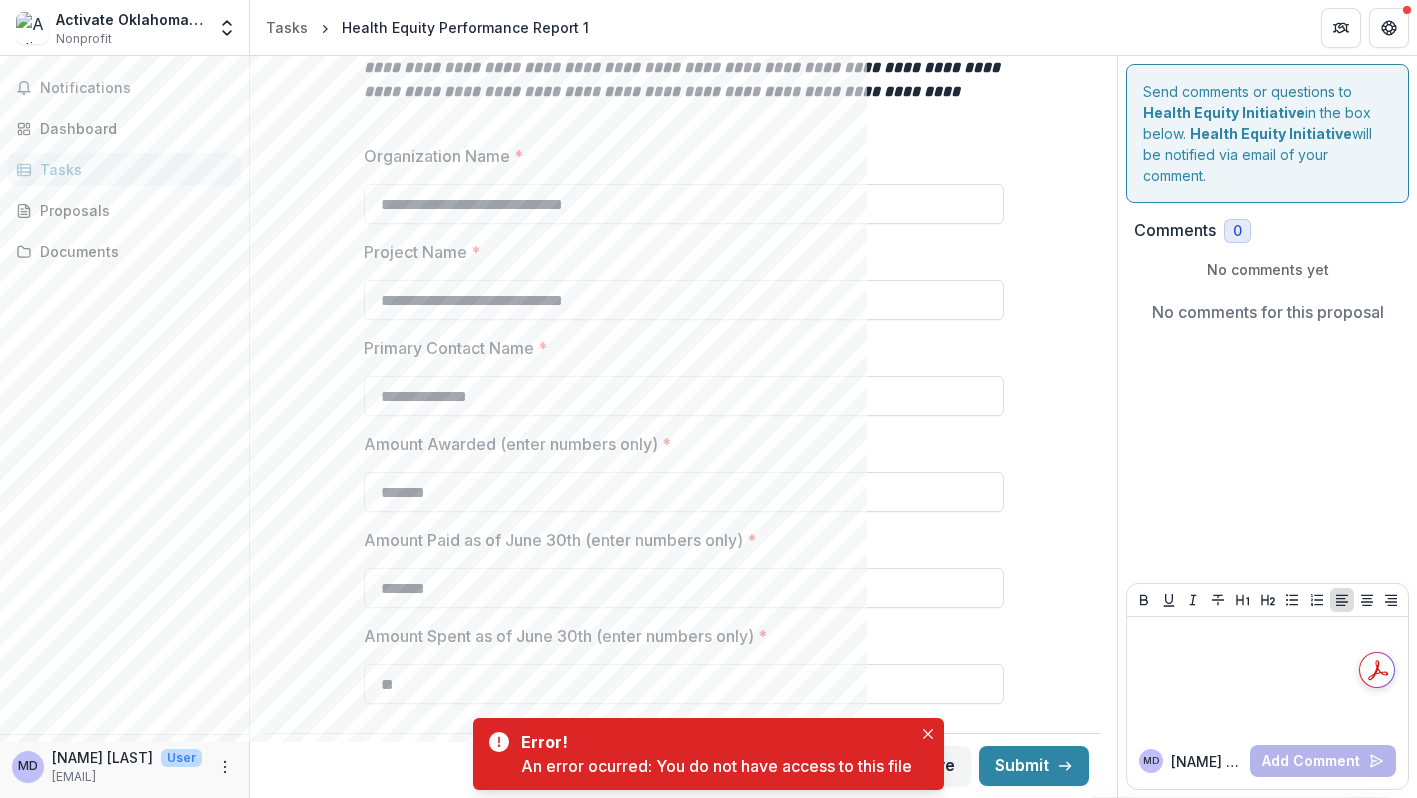 scroll, scrollTop: 400, scrollLeft: 0, axis: vertical 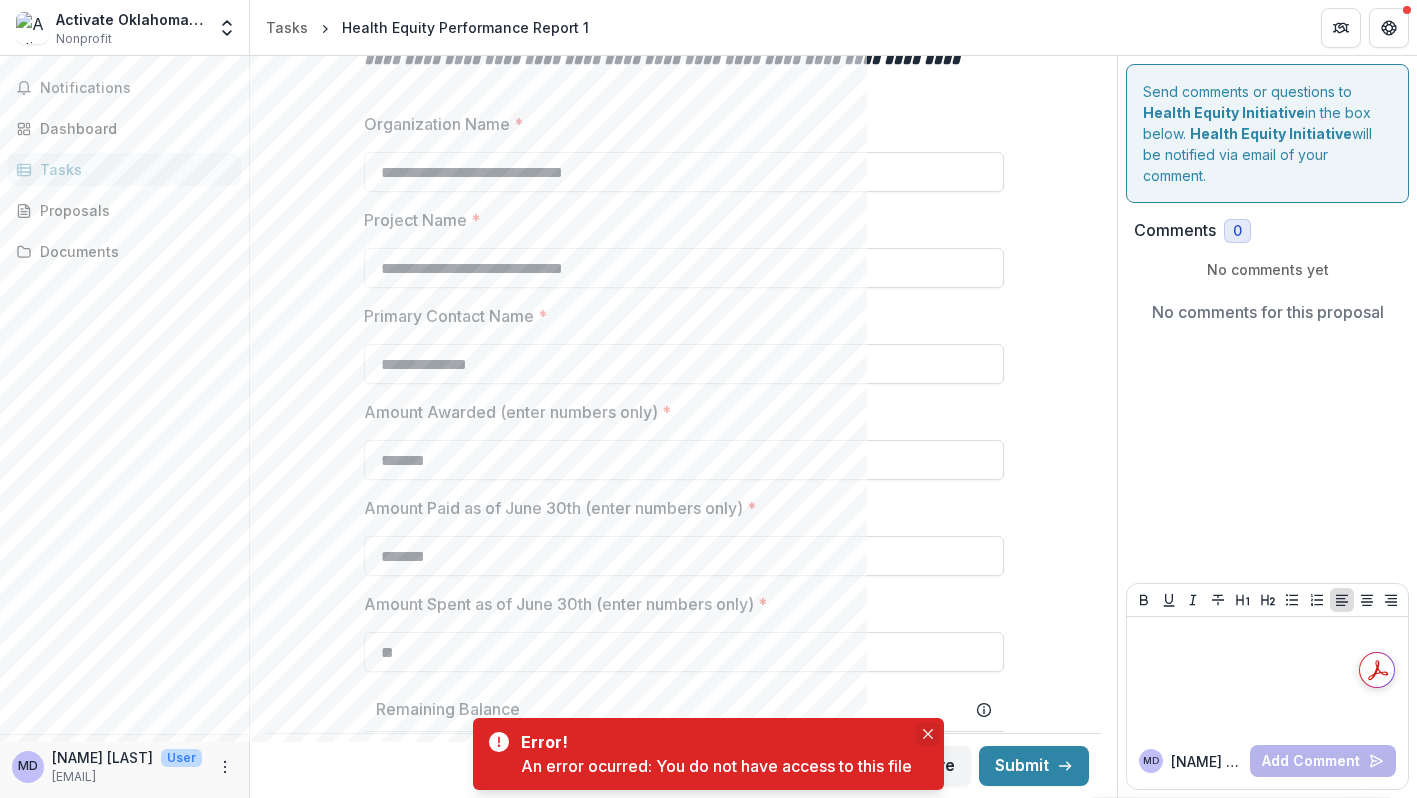 click 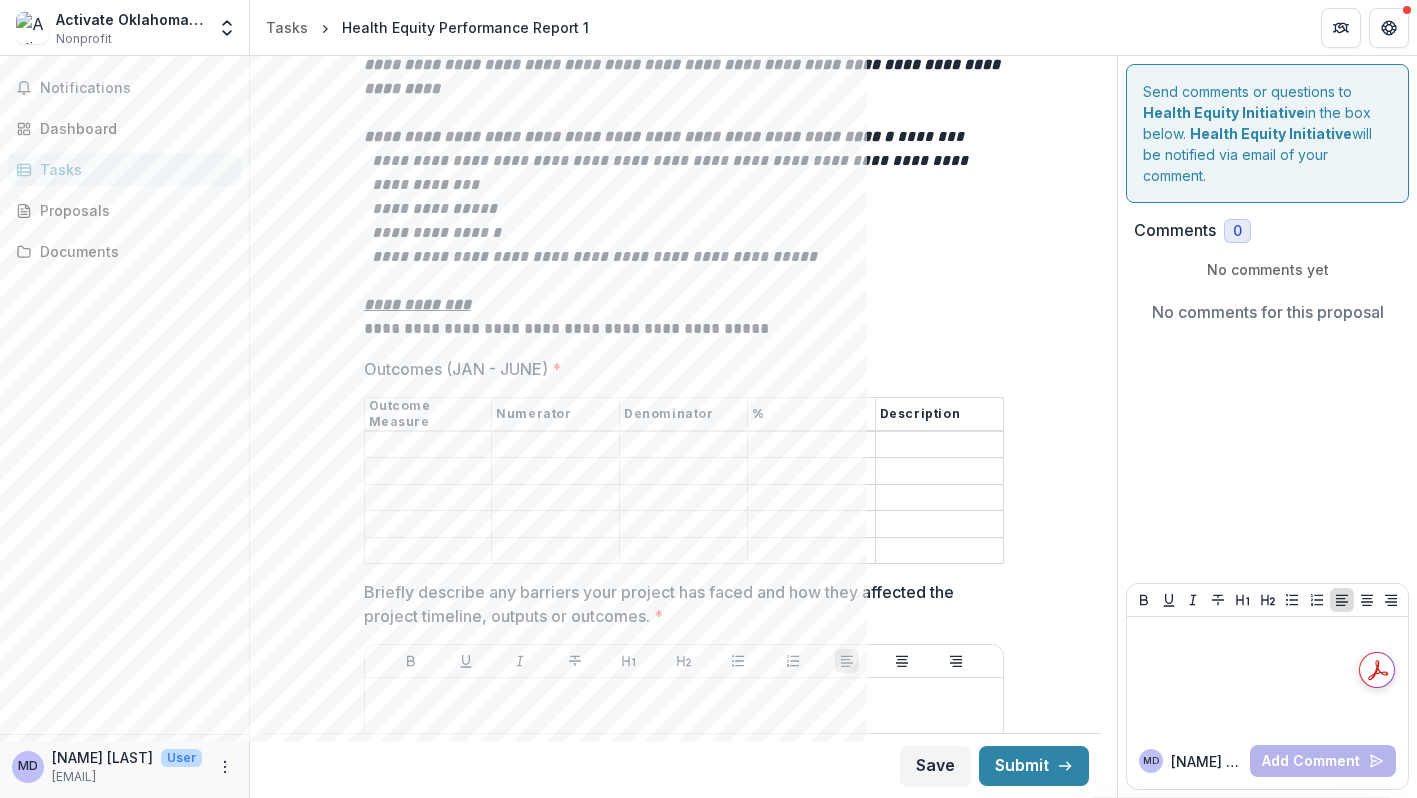 scroll, scrollTop: 3000, scrollLeft: 0, axis: vertical 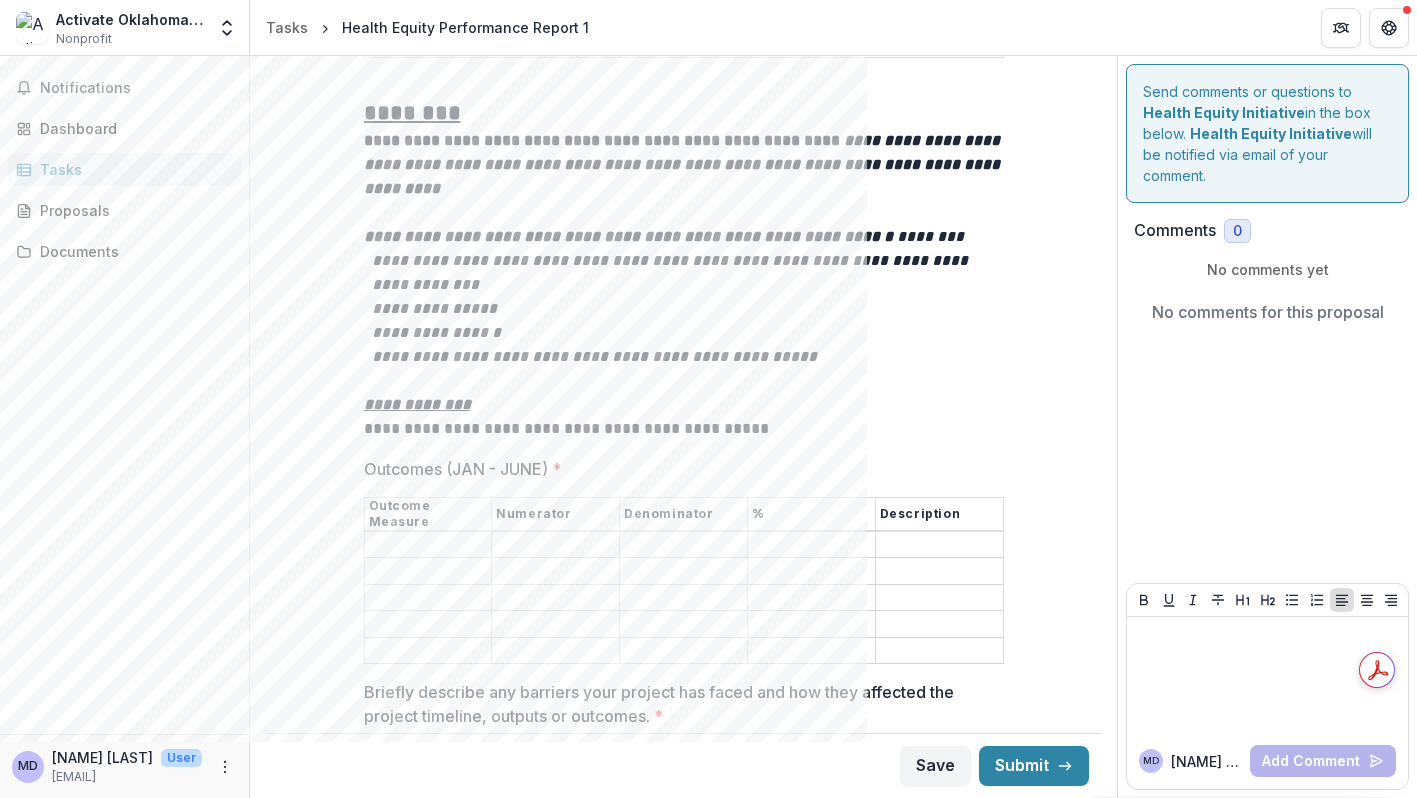 click on "Outcomes (JAN - JUNE) *" at bounding box center [428, 545] 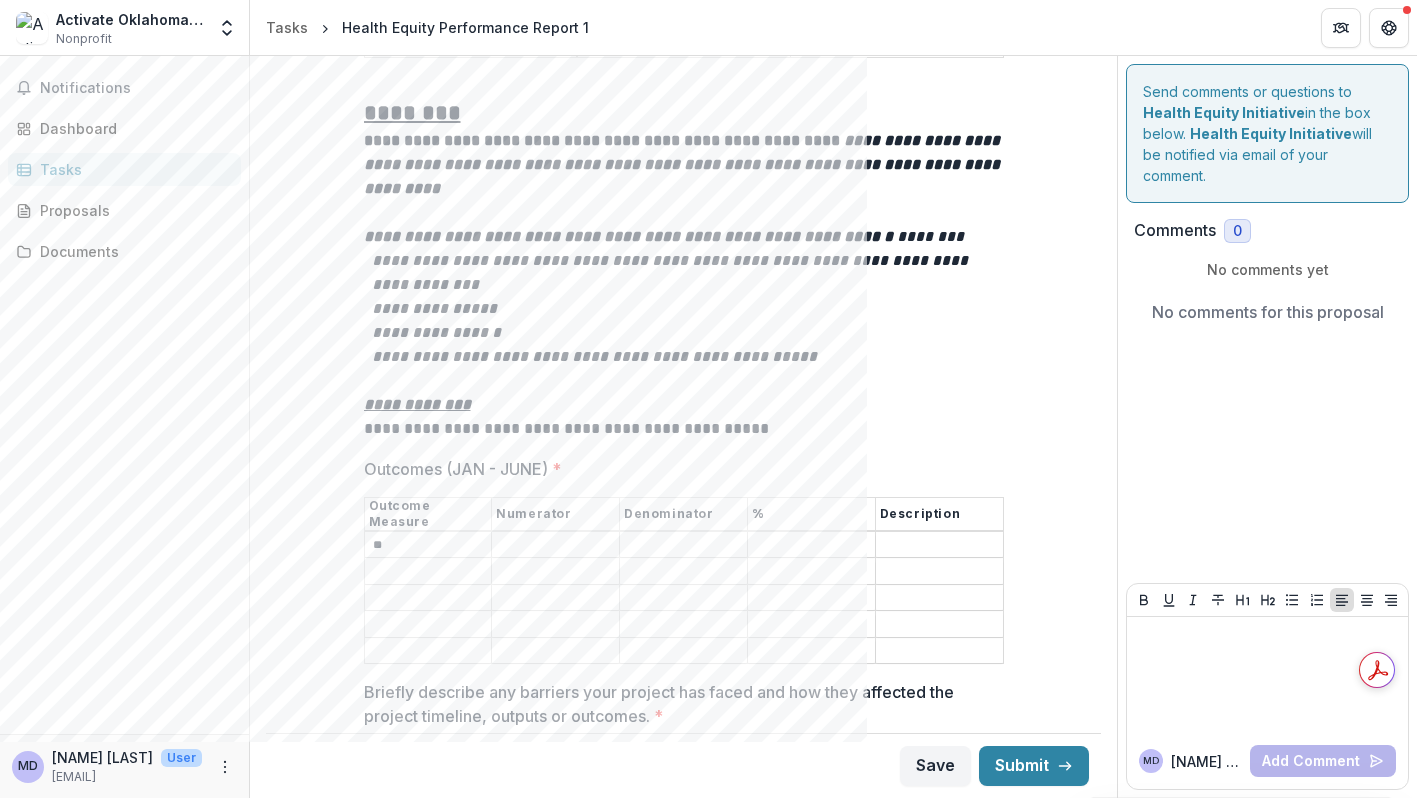 type on "*" 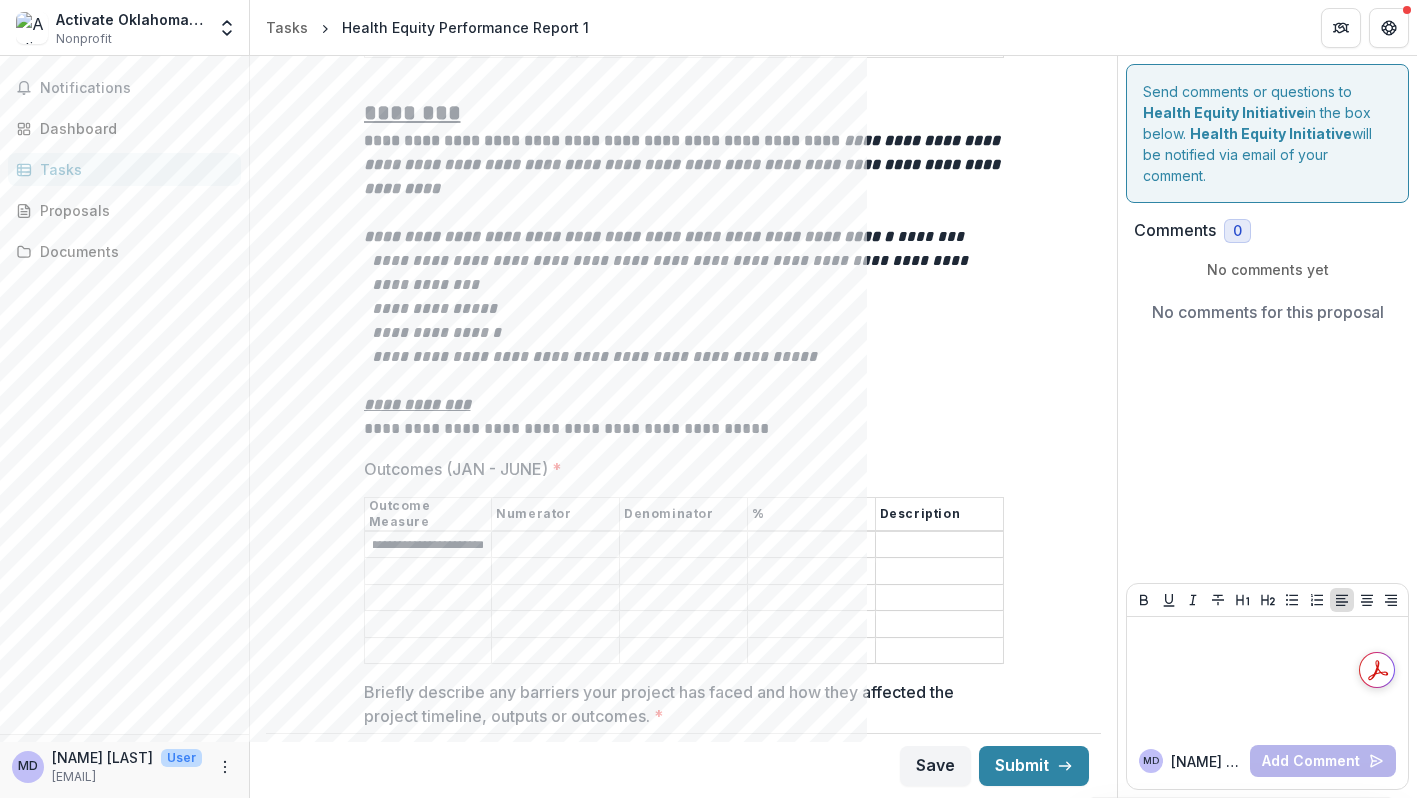scroll, scrollTop: 0, scrollLeft: 104, axis: horizontal 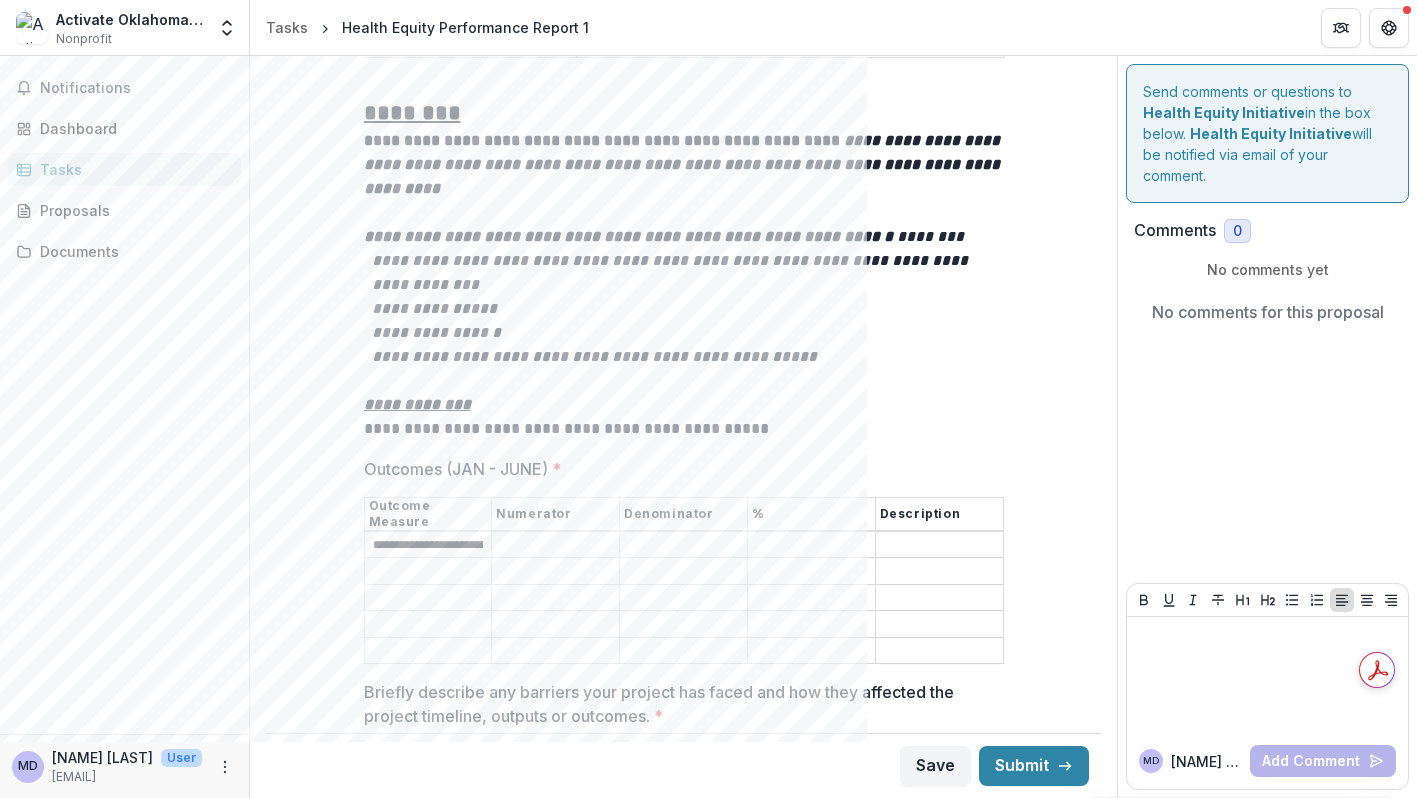 click on "Outcomes (JAN - JUNE) *" at bounding box center [428, 572] 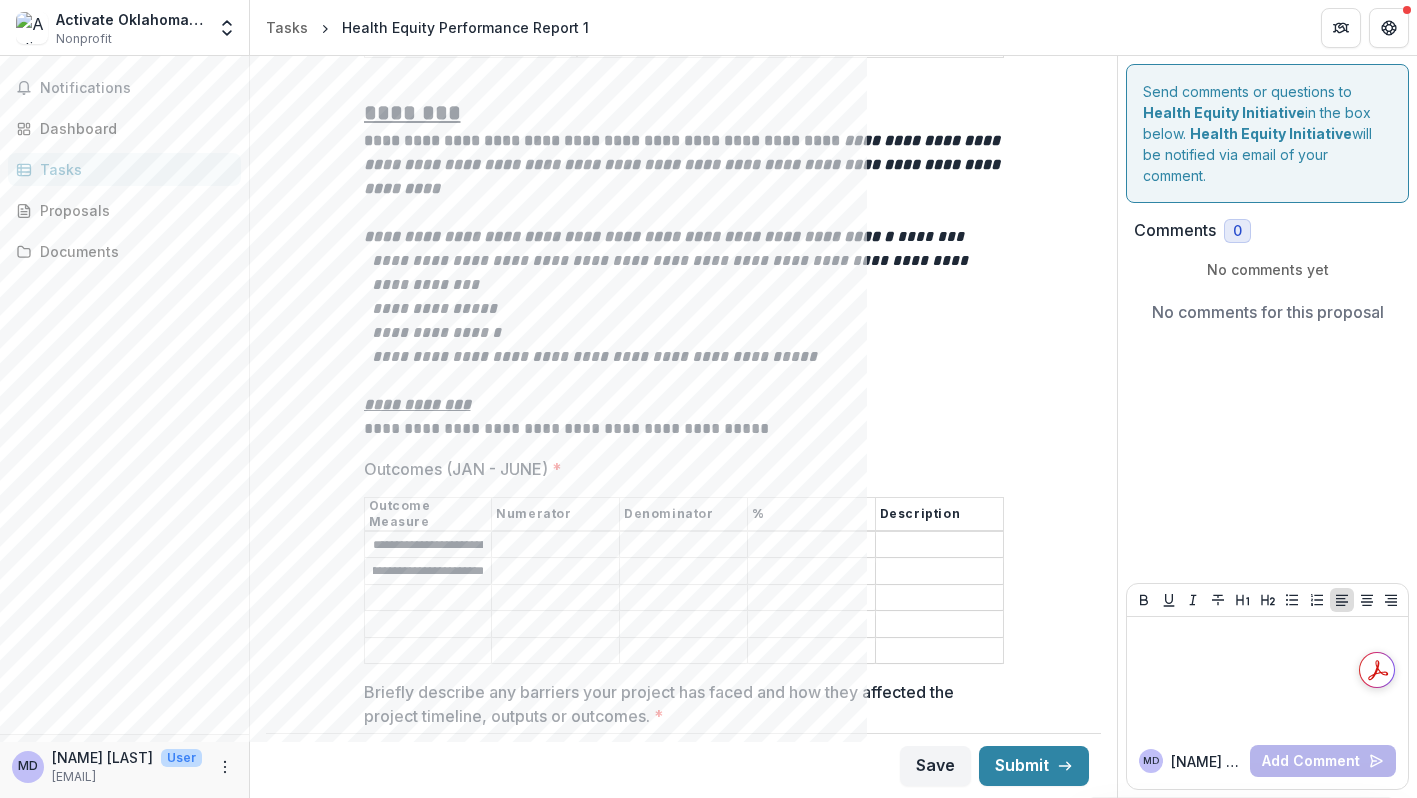 scroll, scrollTop: 0, scrollLeft: 85, axis: horizontal 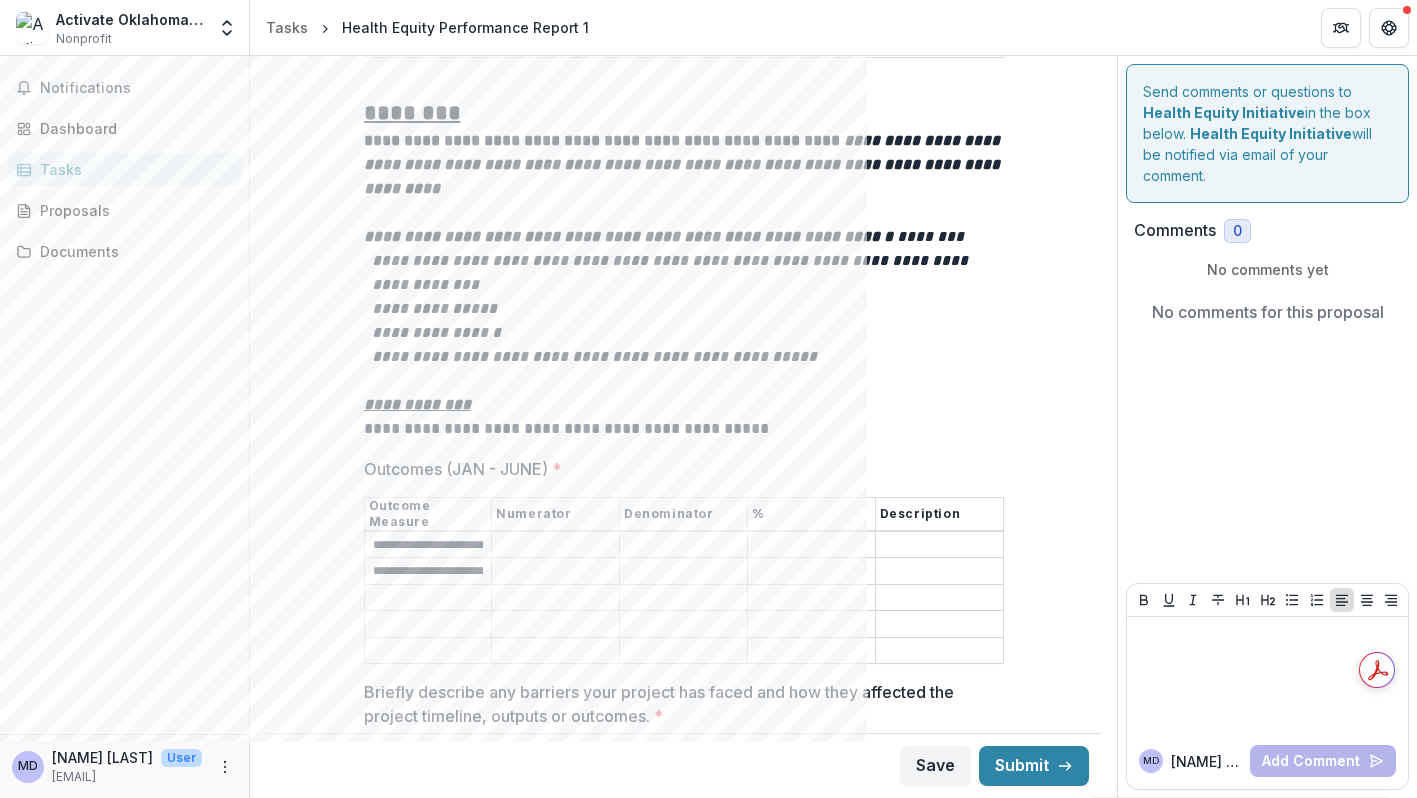 click on "Outcomes (JAN - JUNE) *" at bounding box center (428, 598) 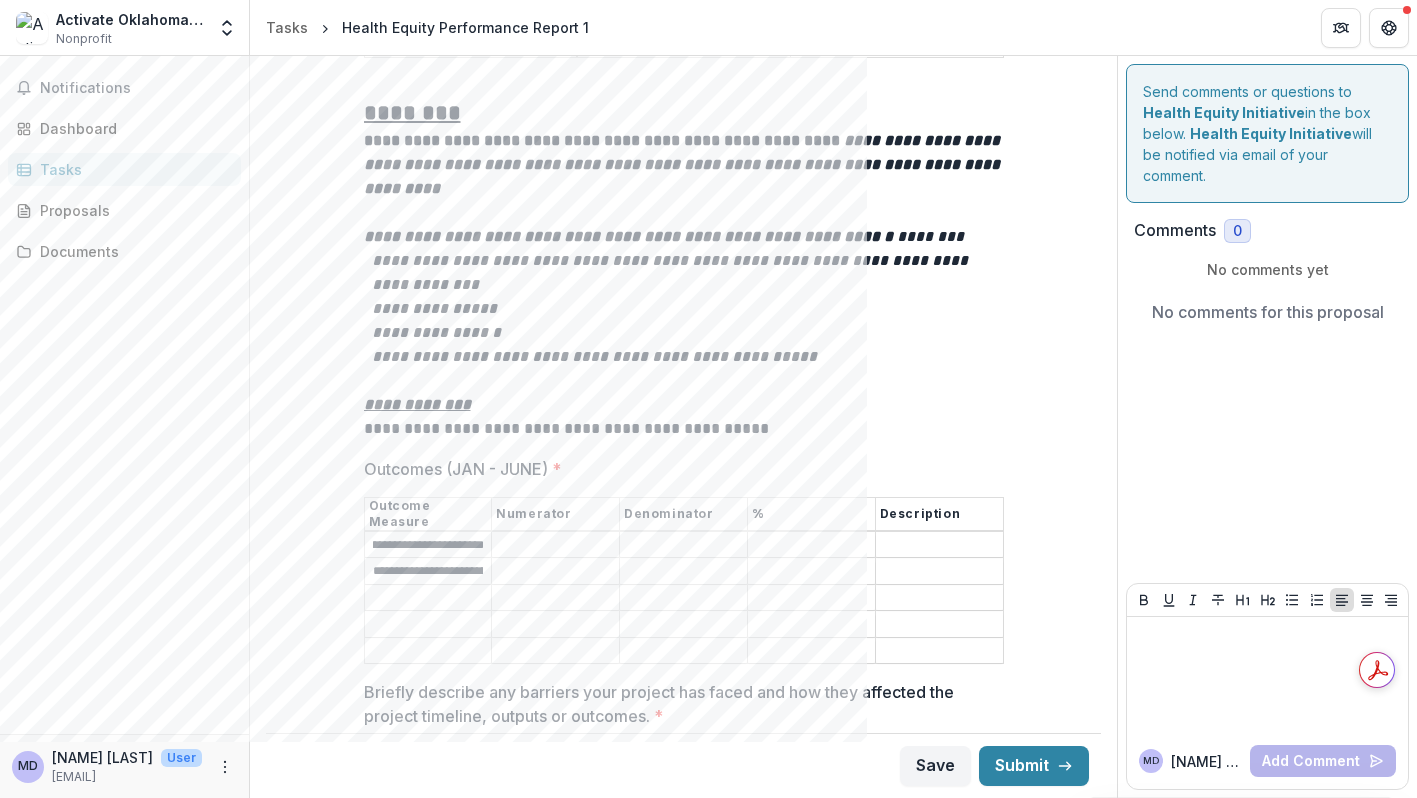 click on "Outcomes (JAN - JUNE) *" at bounding box center (428, 598) 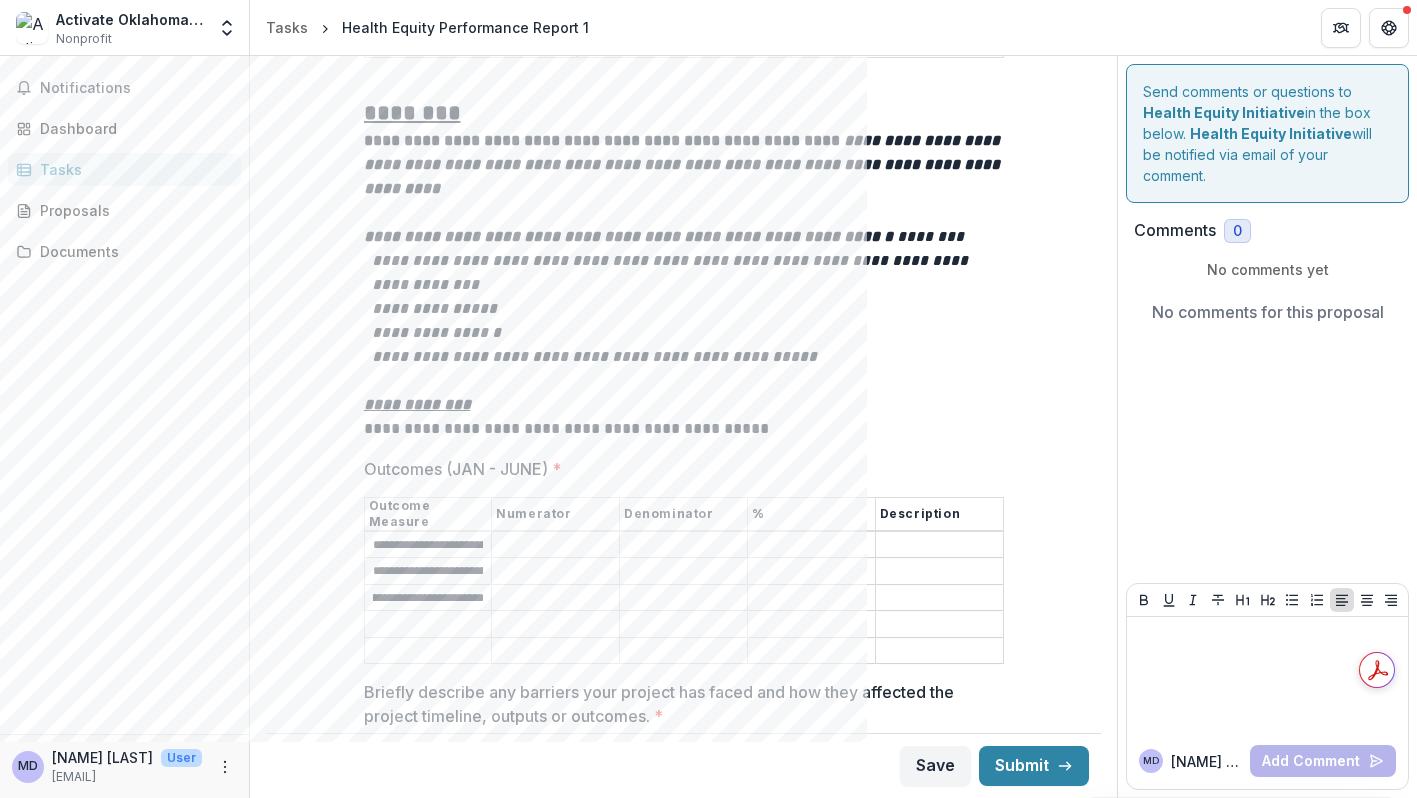 scroll, scrollTop: 0, scrollLeft: 37, axis: horizontal 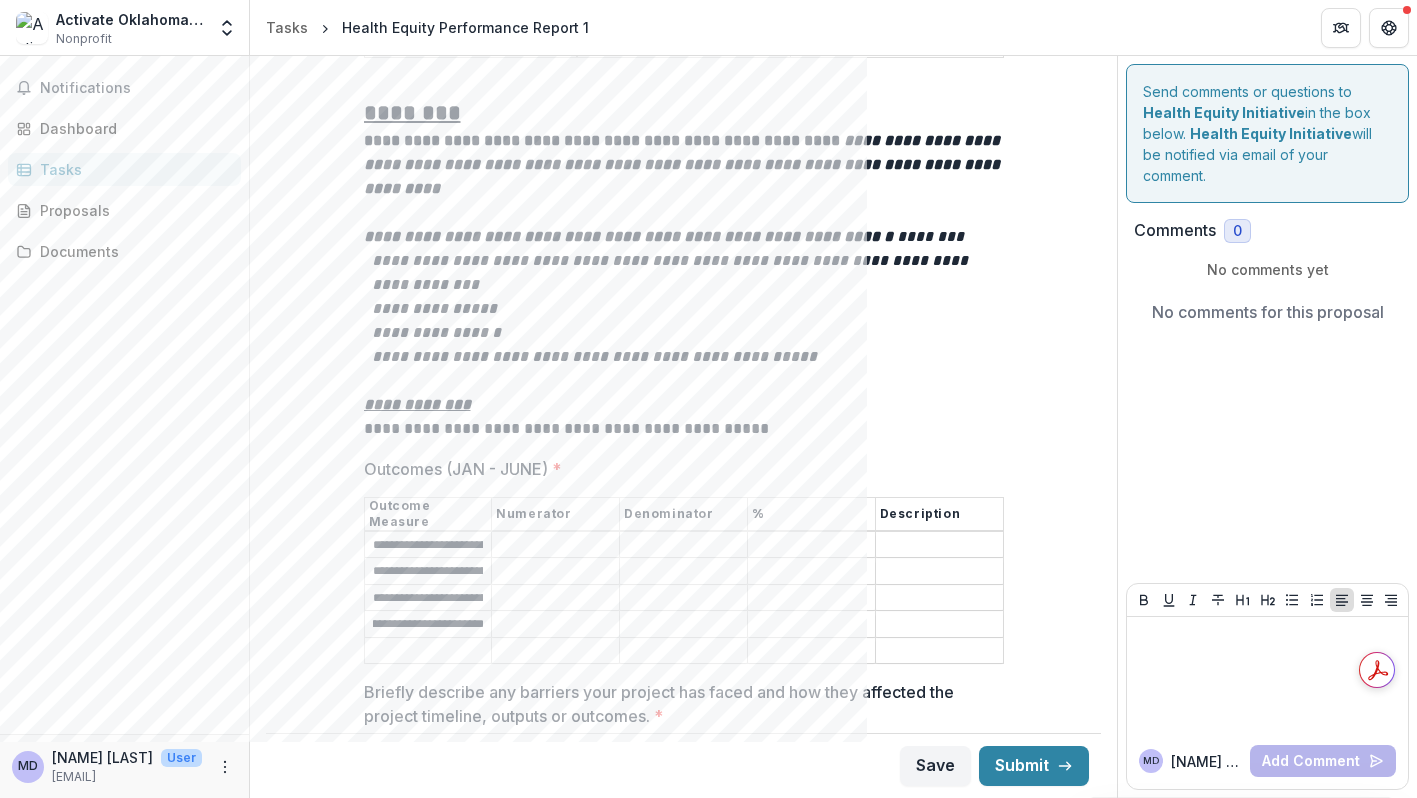 type on "**********" 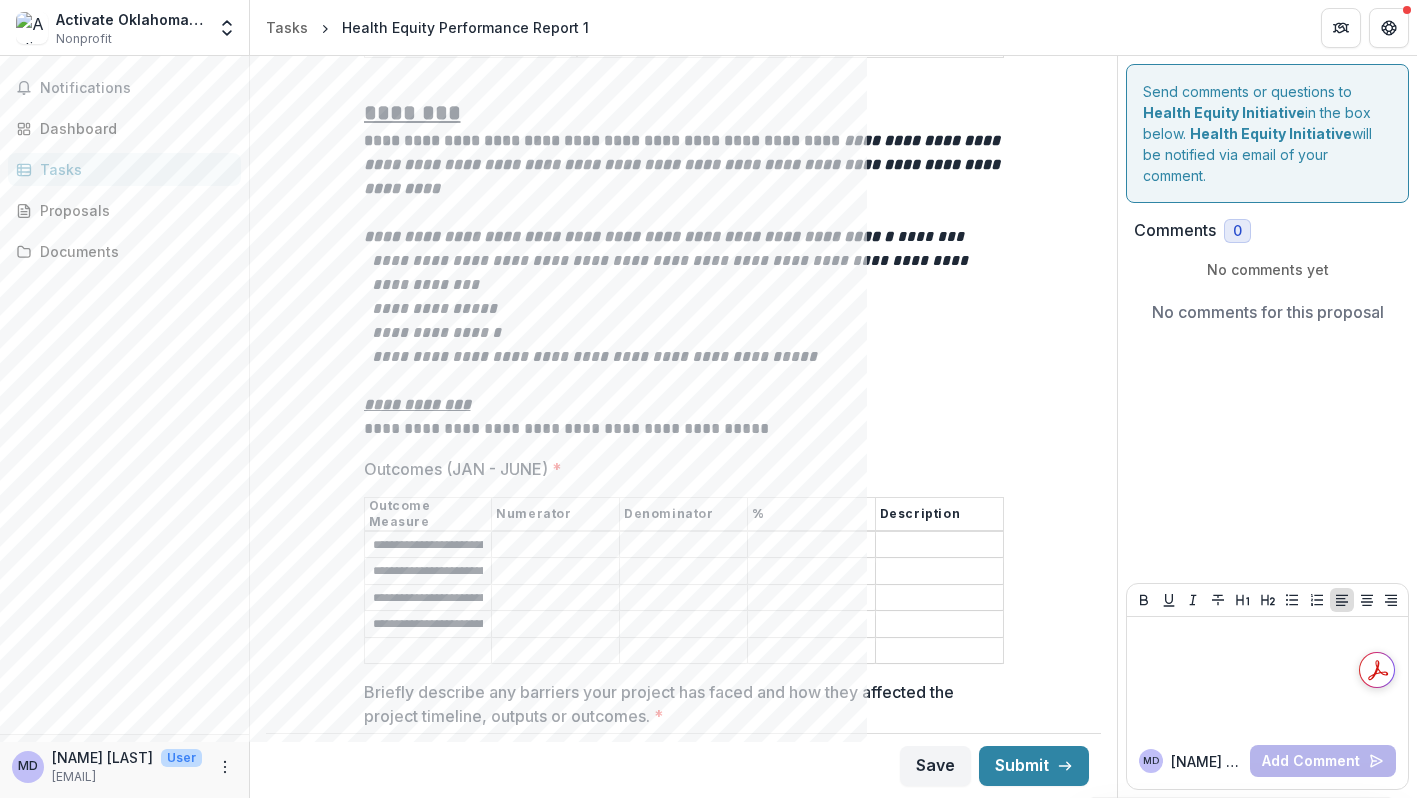 click on "Outcomes (JAN - JUNE) *" at bounding box center [428, 651] 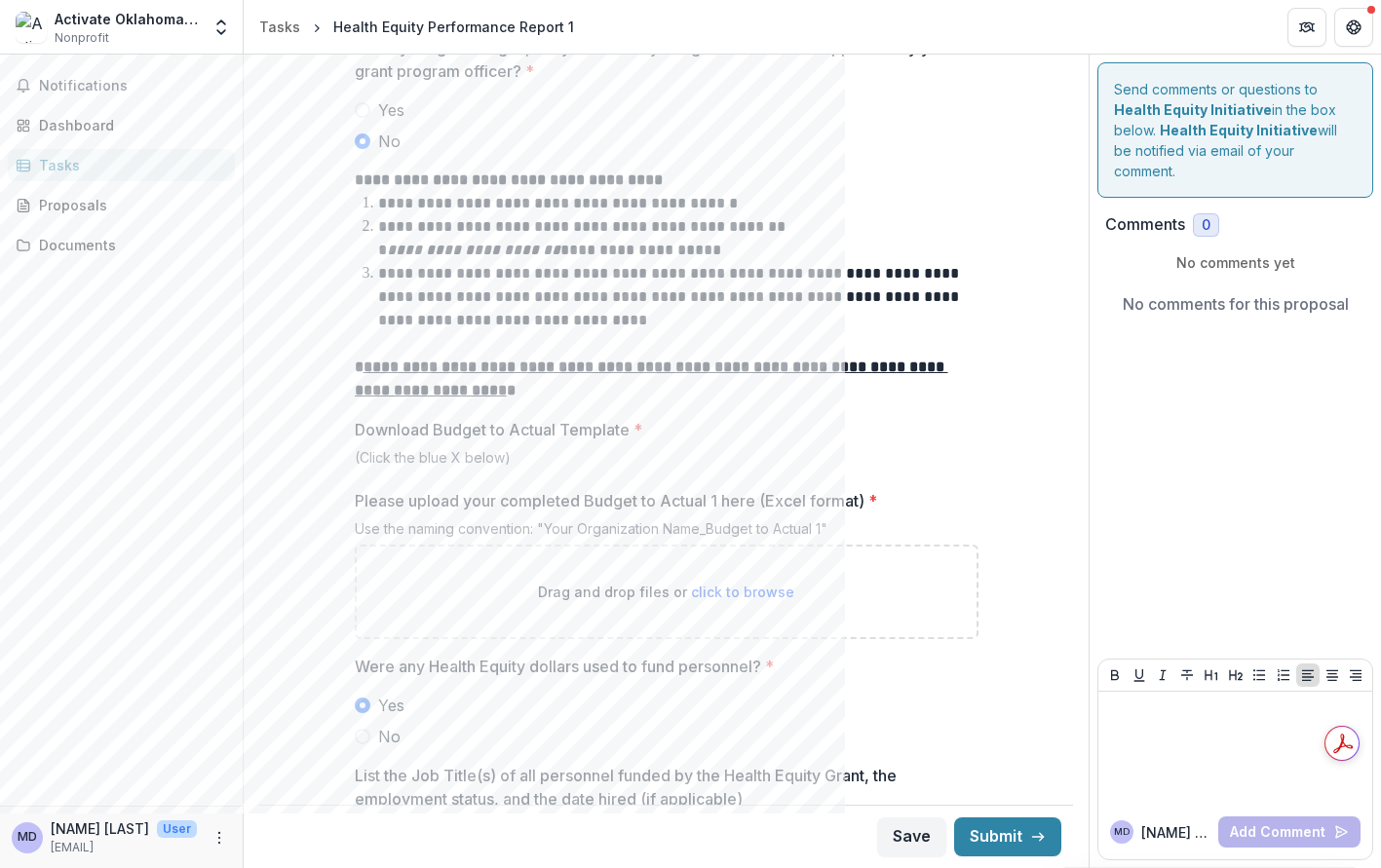 scroll, scrollTop: 1169, scrollLeft: 0, axis: vertical 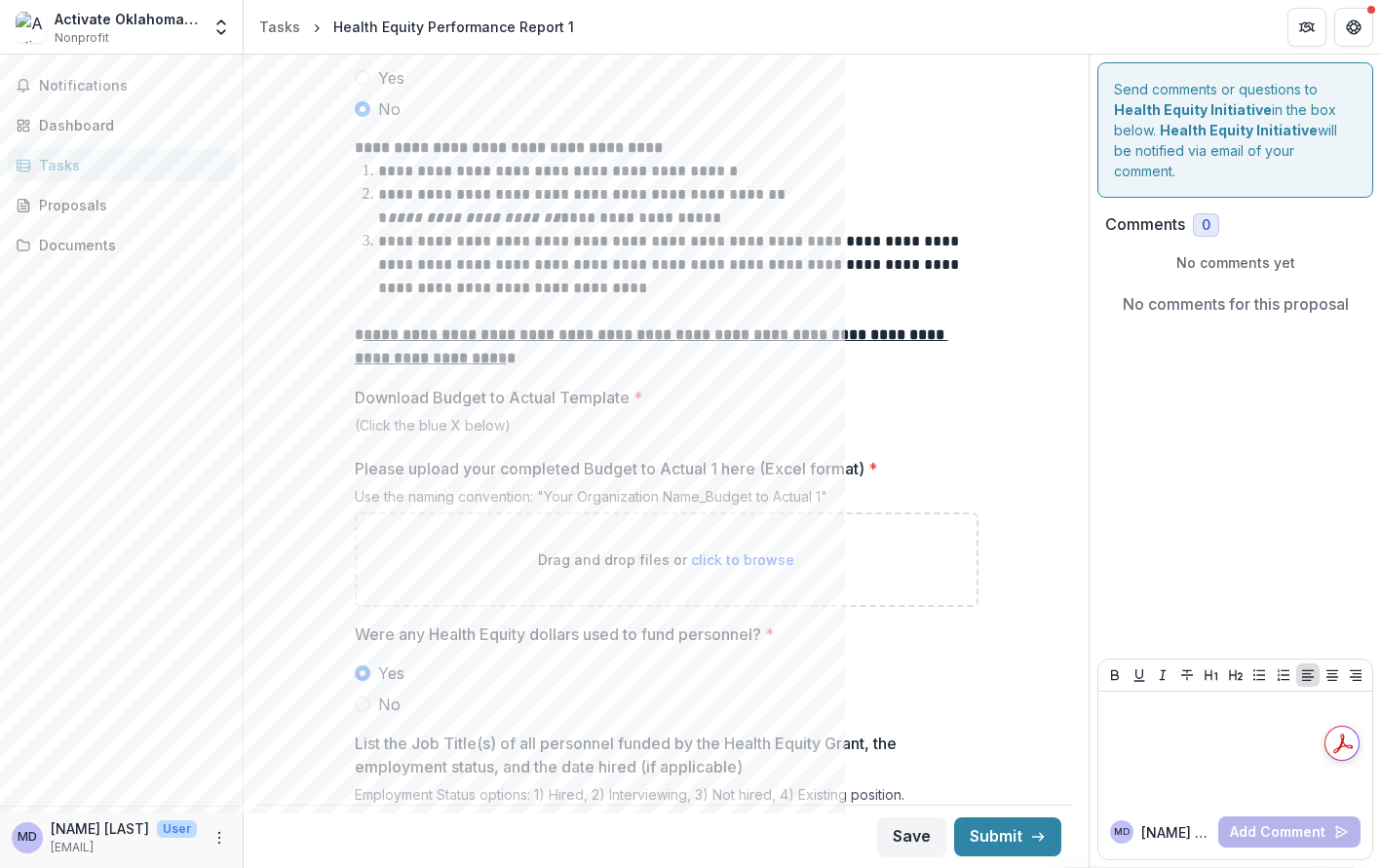 click on "**********" at bounding box center (666, 1464) 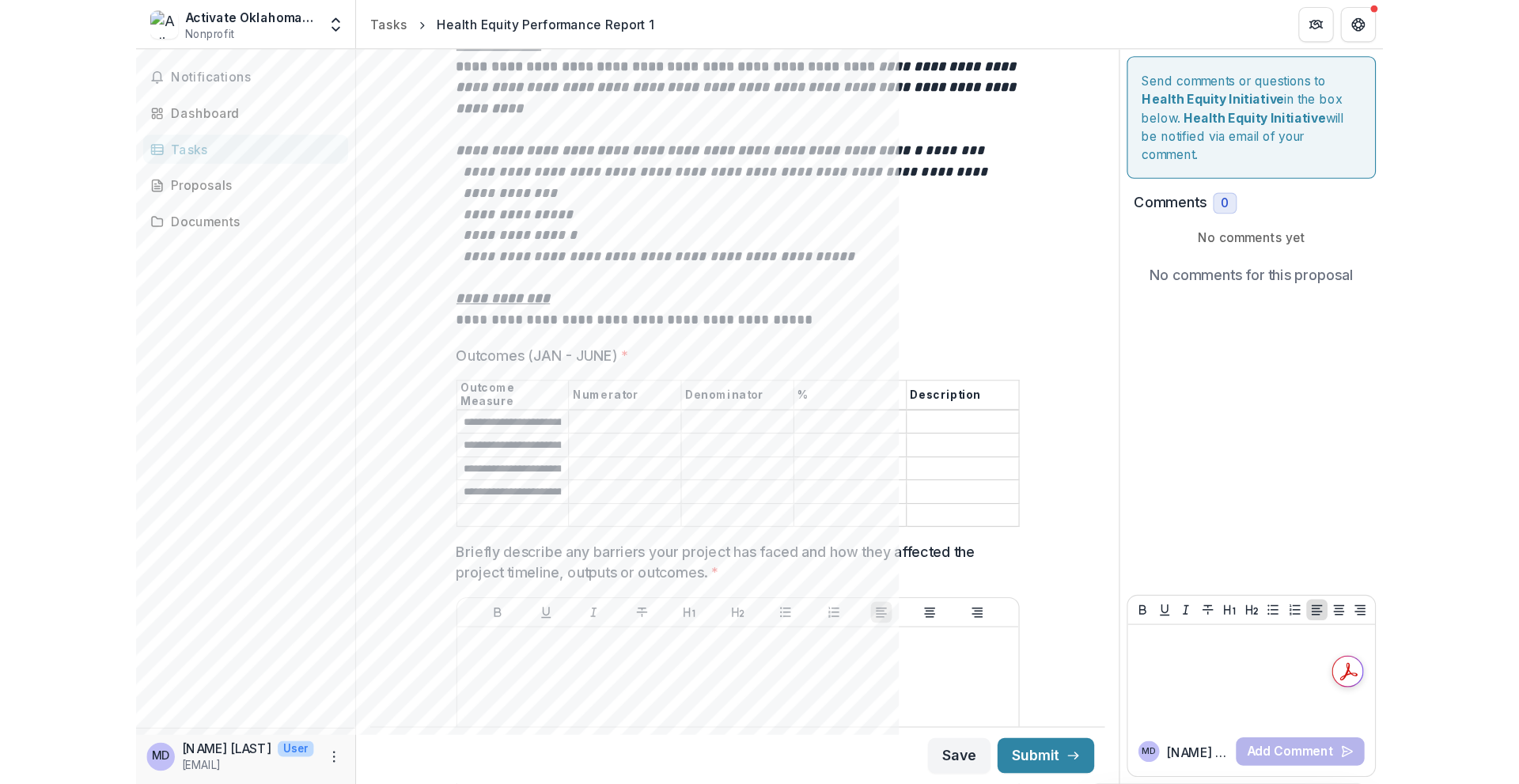 scroll, scrollTop: 2452, scrollLeft: 0, axis: vertical 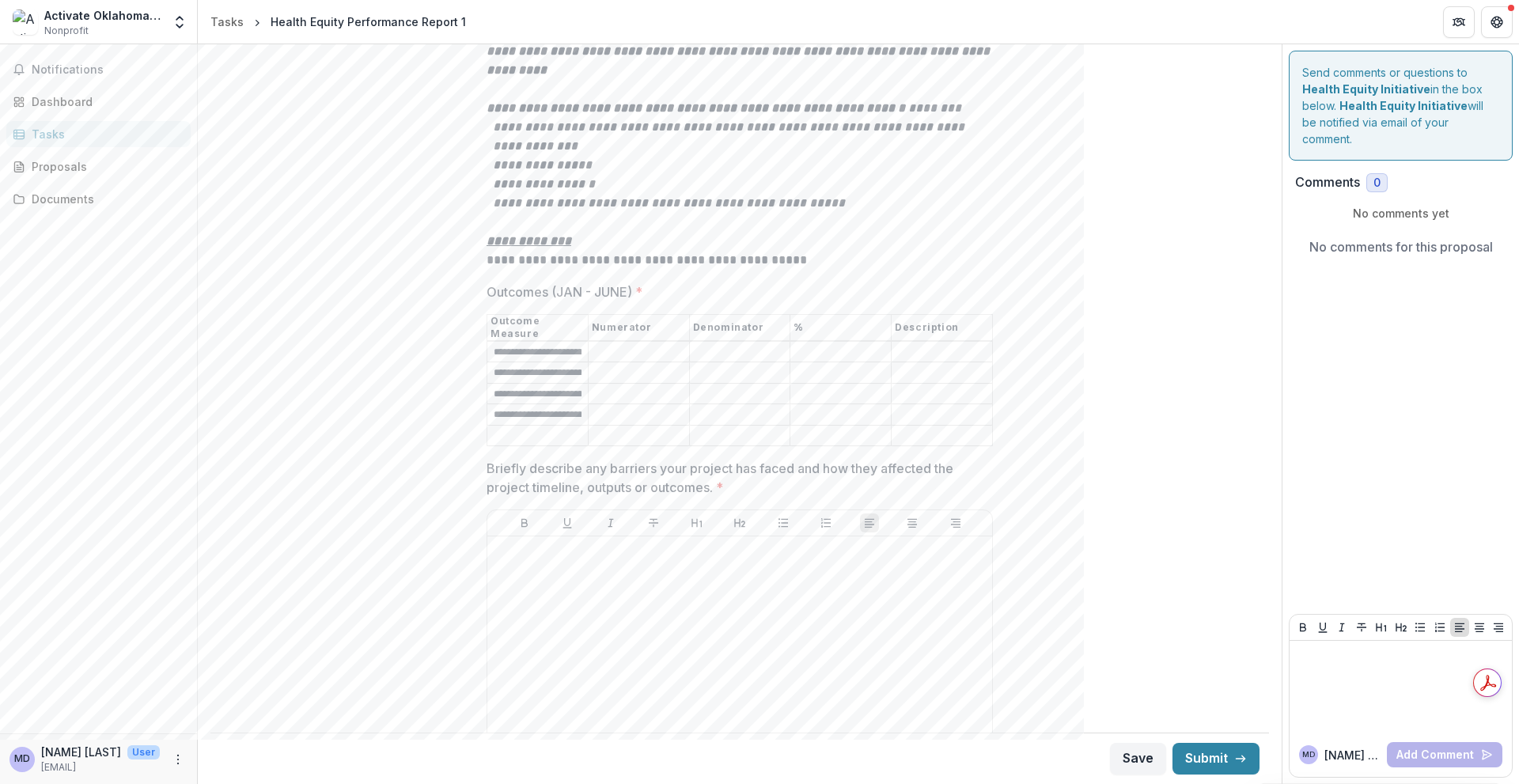 click on "Outcomes (JAN - JUNE) *" at bounding box center [638, 352] 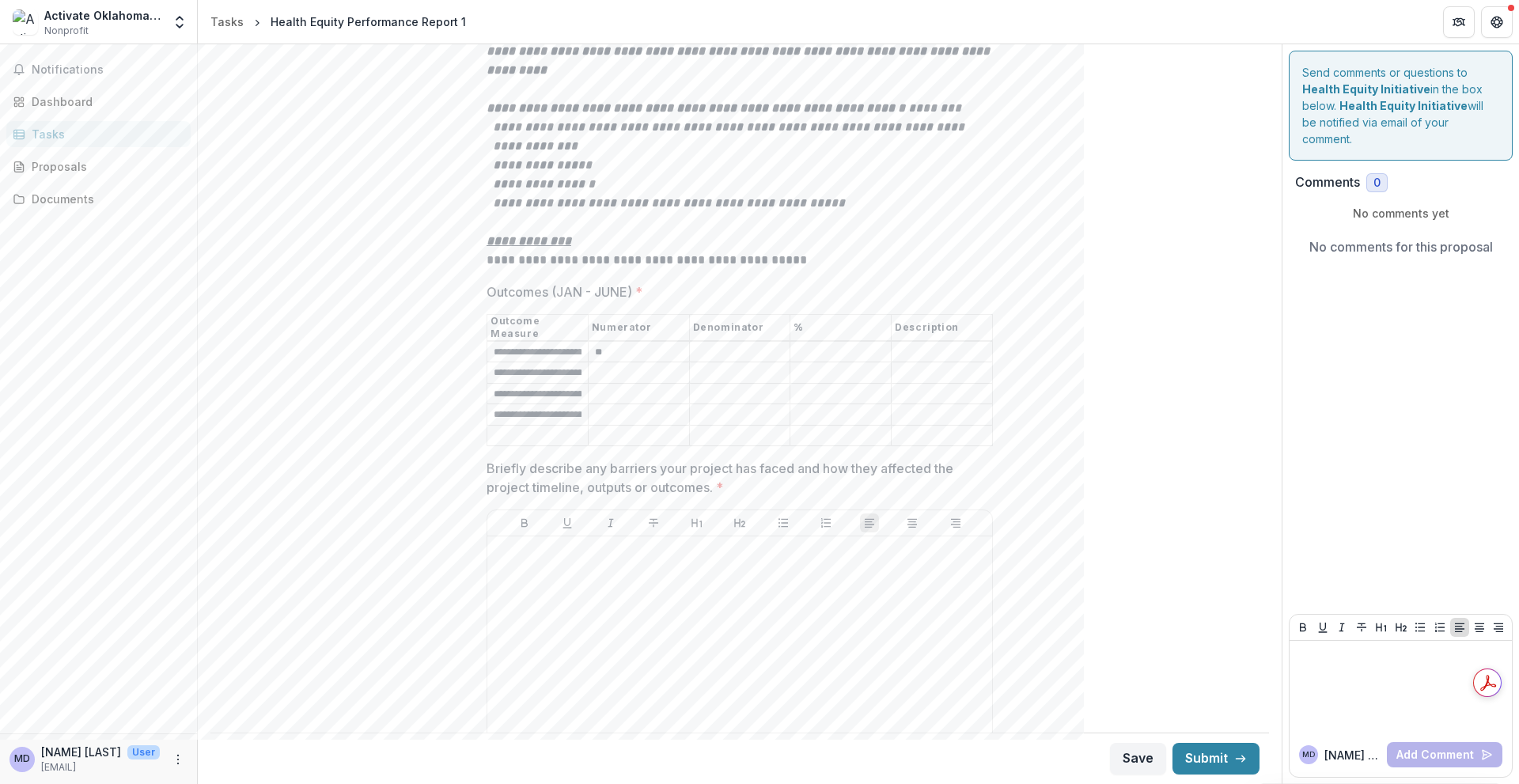 type on "**" 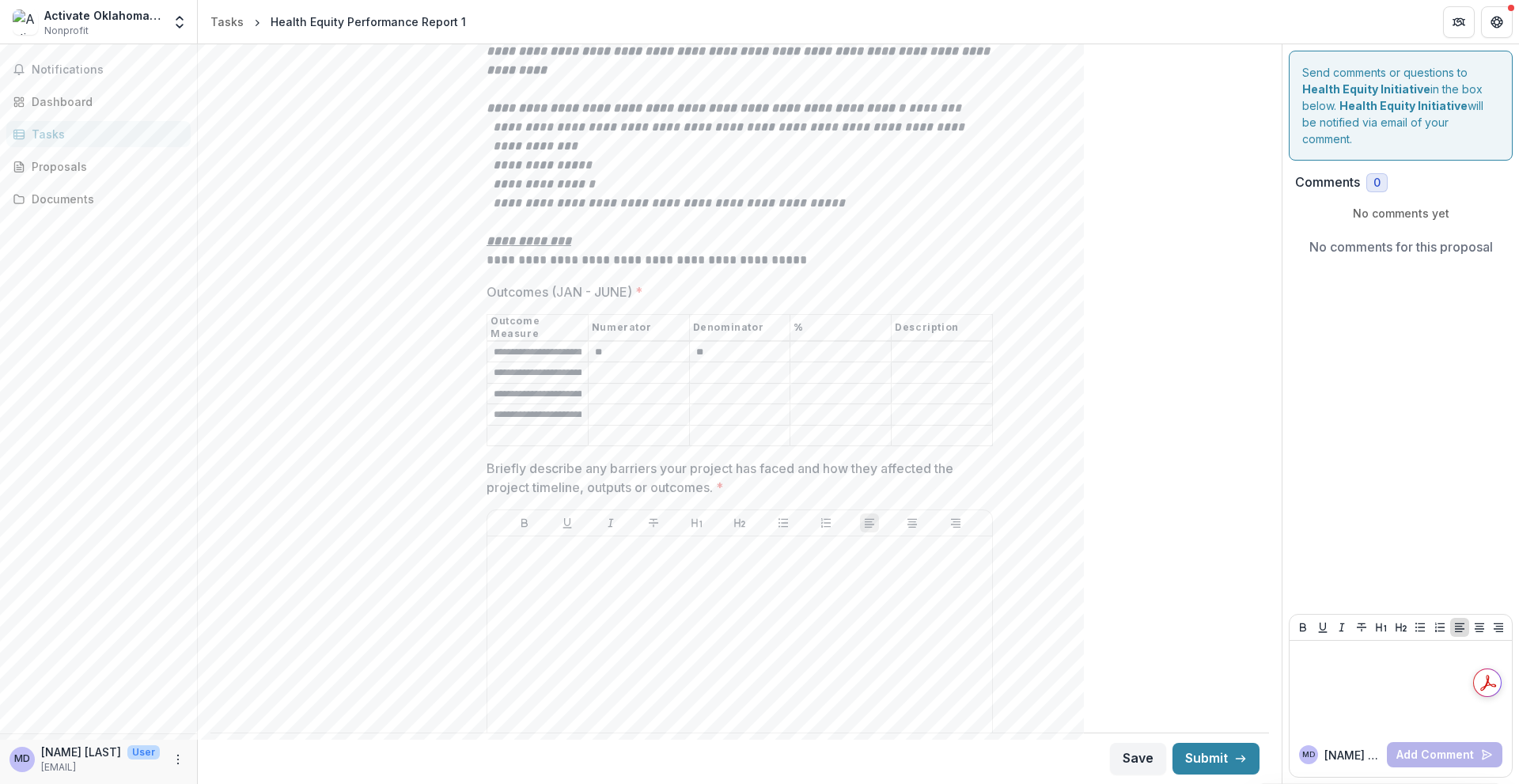 type on "**" 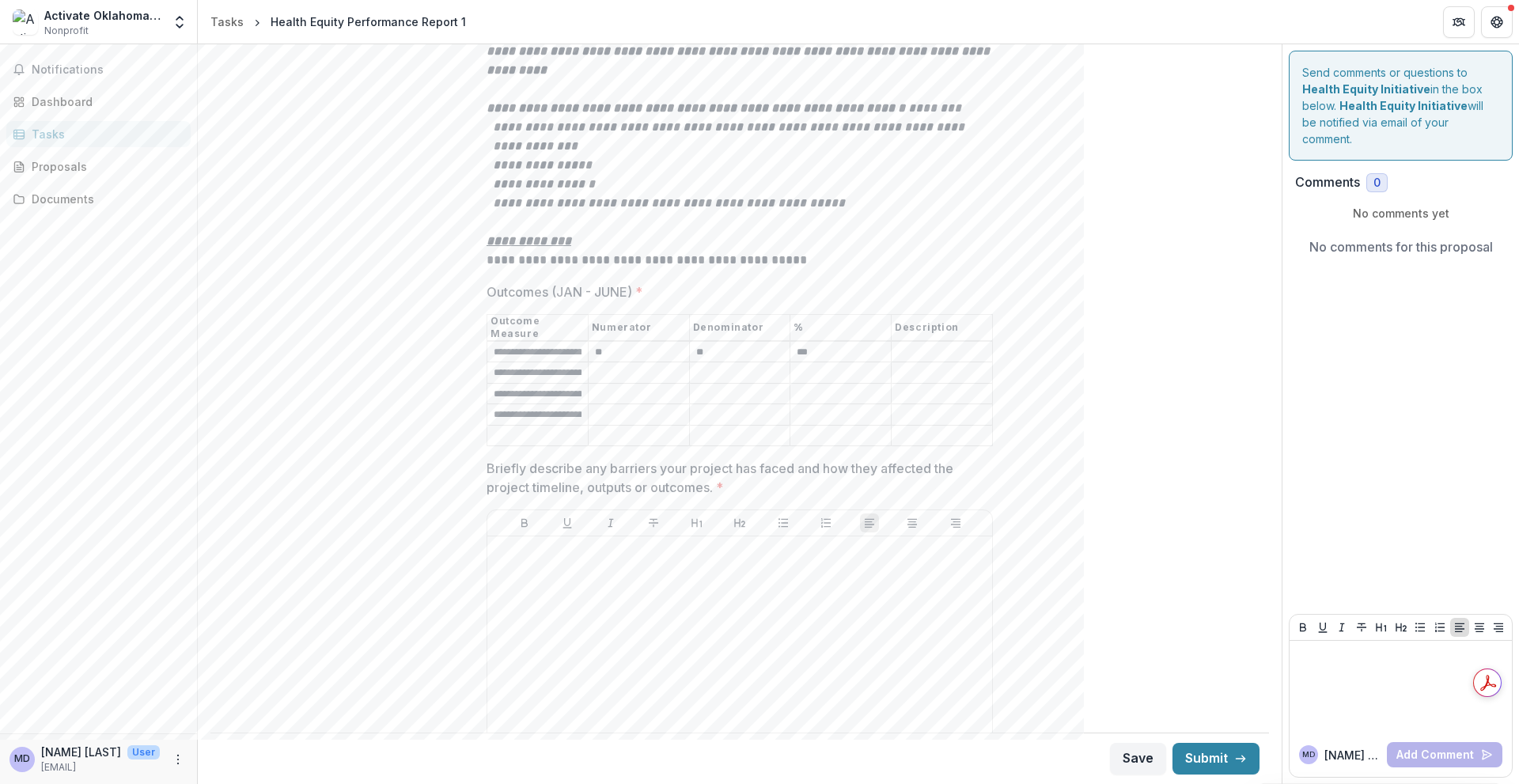 type on "***" 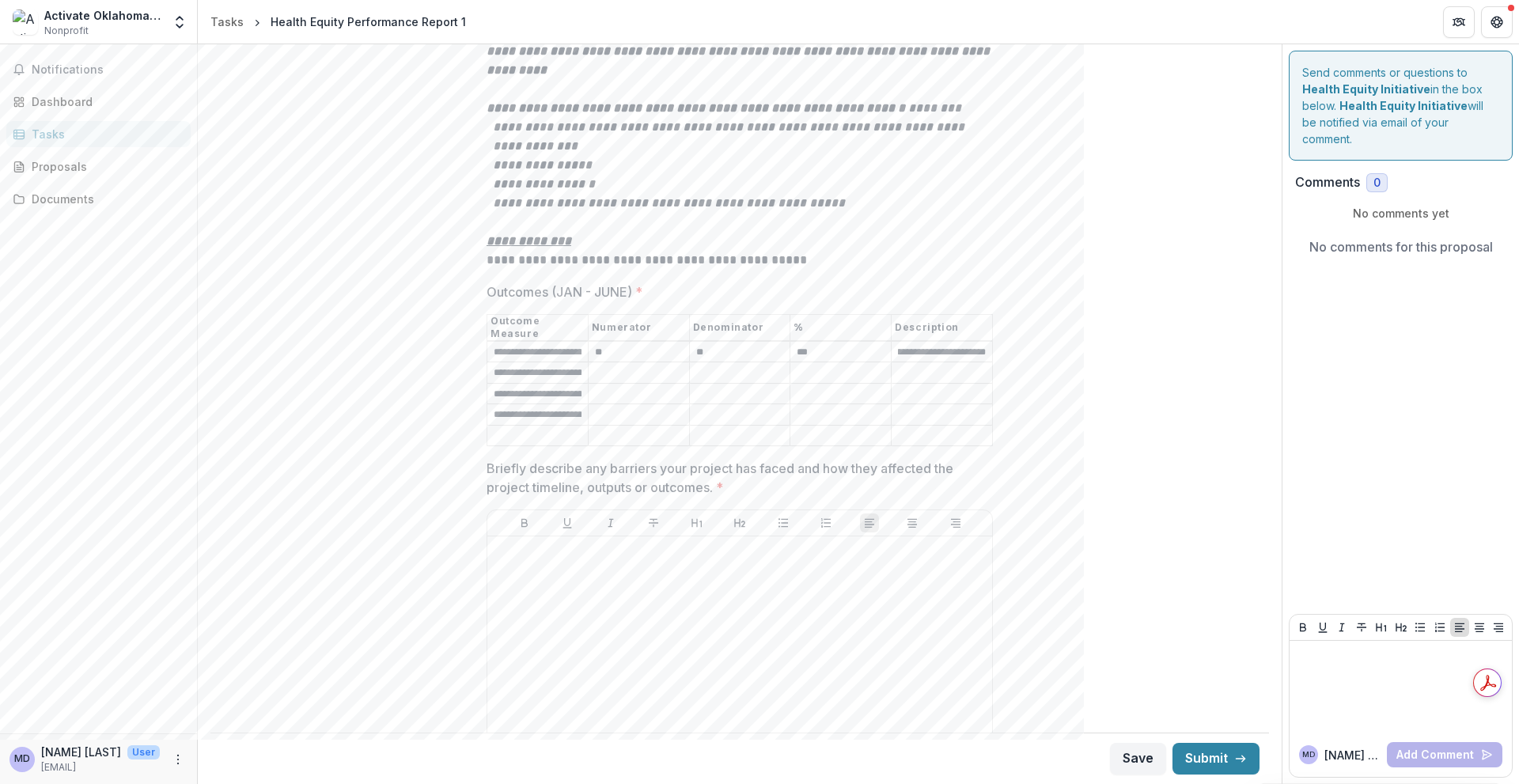 scroll, scrollTop: 0, scrollLeft: 37, axis: horizontal 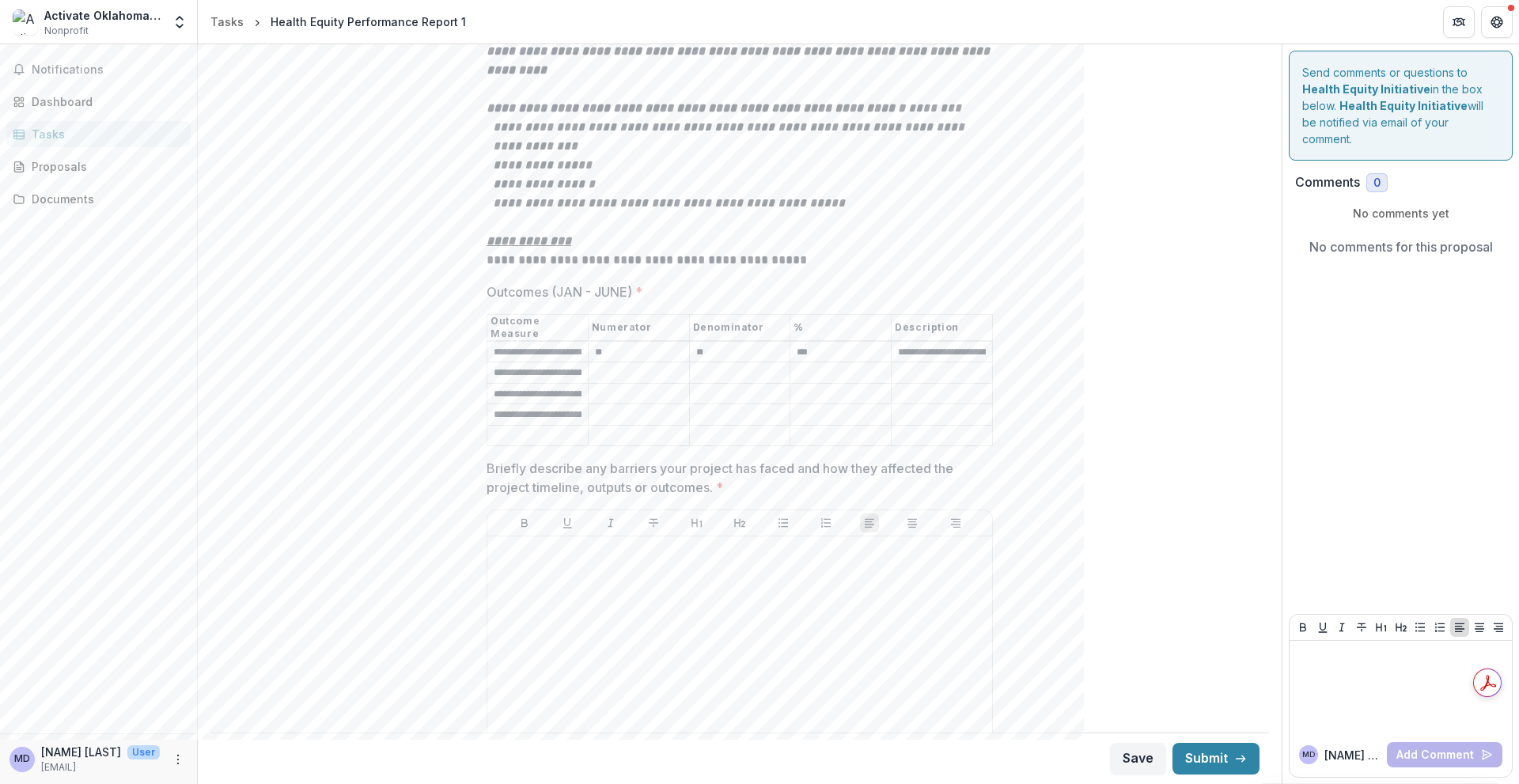 click on "Outcomes (JAN - JUNE) *" at bounding box center (638, 373) 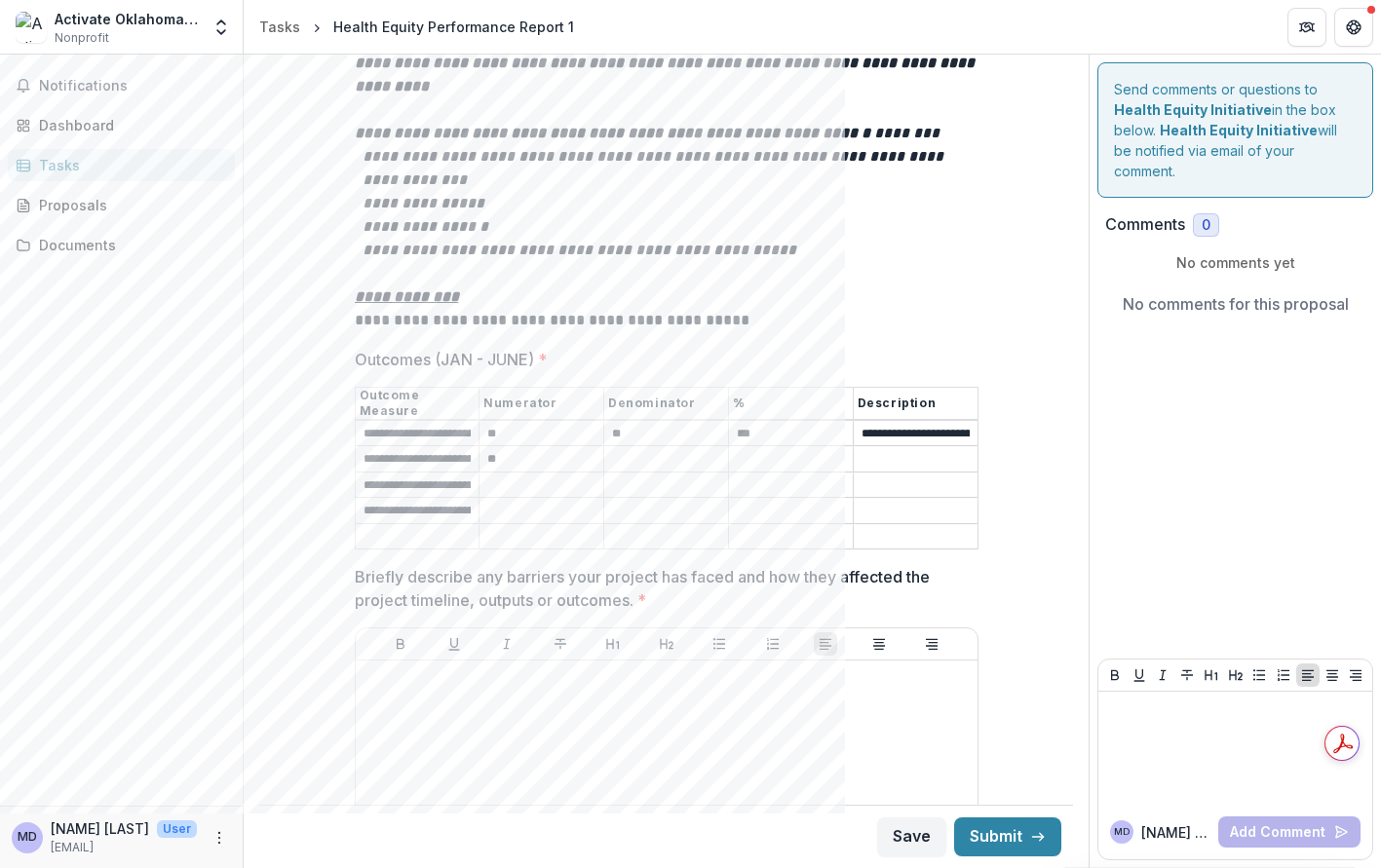 type on "**" 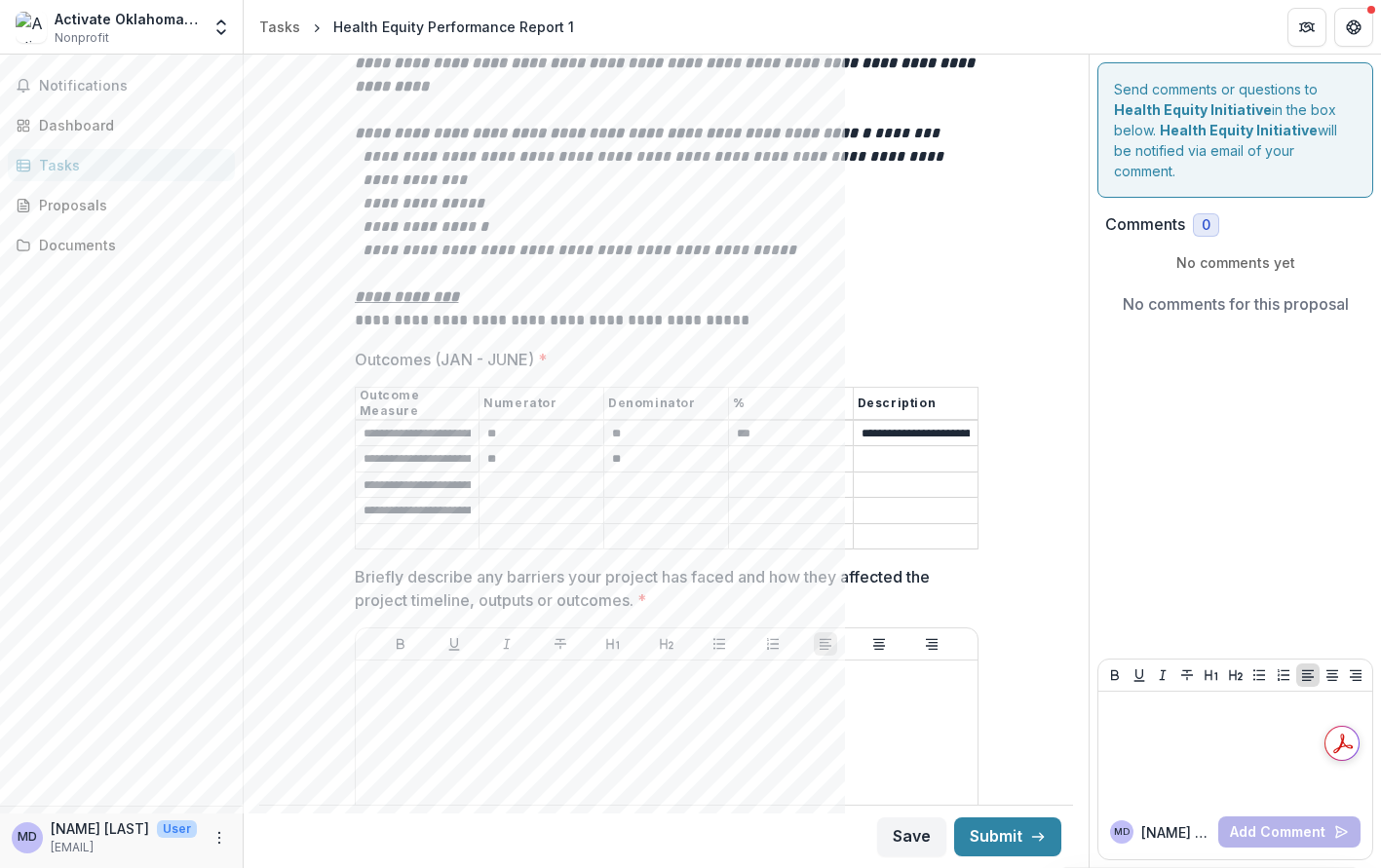 type on "**" 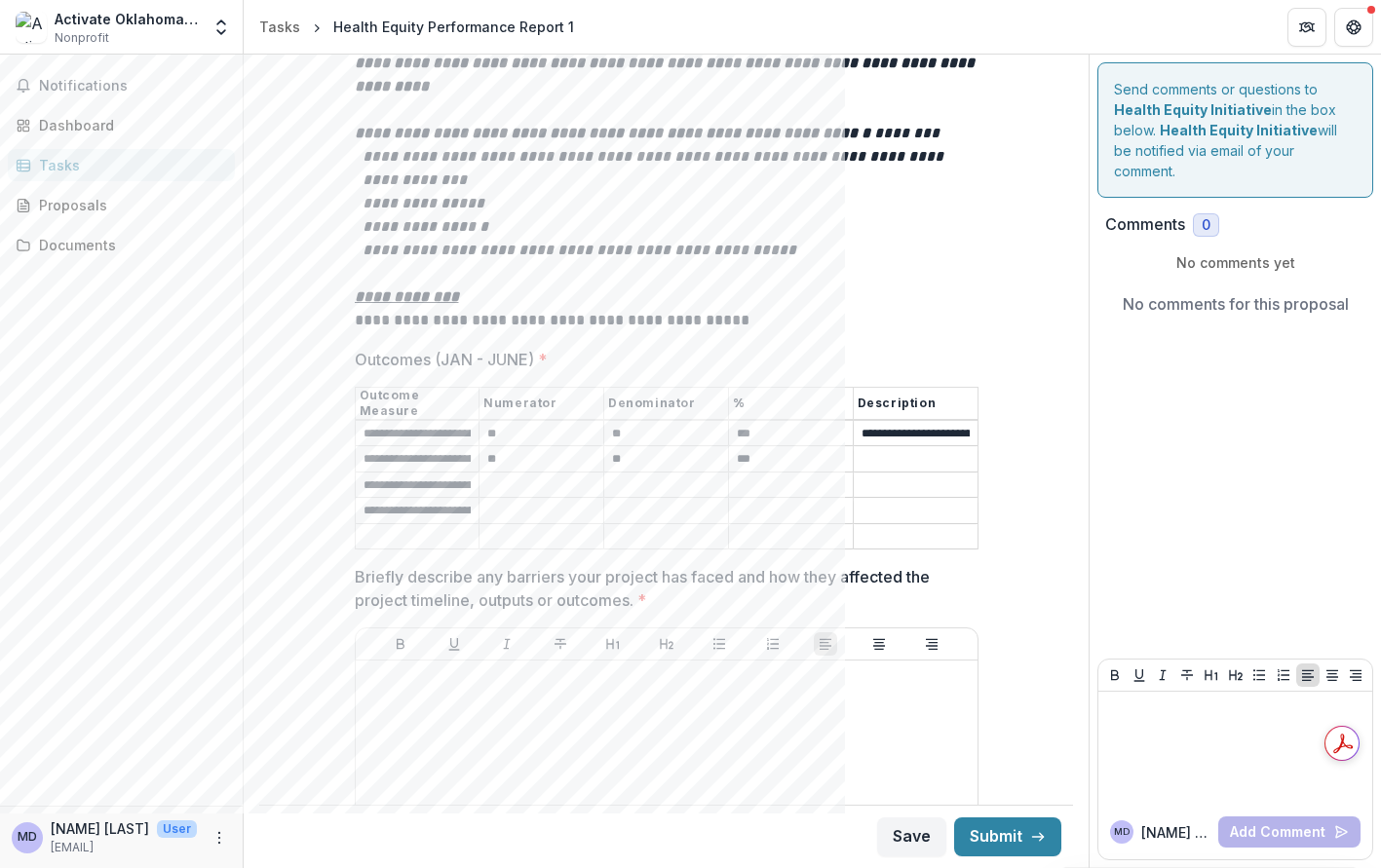type on "***" 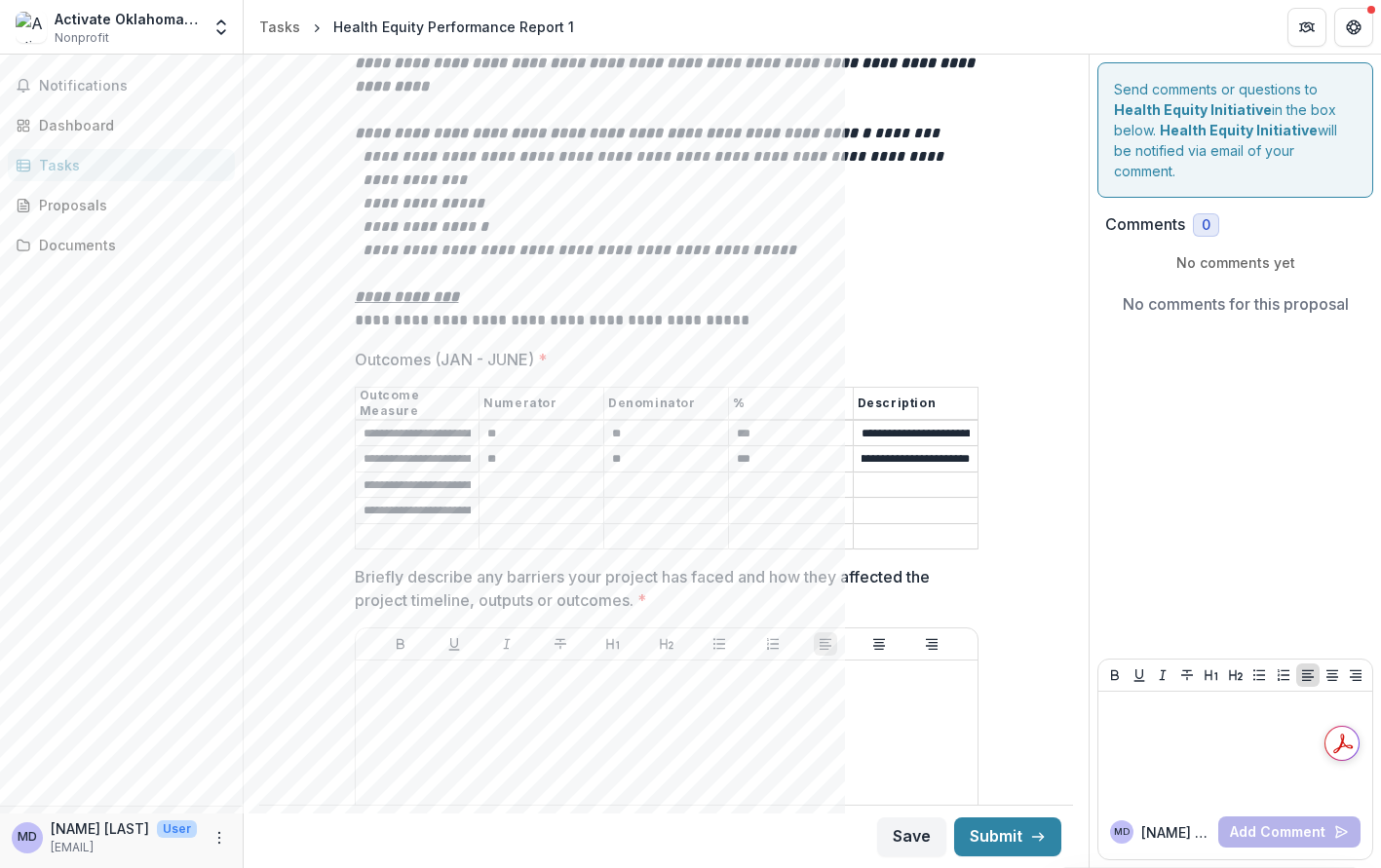 scroll, scrollTop: 0, scrollLeft: 161, axis: horizontal 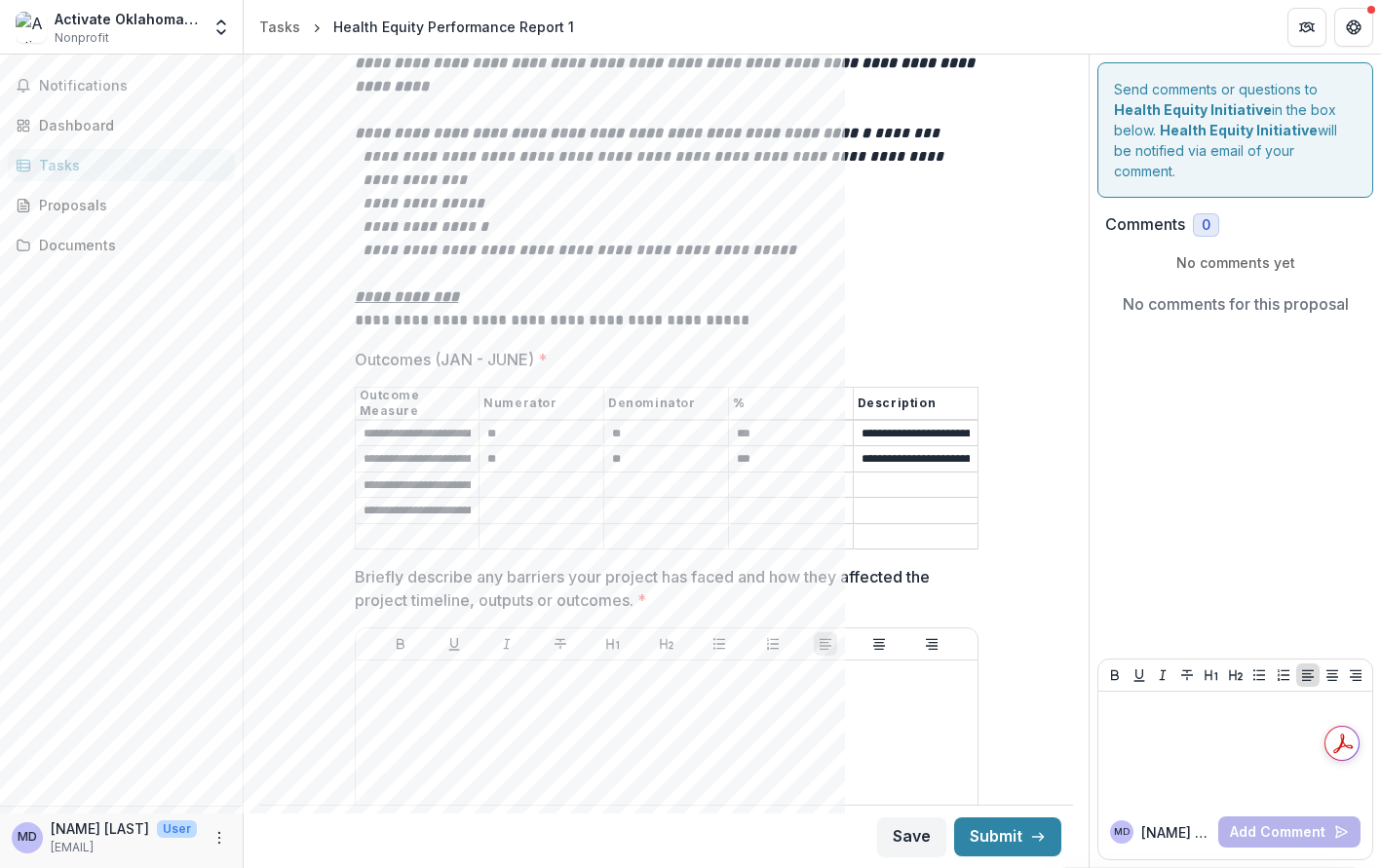 click on "Outcomes (JAN - JUNE) *" at bounding box center [541, 485] 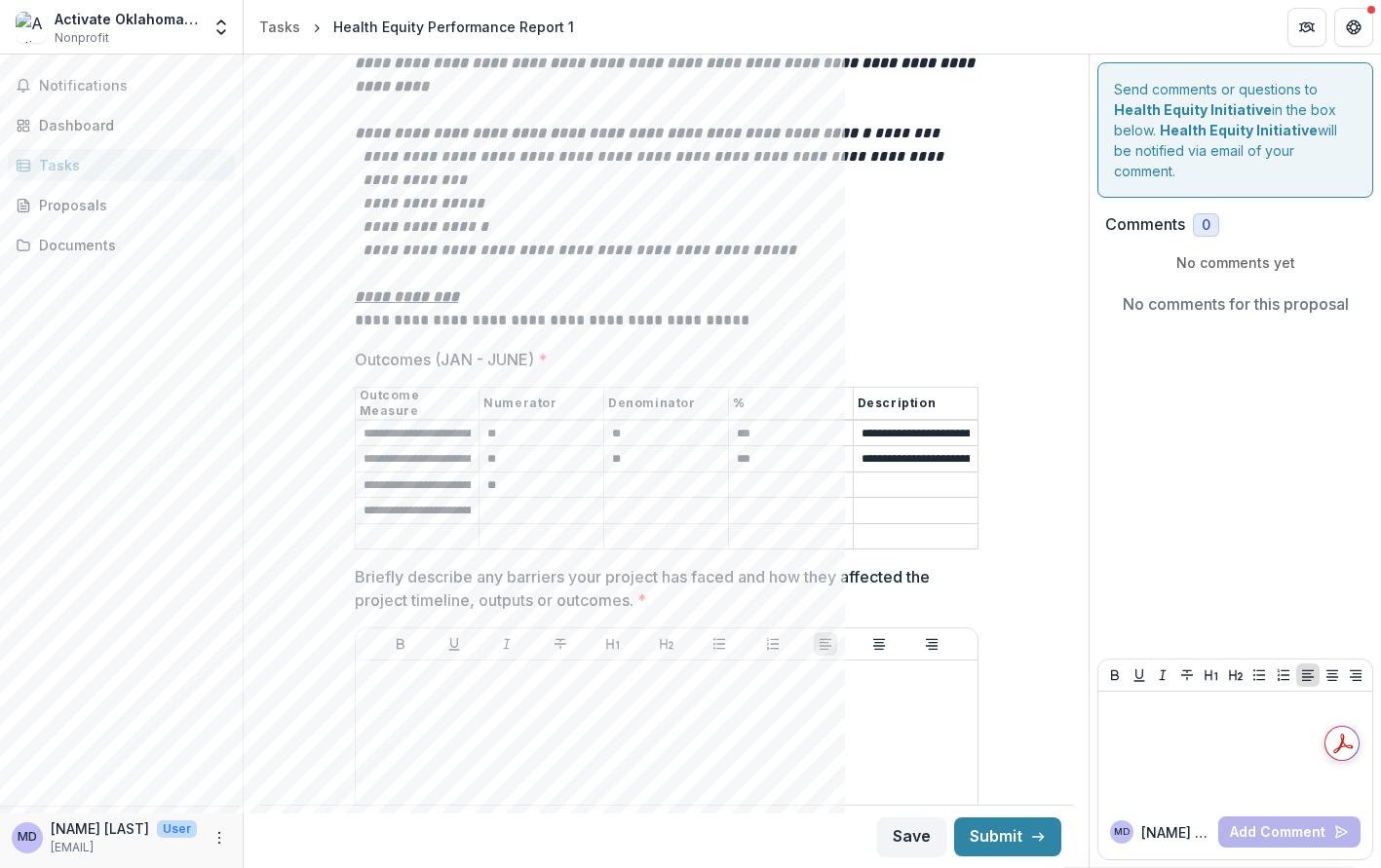 type on "**" 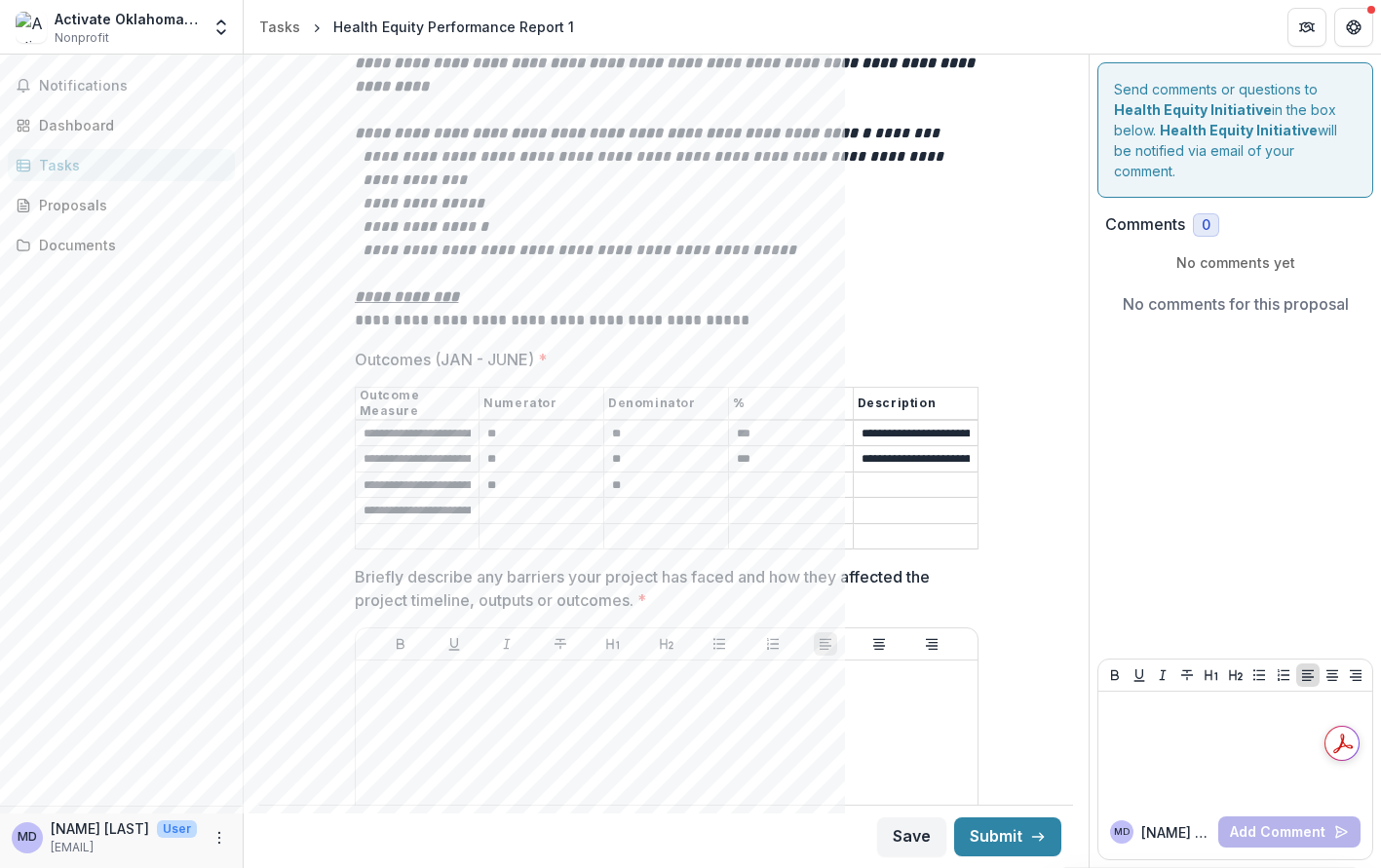 type on "**" 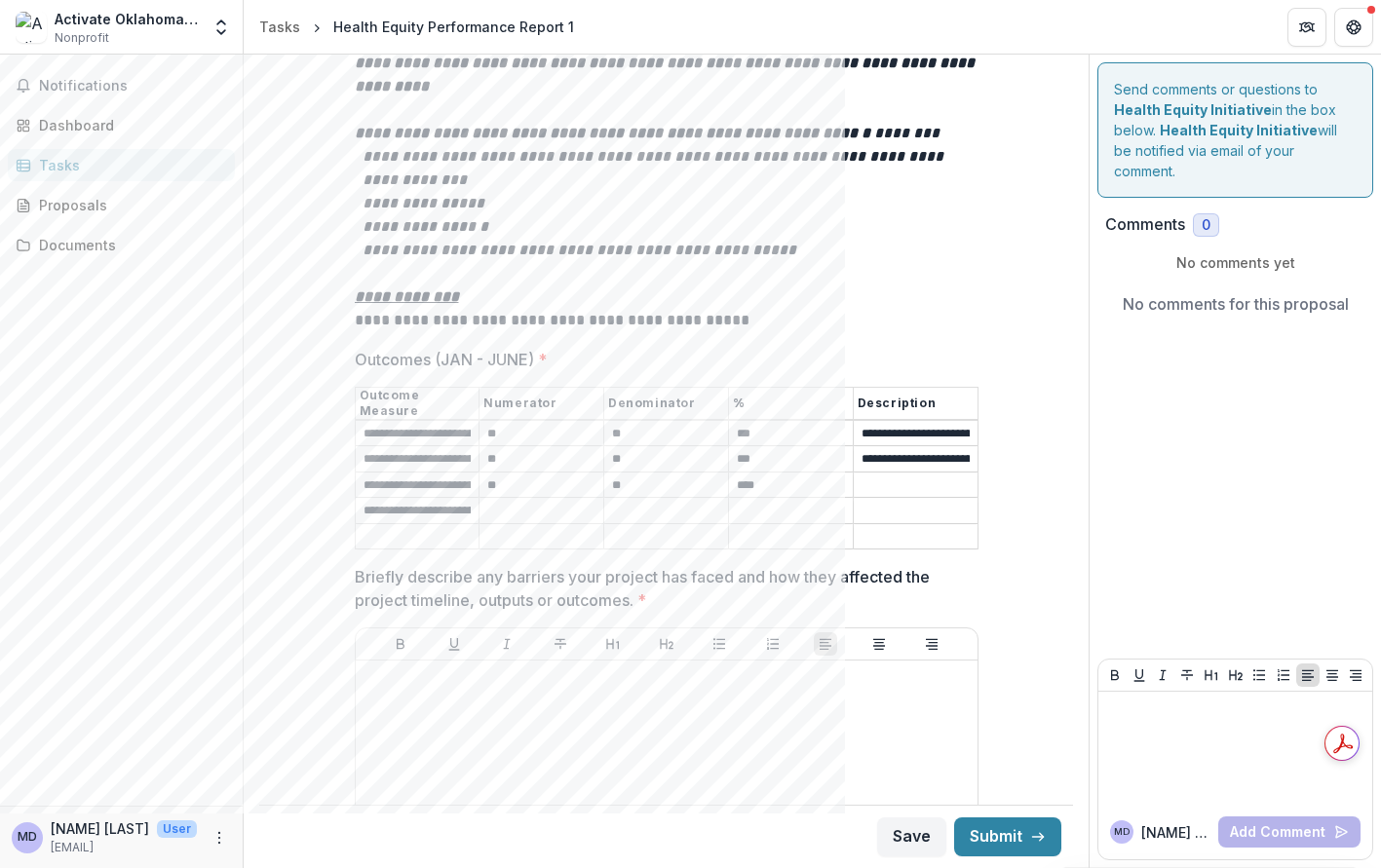 type on "****" 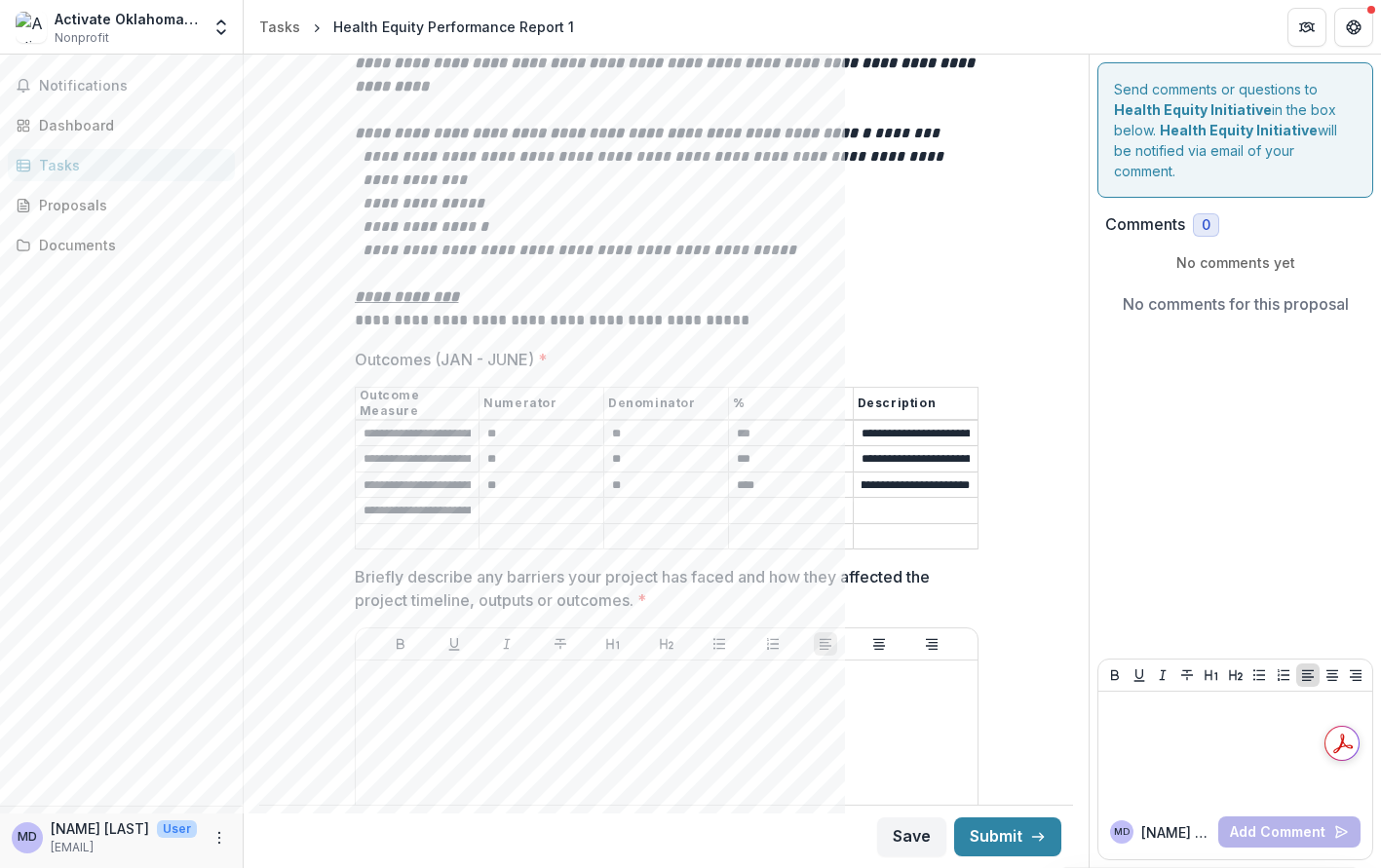 scroll, scrollTop: 0, scrollLeft: 29, axis: horizontal 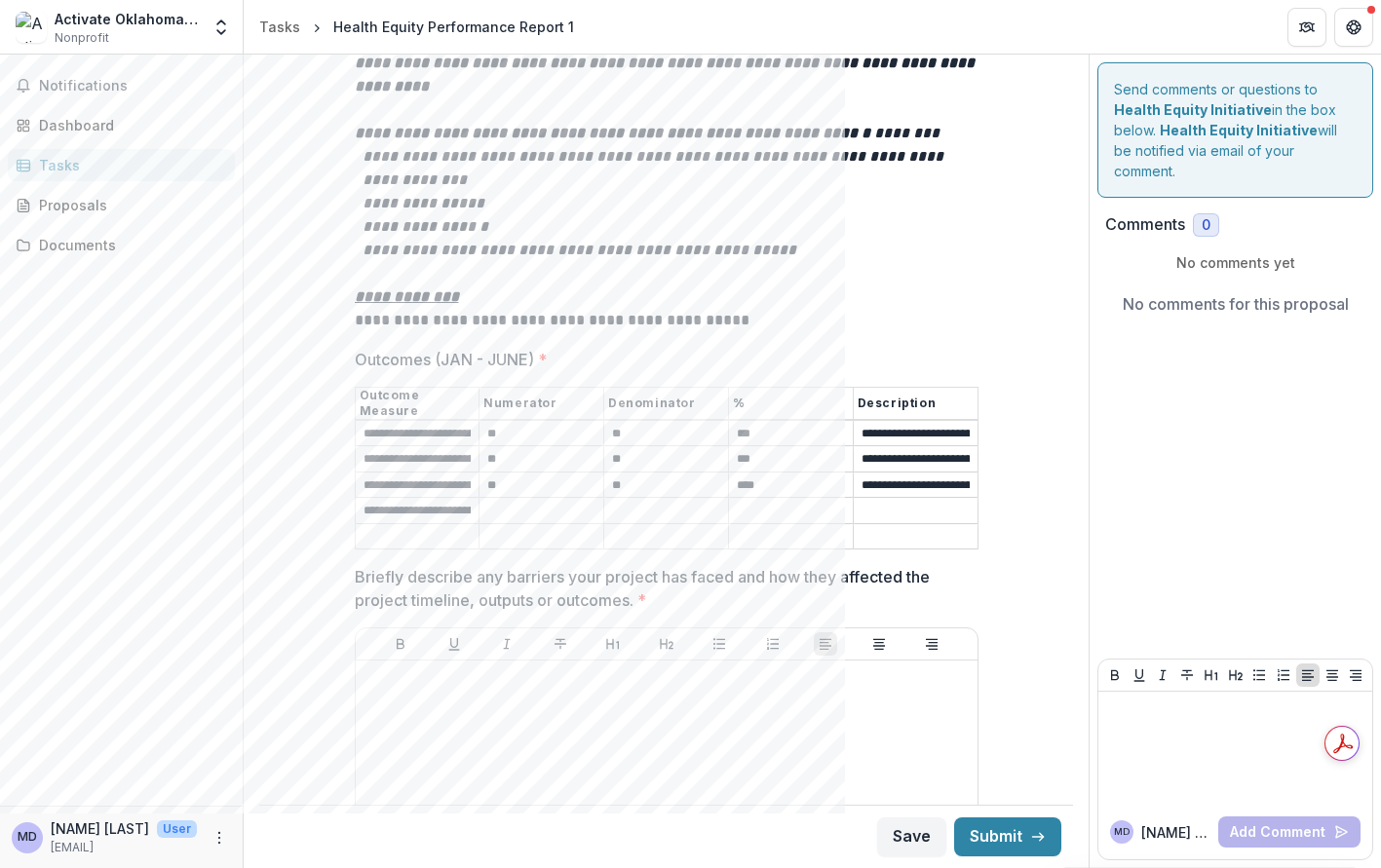 click on "Outcomes (JAN - JUNE) *" at bounding box center (541, 511) 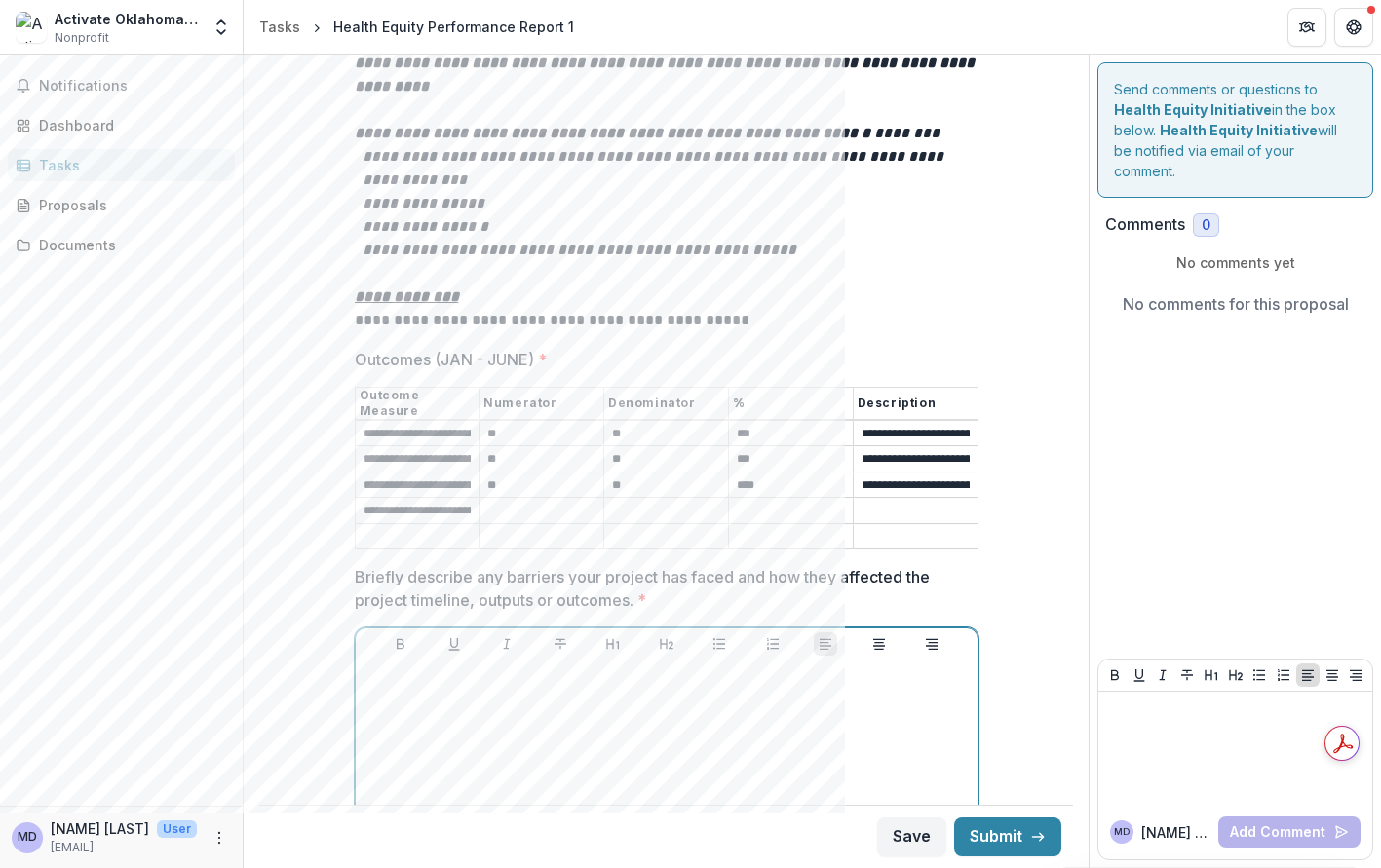 click at bounding box center (667, 679) 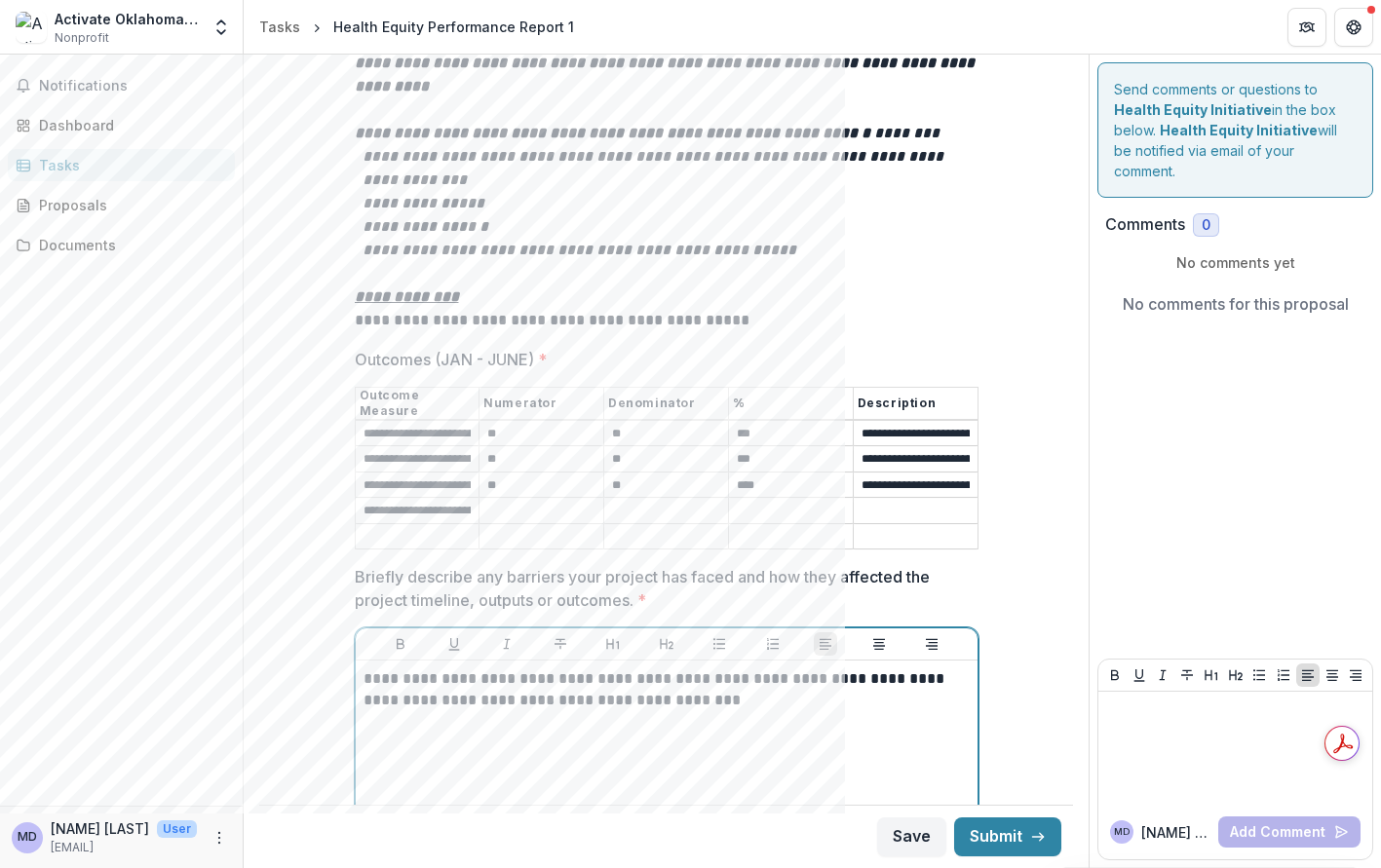 click on "**********" at bounding box center [667, 690] 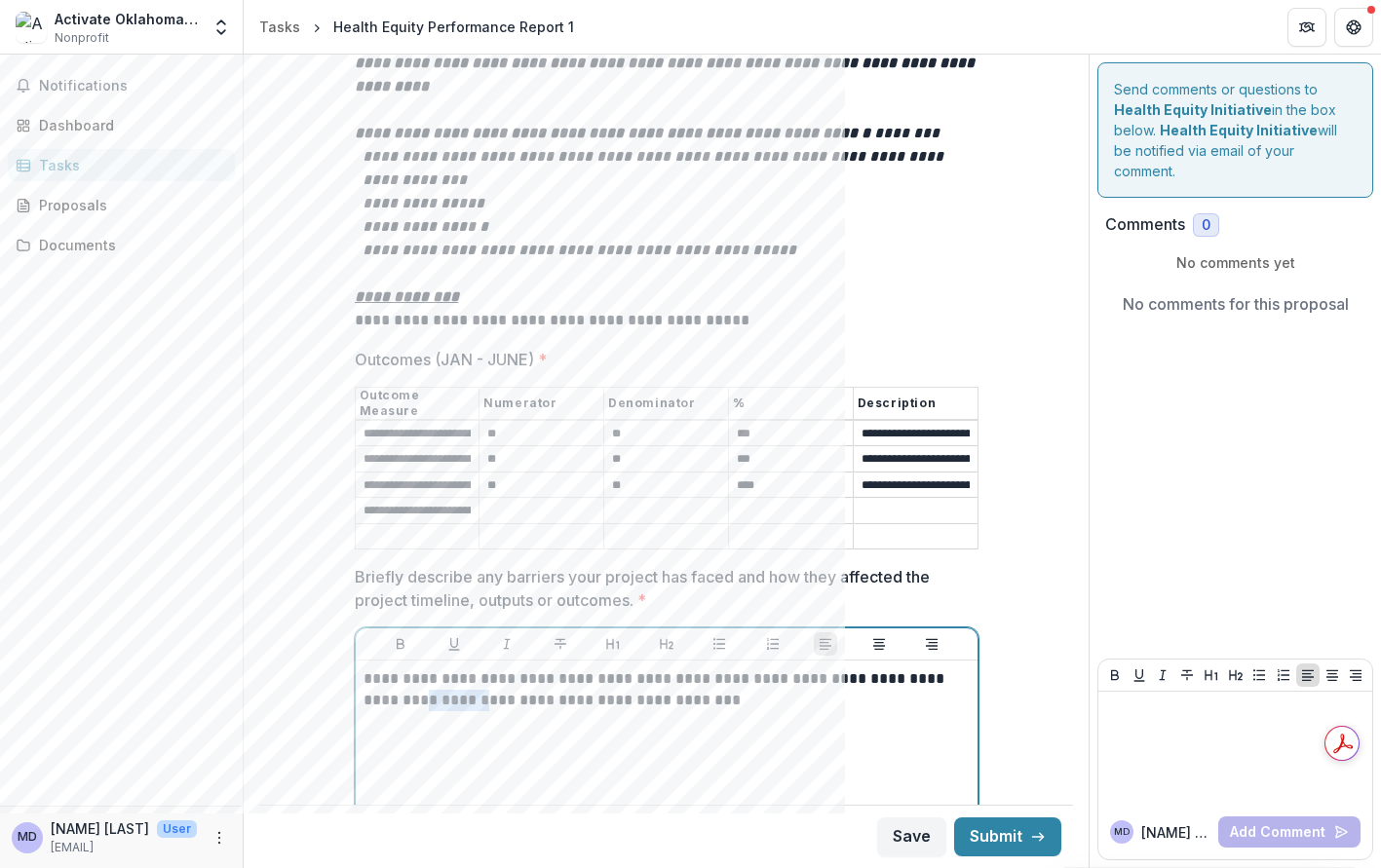 click on "**********" at bounding box center [667, 690] 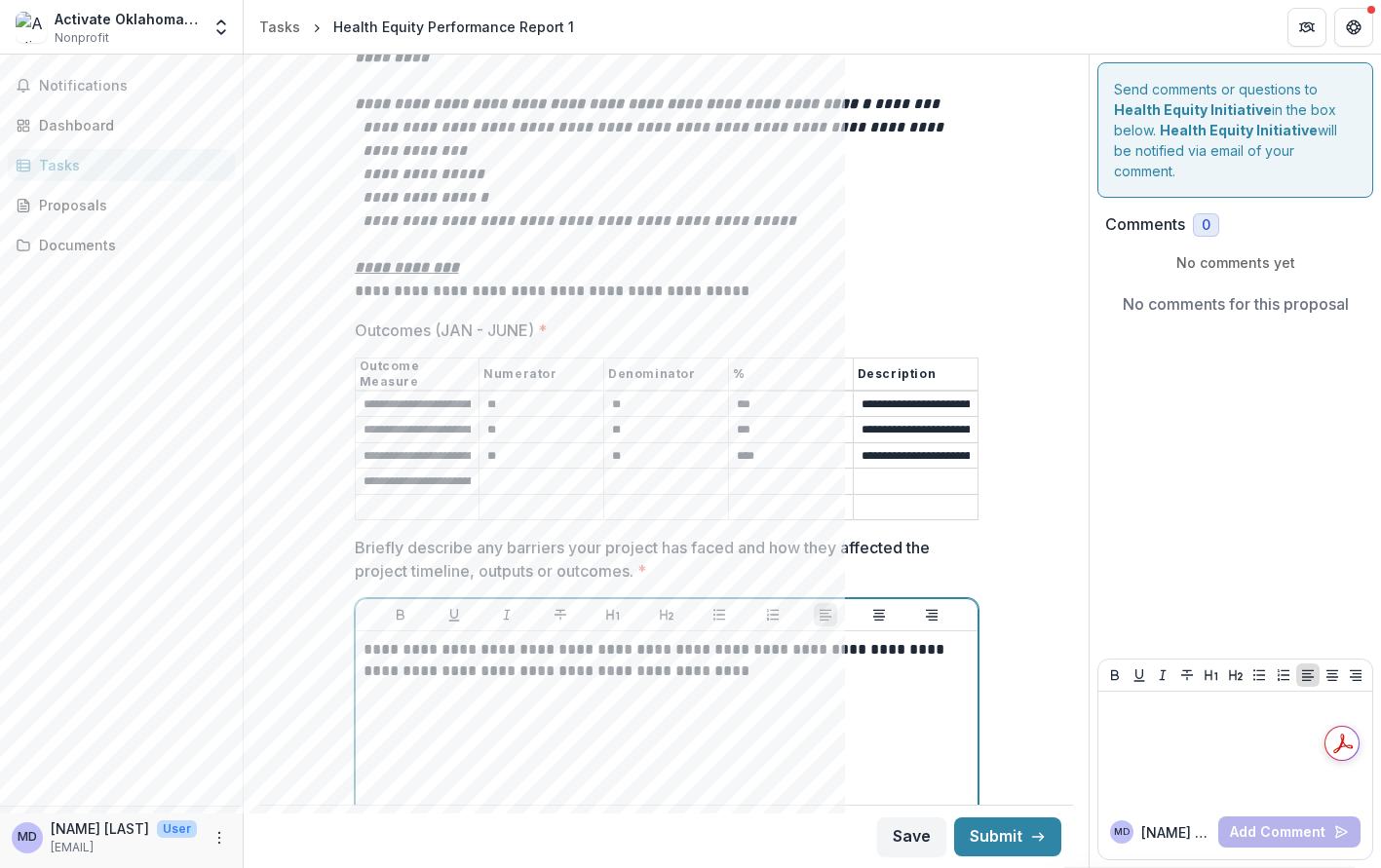 scroll, scrollTop: 3117, scrollLeft: 0, axis: vertical 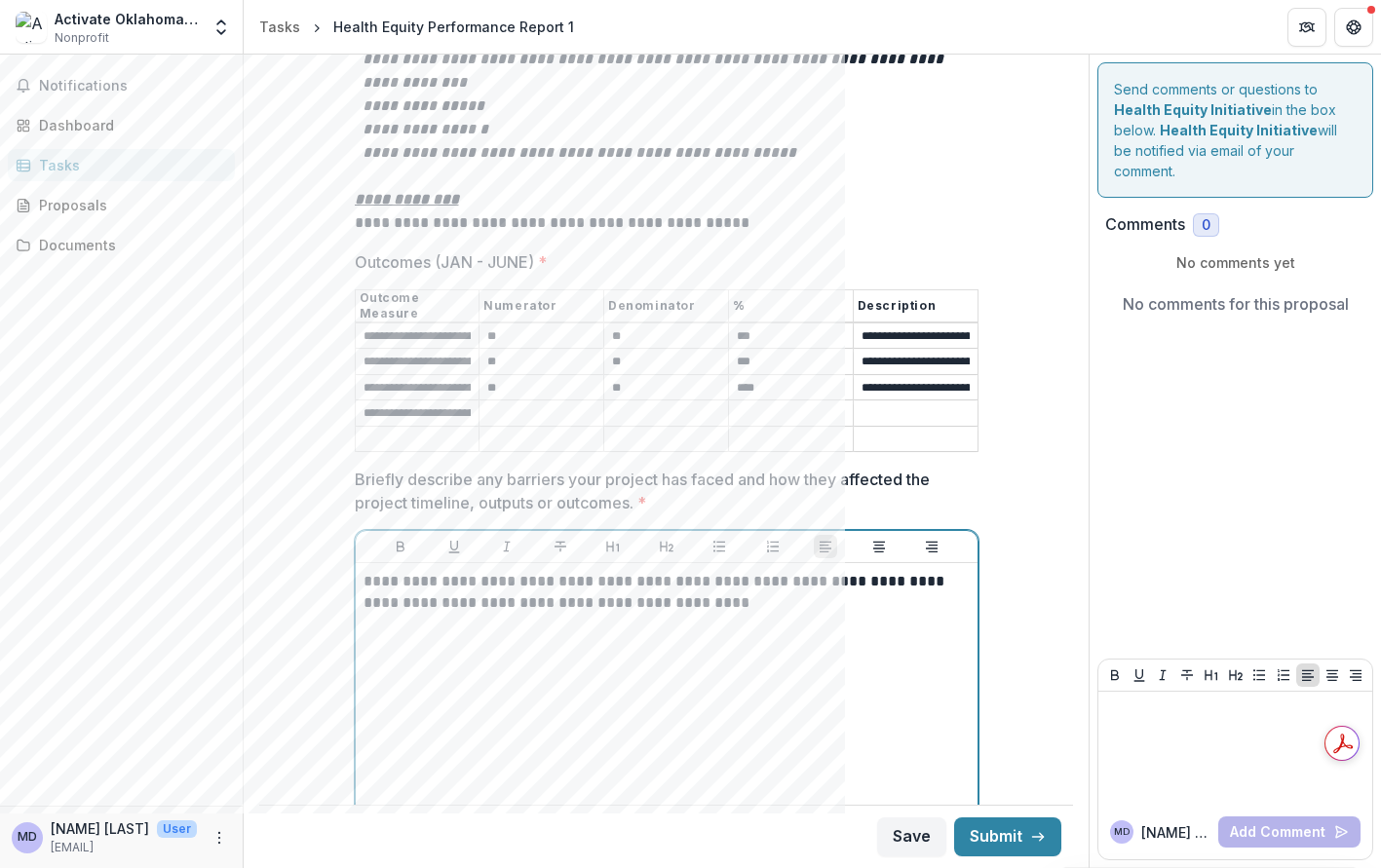 click on "**********" at bounding box center (667, 592) 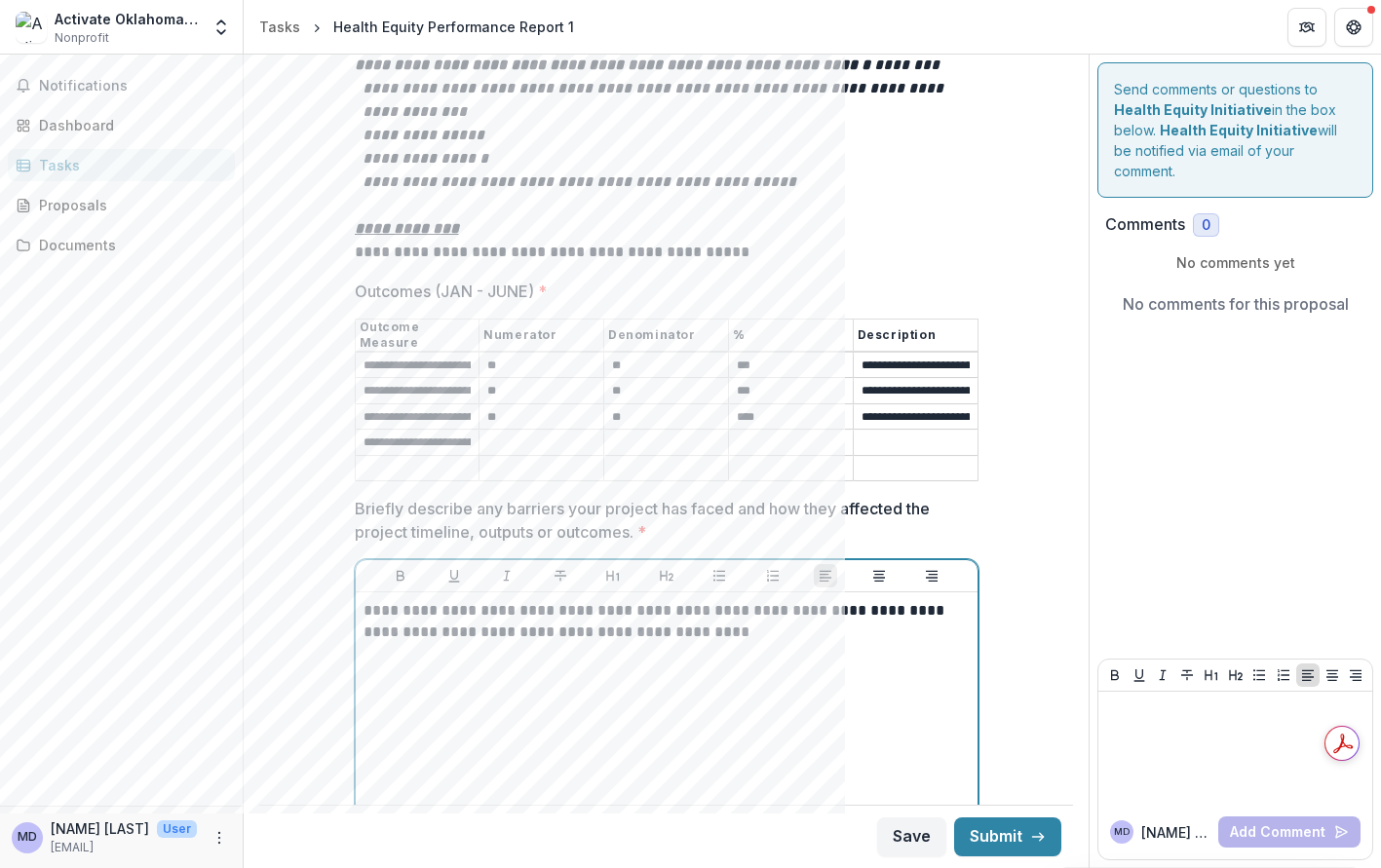 scroll, scrollTop: 3090, scrollLeft: 0, axis: vertical 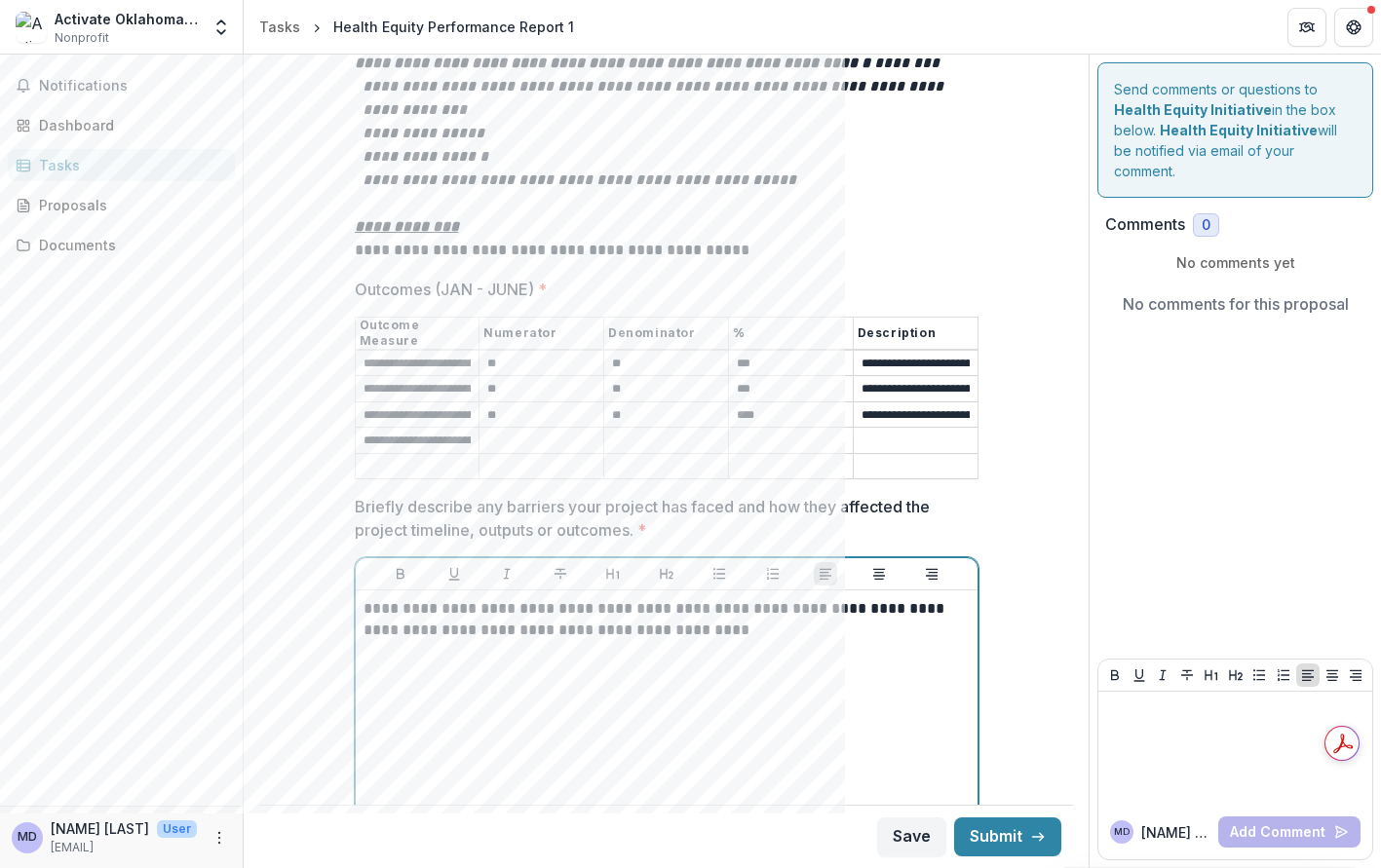 click at bounding box center (667, 652) 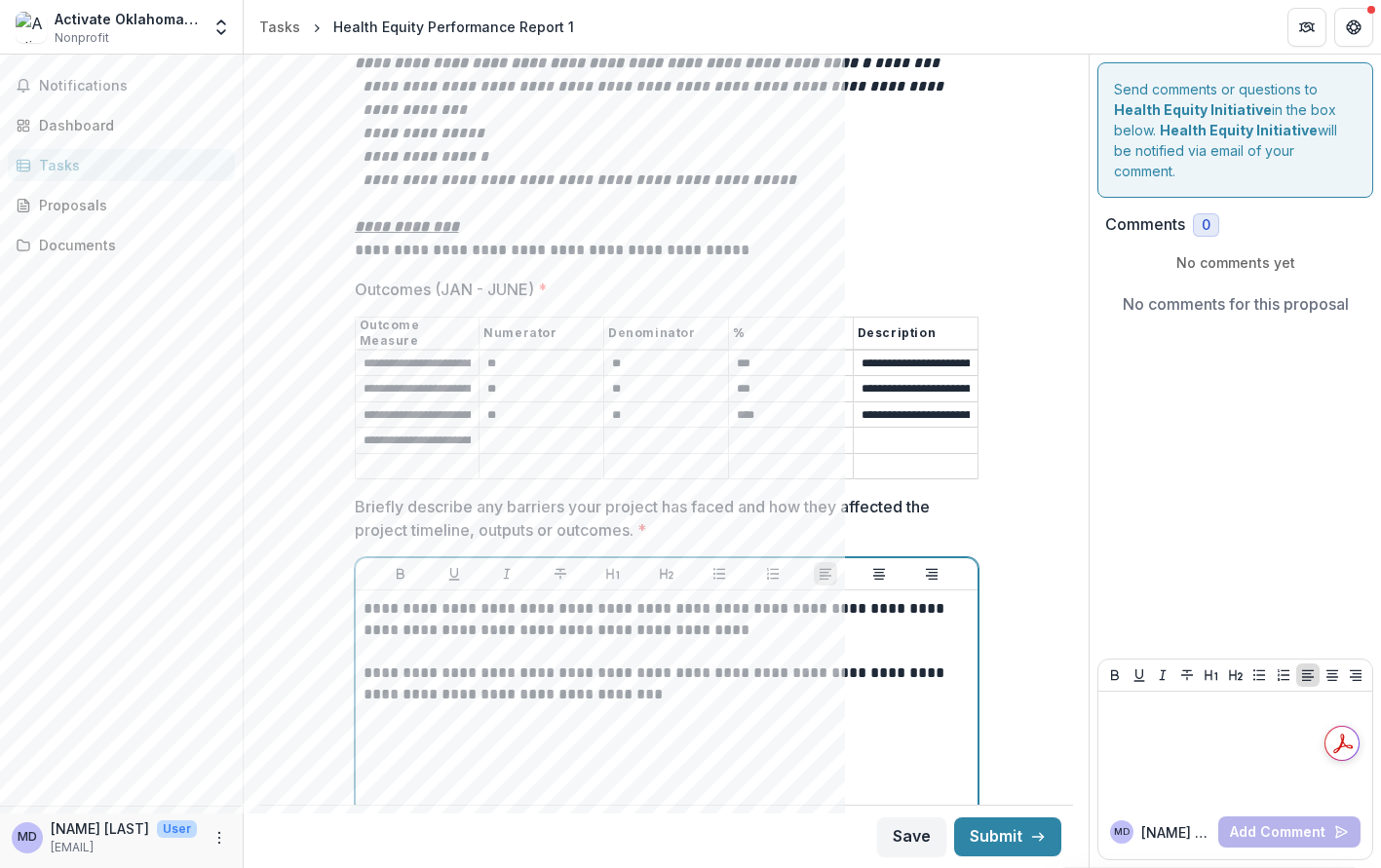 click on "**********" at bounding box center (667, 684) 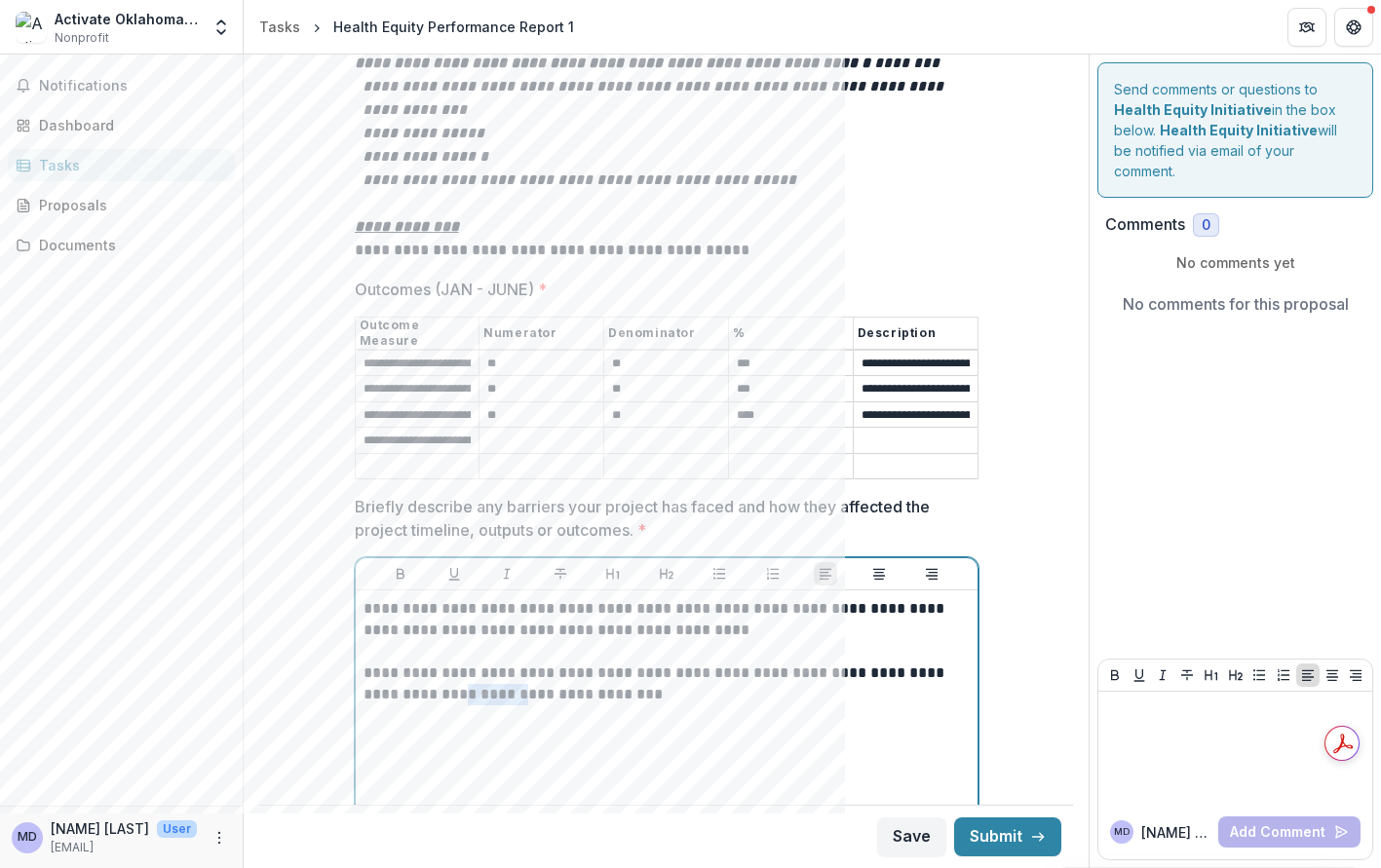 click on "**********" at bounding box center [667, 684] 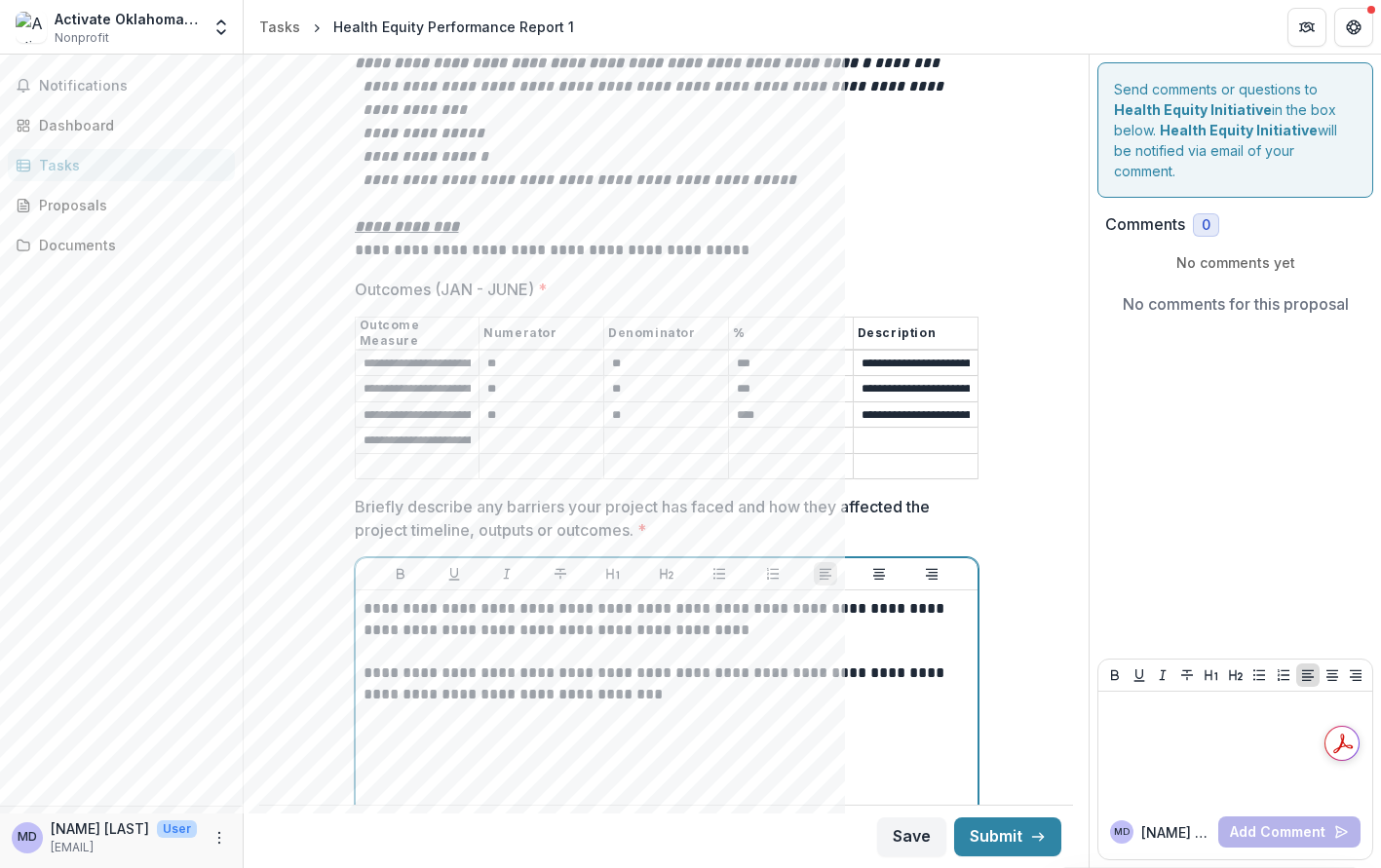 click on "**********" at bounding box center [667, 684] 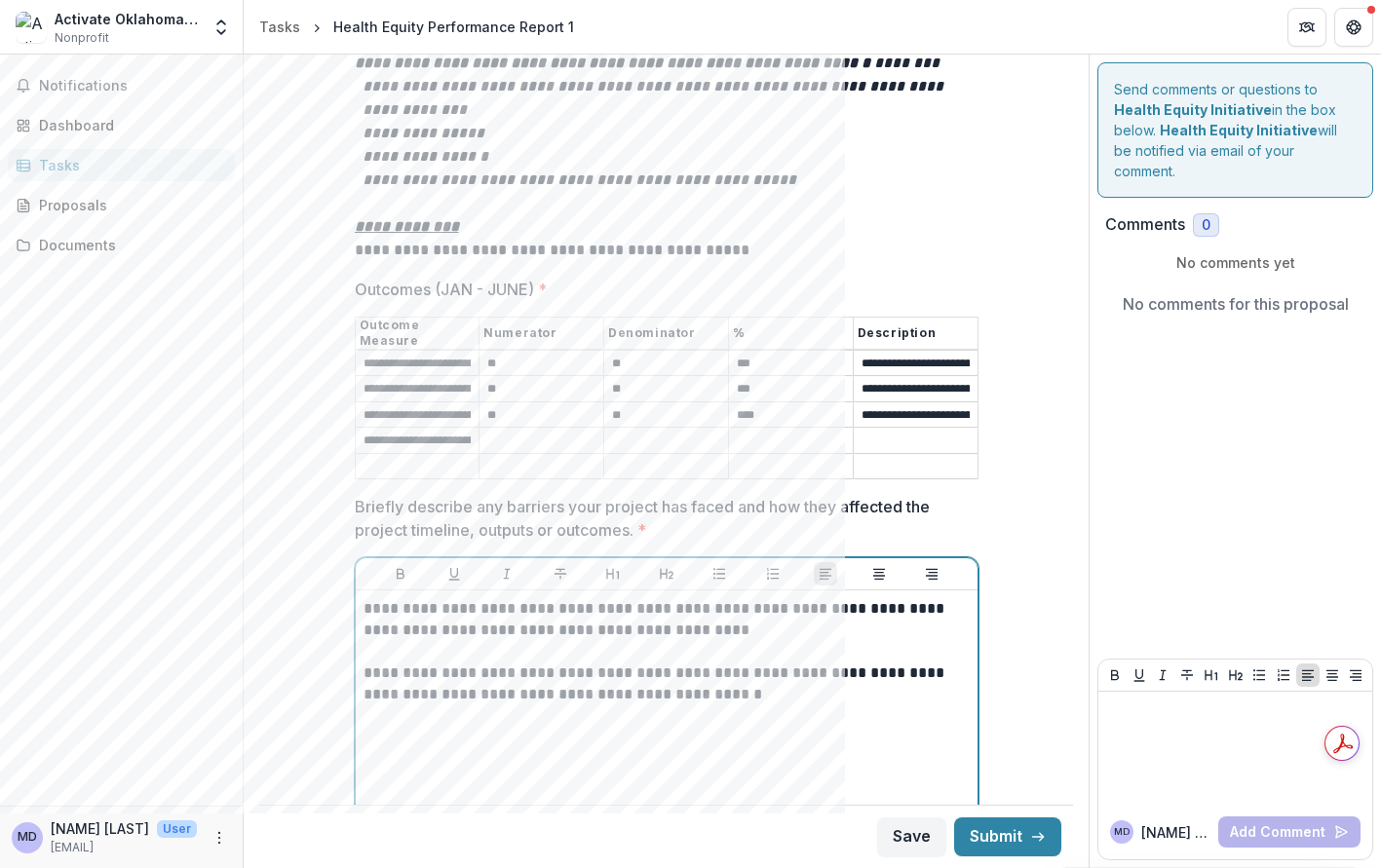 click on "**********" at bounding box center [667, 684] 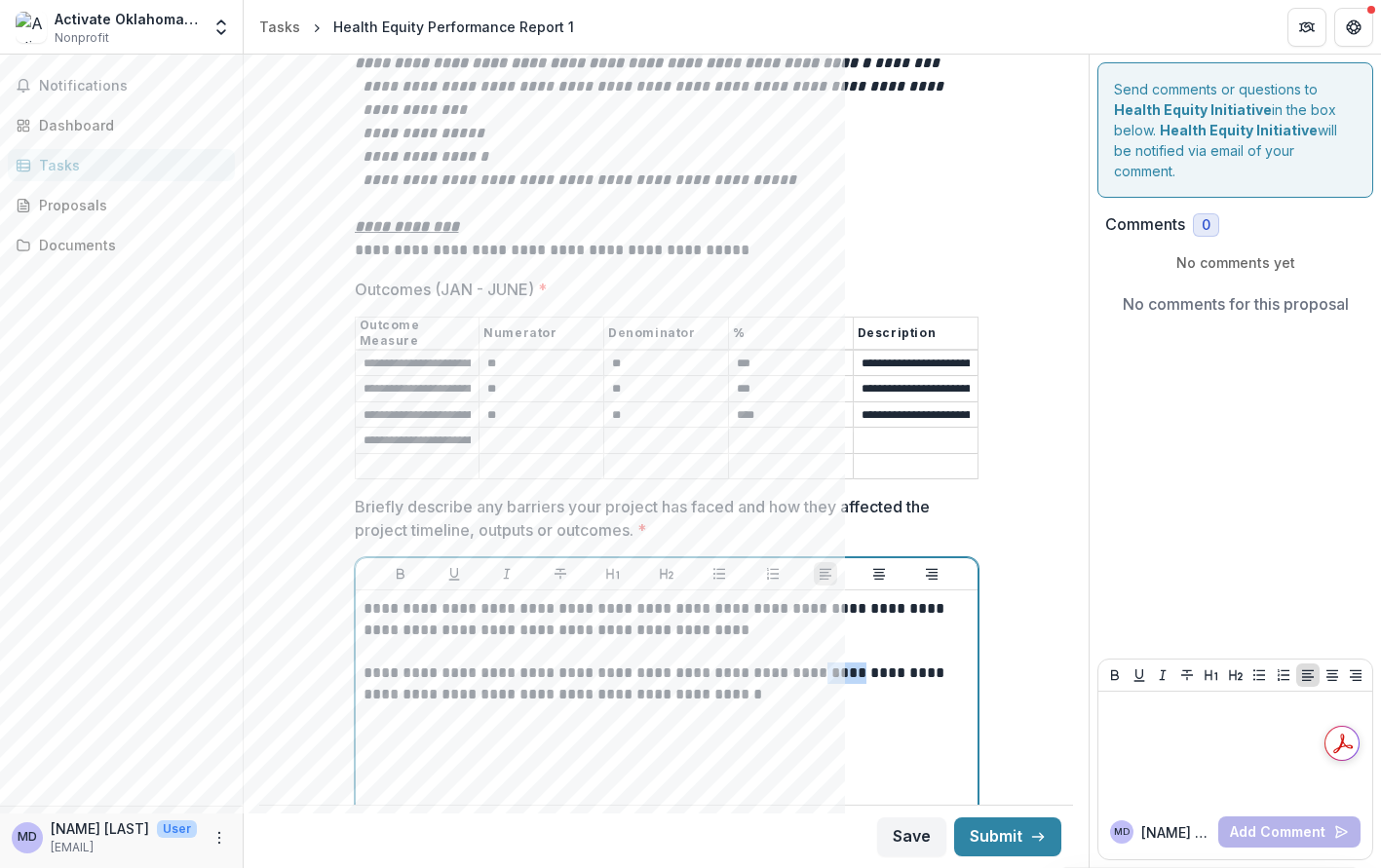 click on "**********" at bounding box center [667, 684] 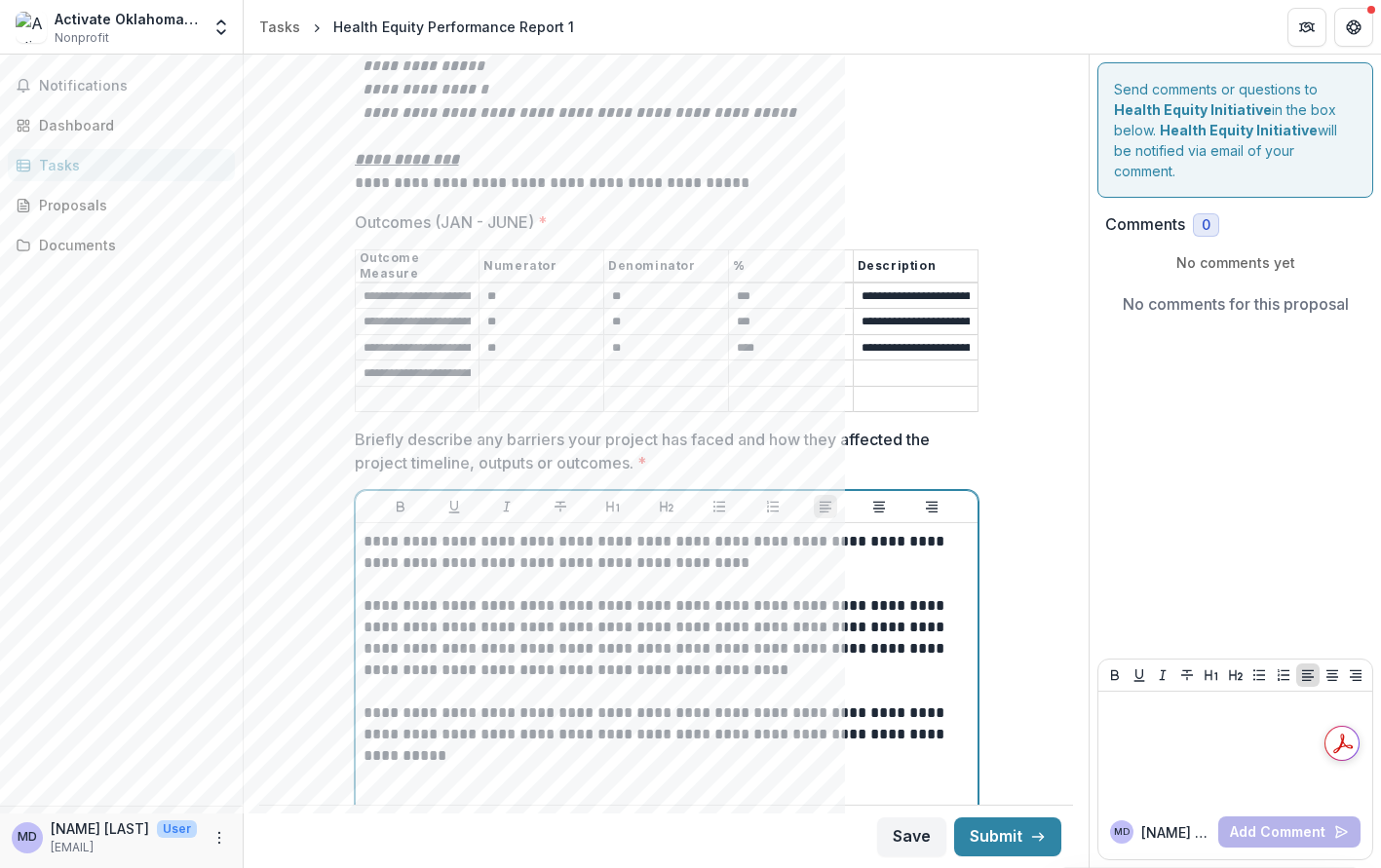 scroll, scrollTop: 3188, scrollLeft: 0, axis: vertical 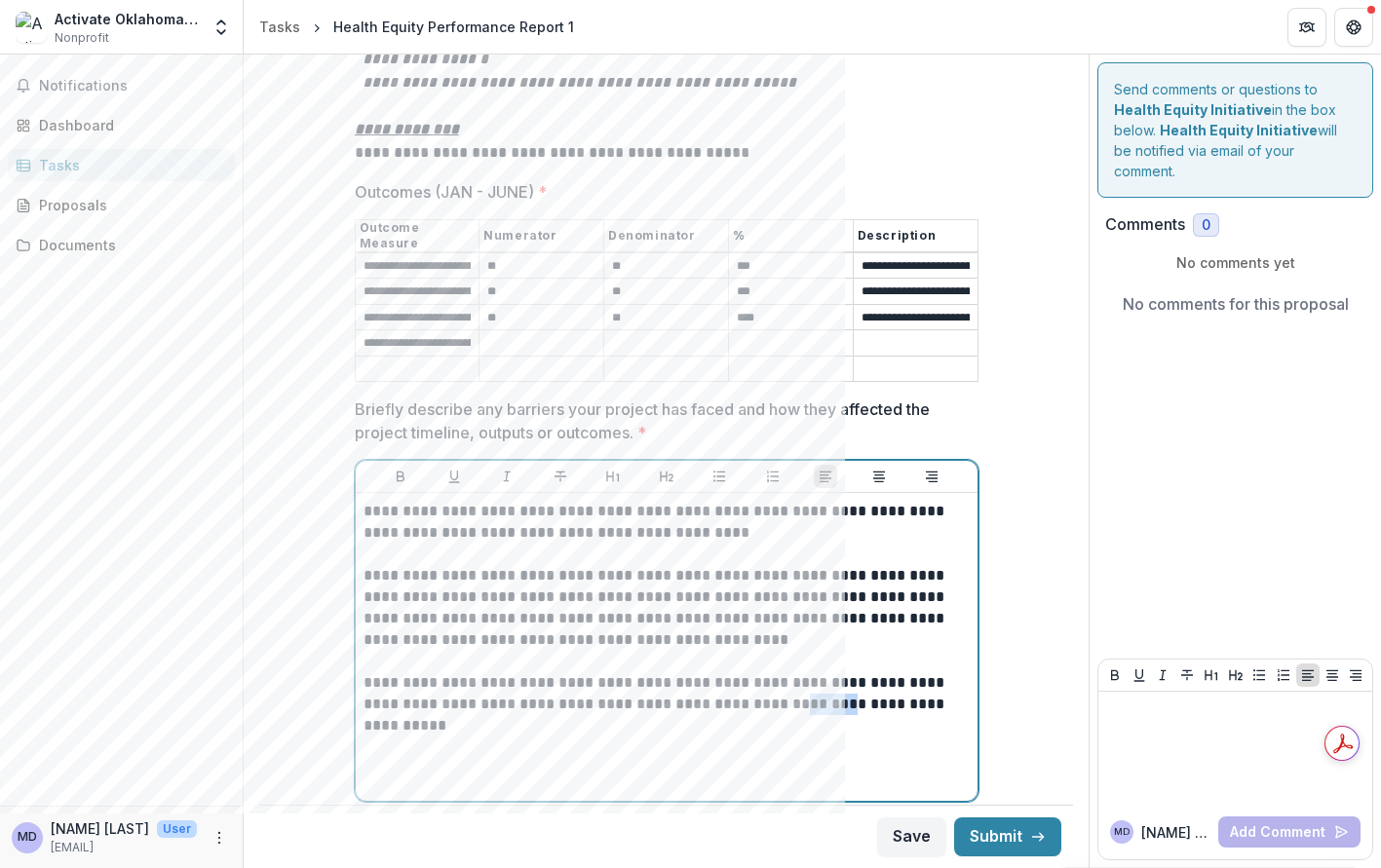 drag, startPoint x: 710, startPoint y: 673, endPoint x: 757, endPoint y: 677, distance: 47.169906 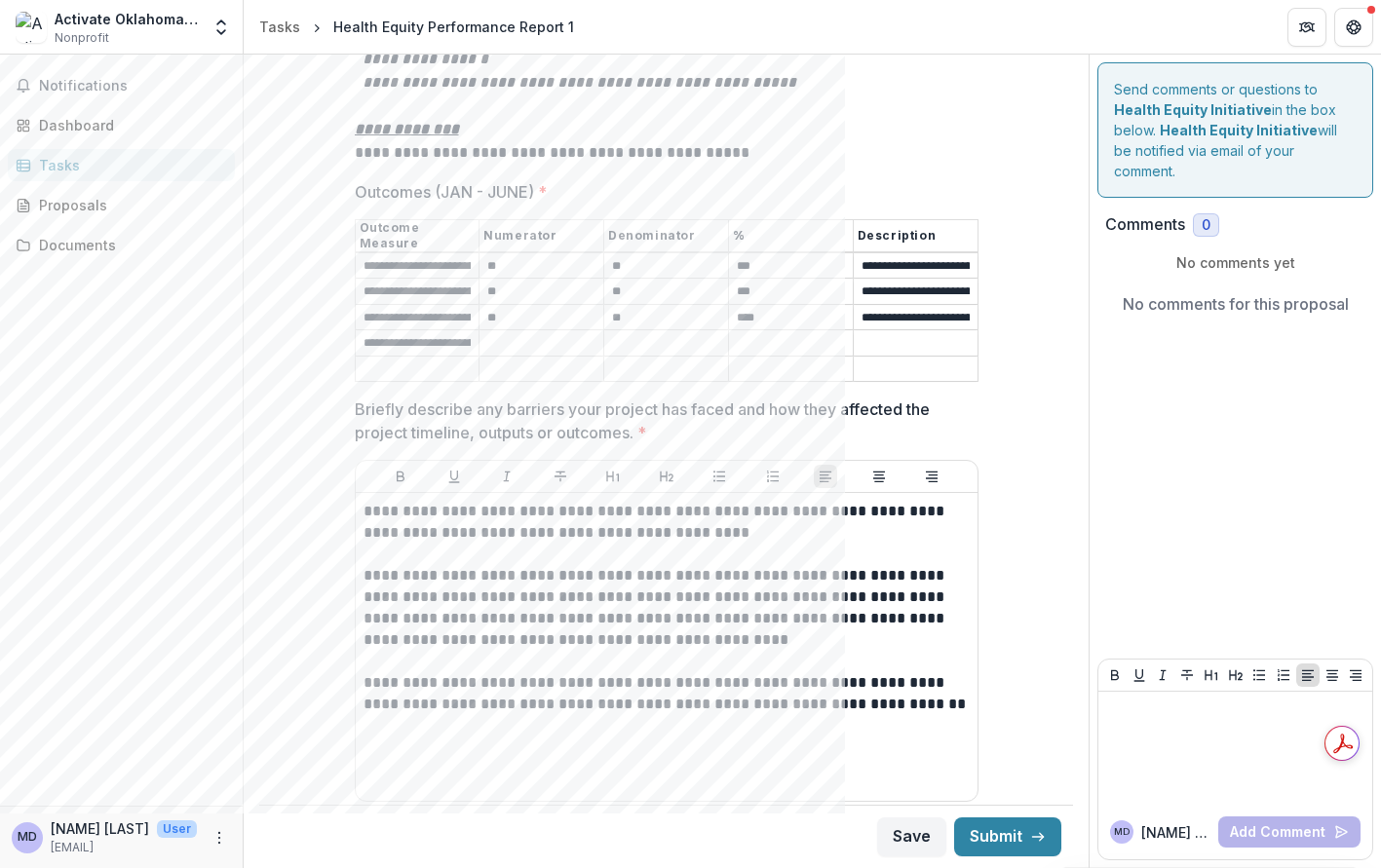 click on "**********" at bounding box center (915, 292) 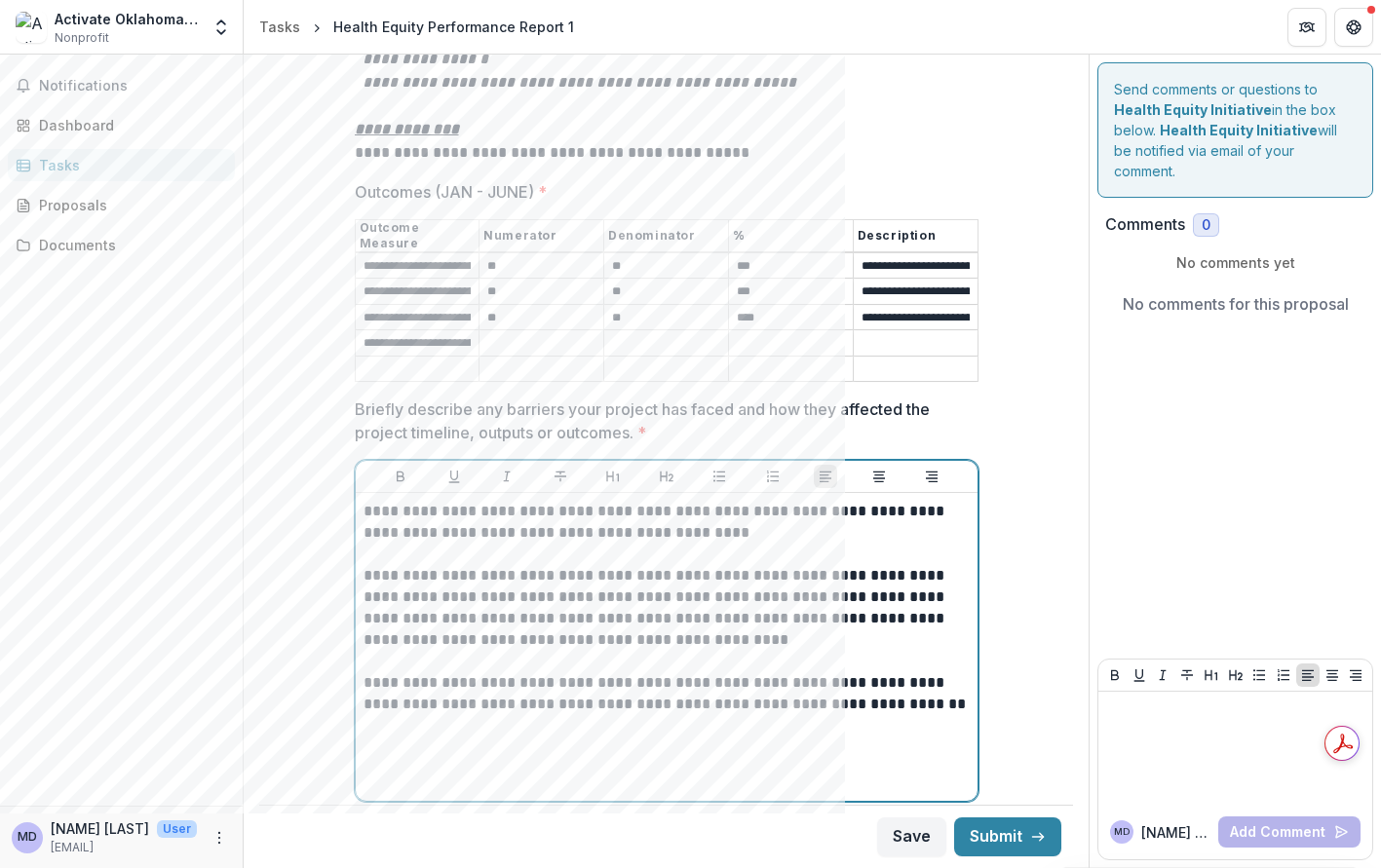 click on "**********" at bounding box center (667, 608) 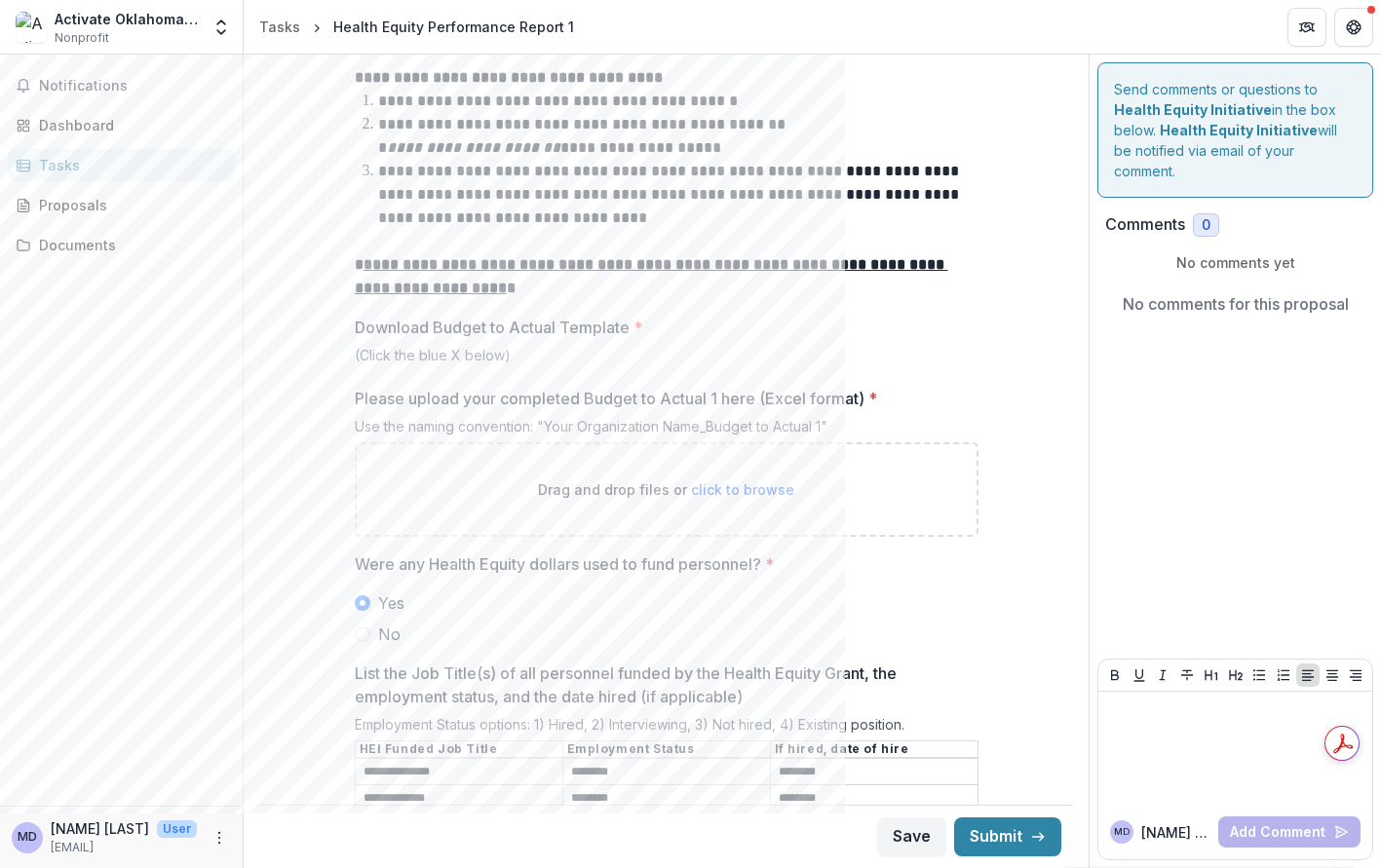 scroll, scrollTop: 557, scrollLeft: 0, axis: vertical 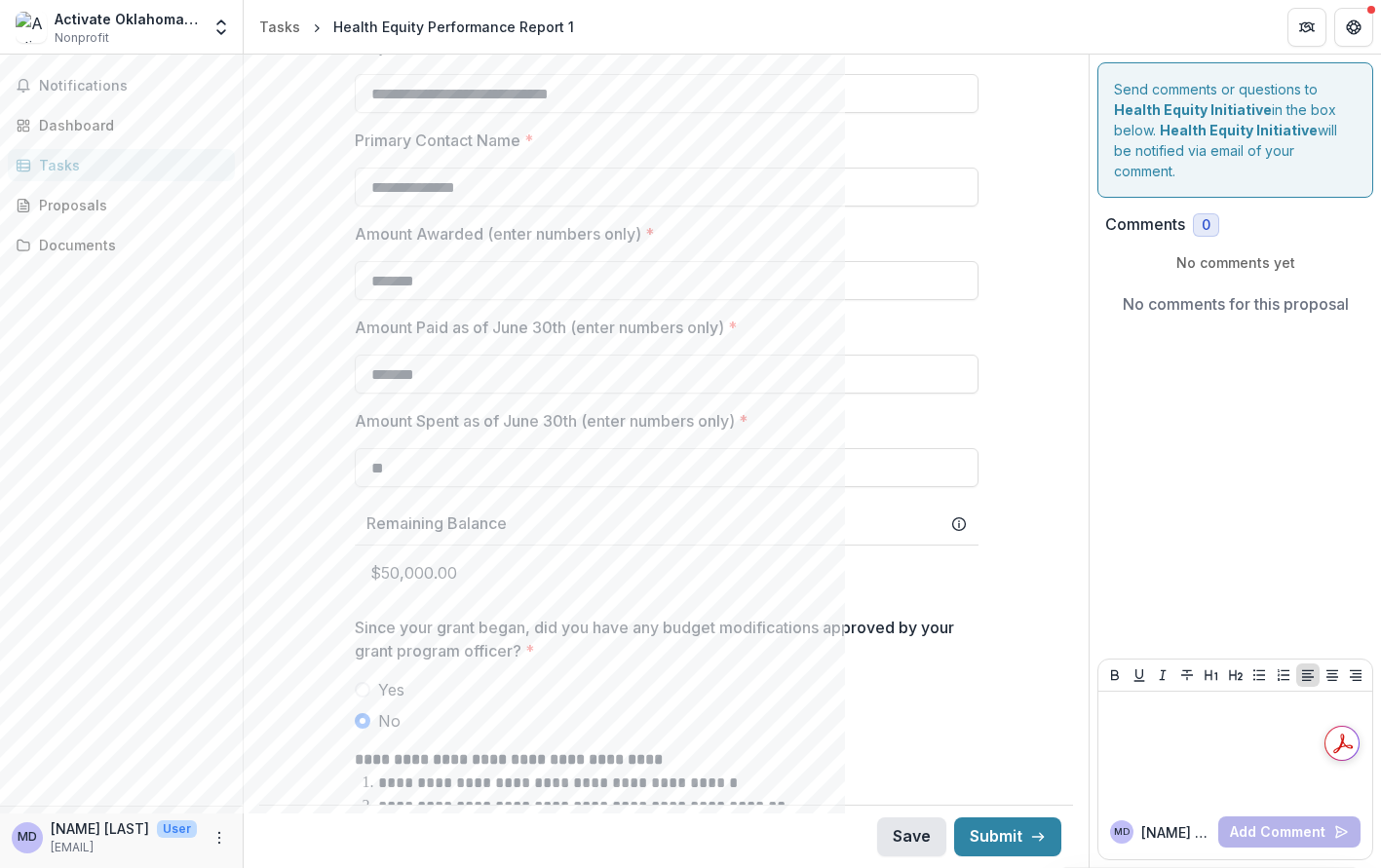 click on "Save" at bounding box center [911, 837] 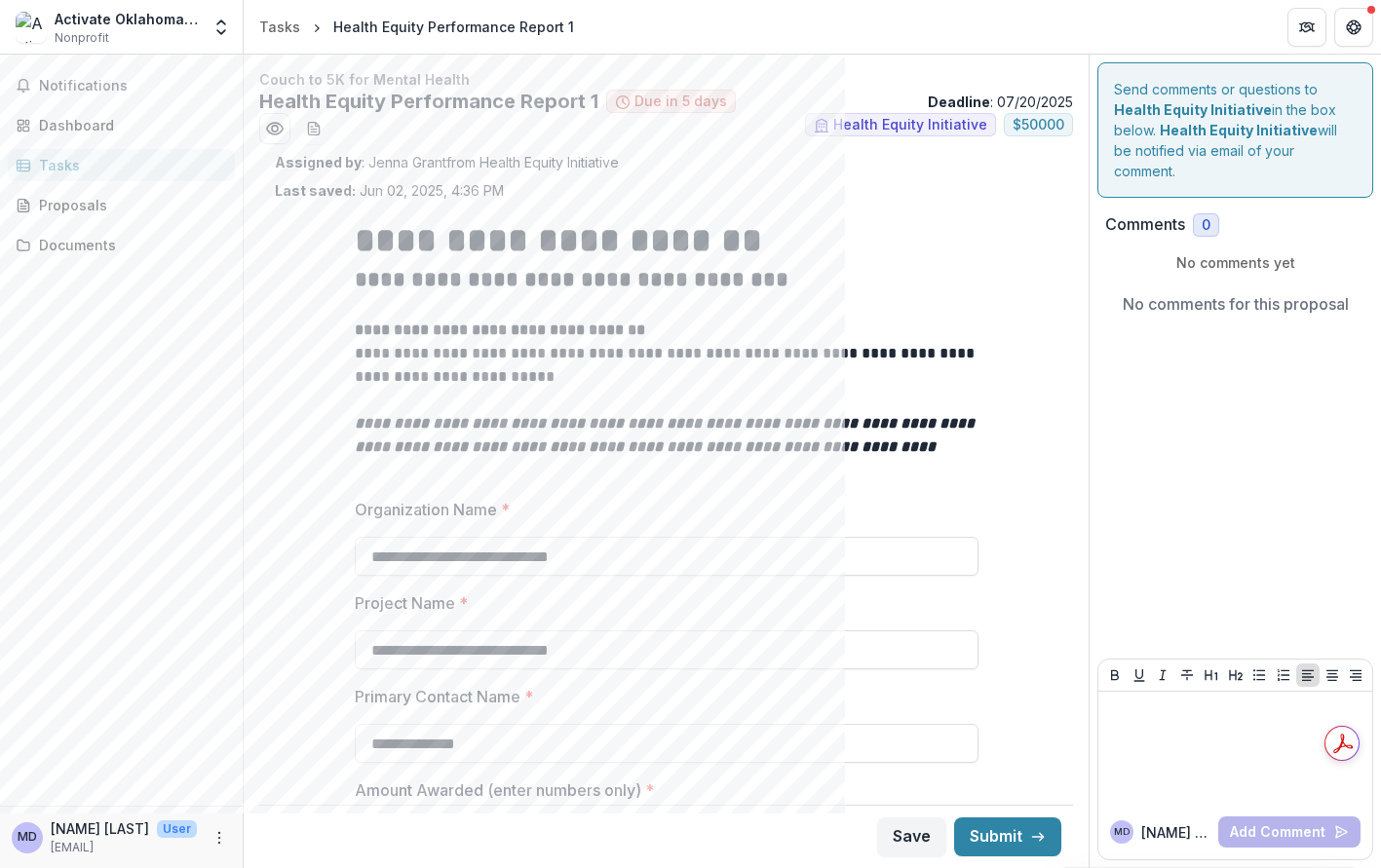 scroll, scrollTop: 0, scrollLeft: 0, axis: both 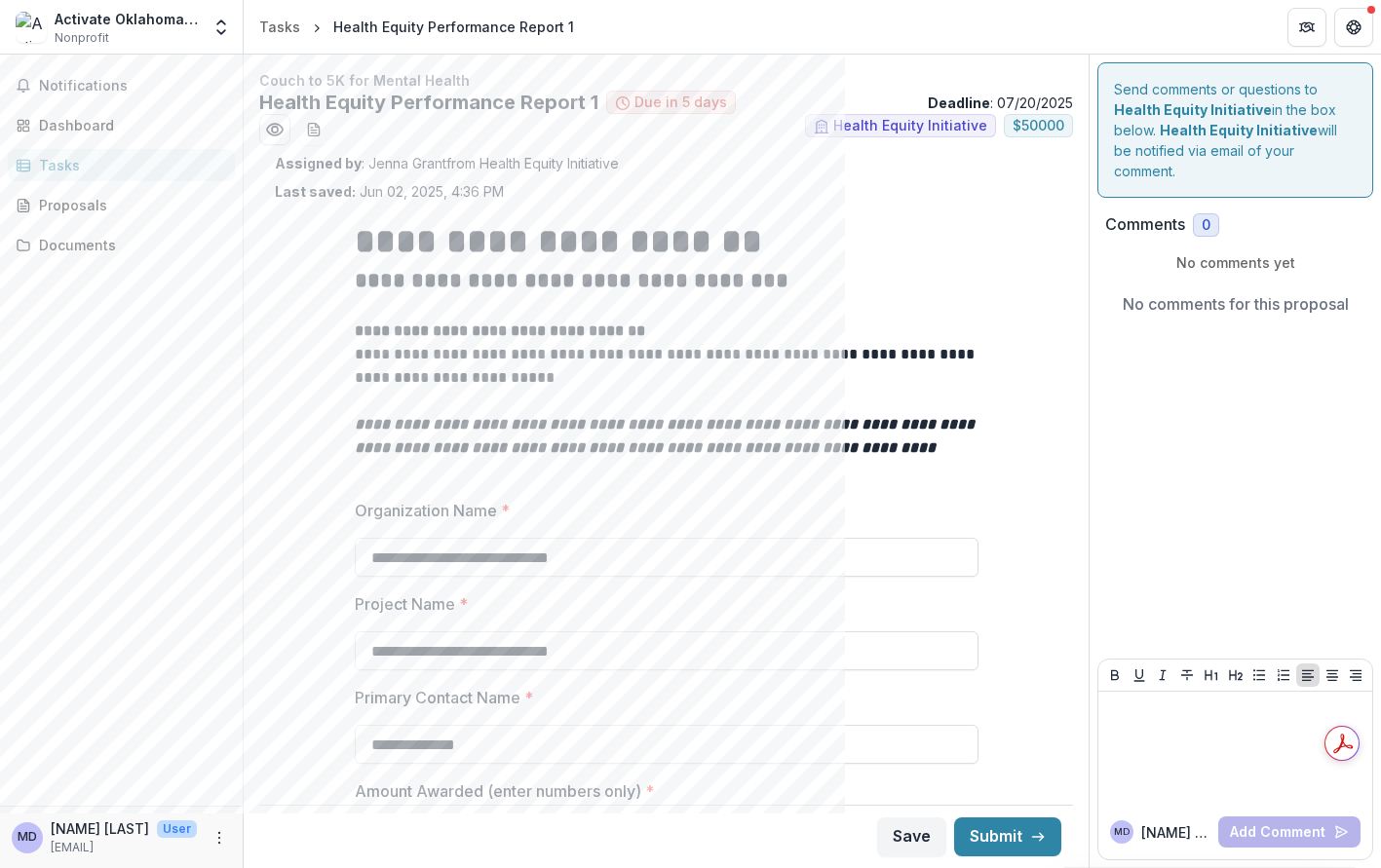 type 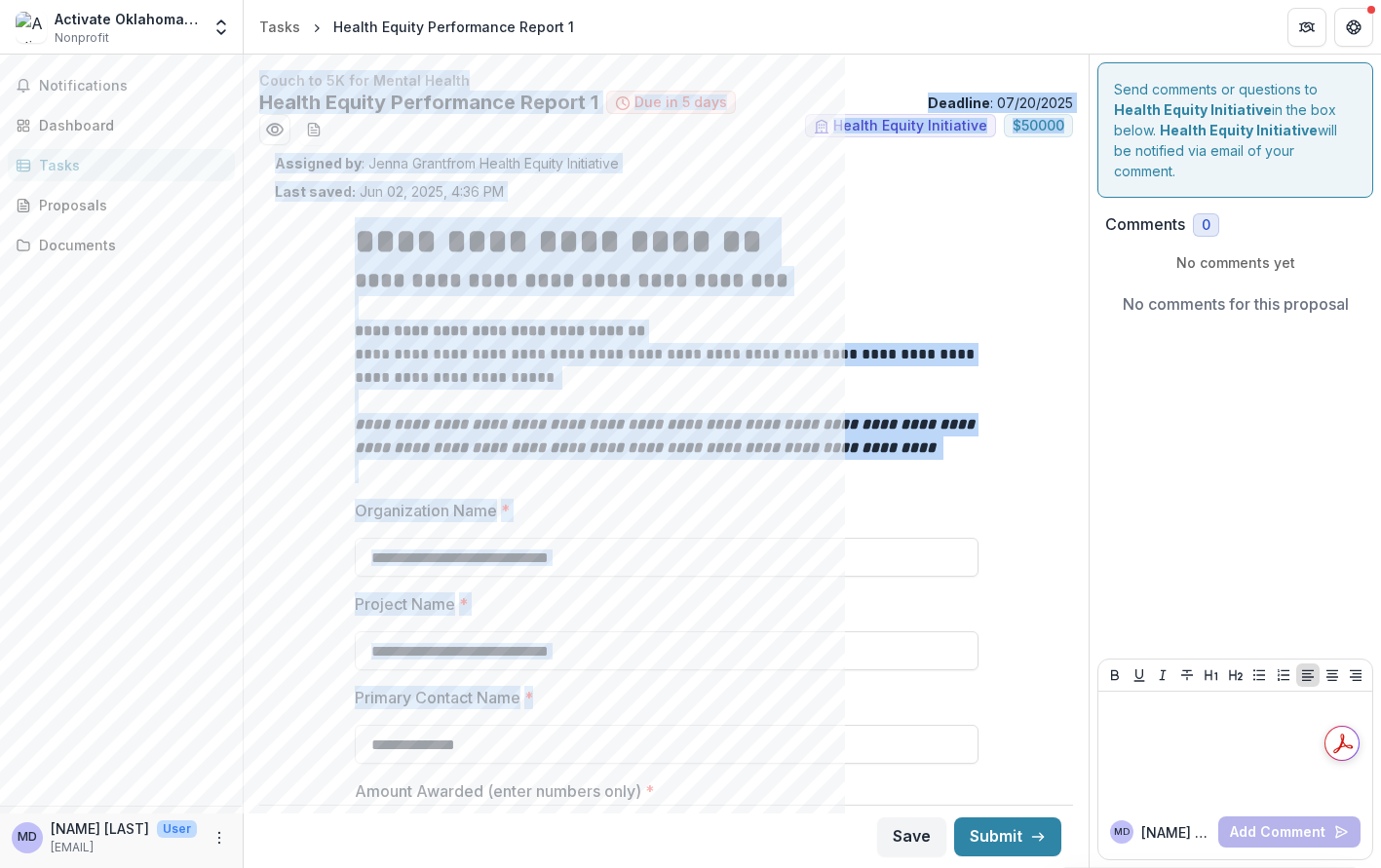 drag, startPoint x: 260, startPoint y: 78, endPoint x: 789, endPoint y: 703, distance: 818.81988 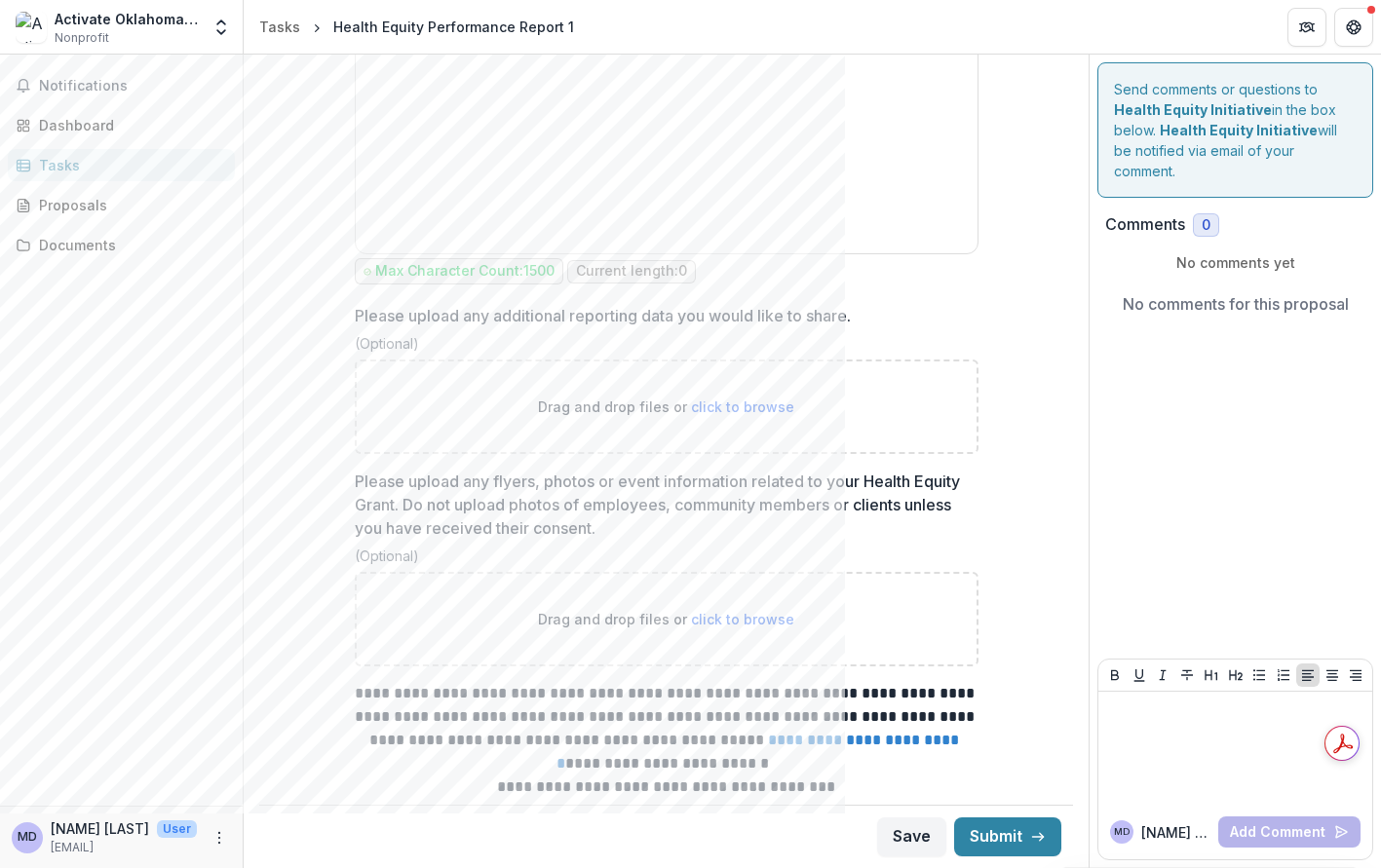 scroll, scrollTop: 4259, scrollLeft: 0, axis: vertical 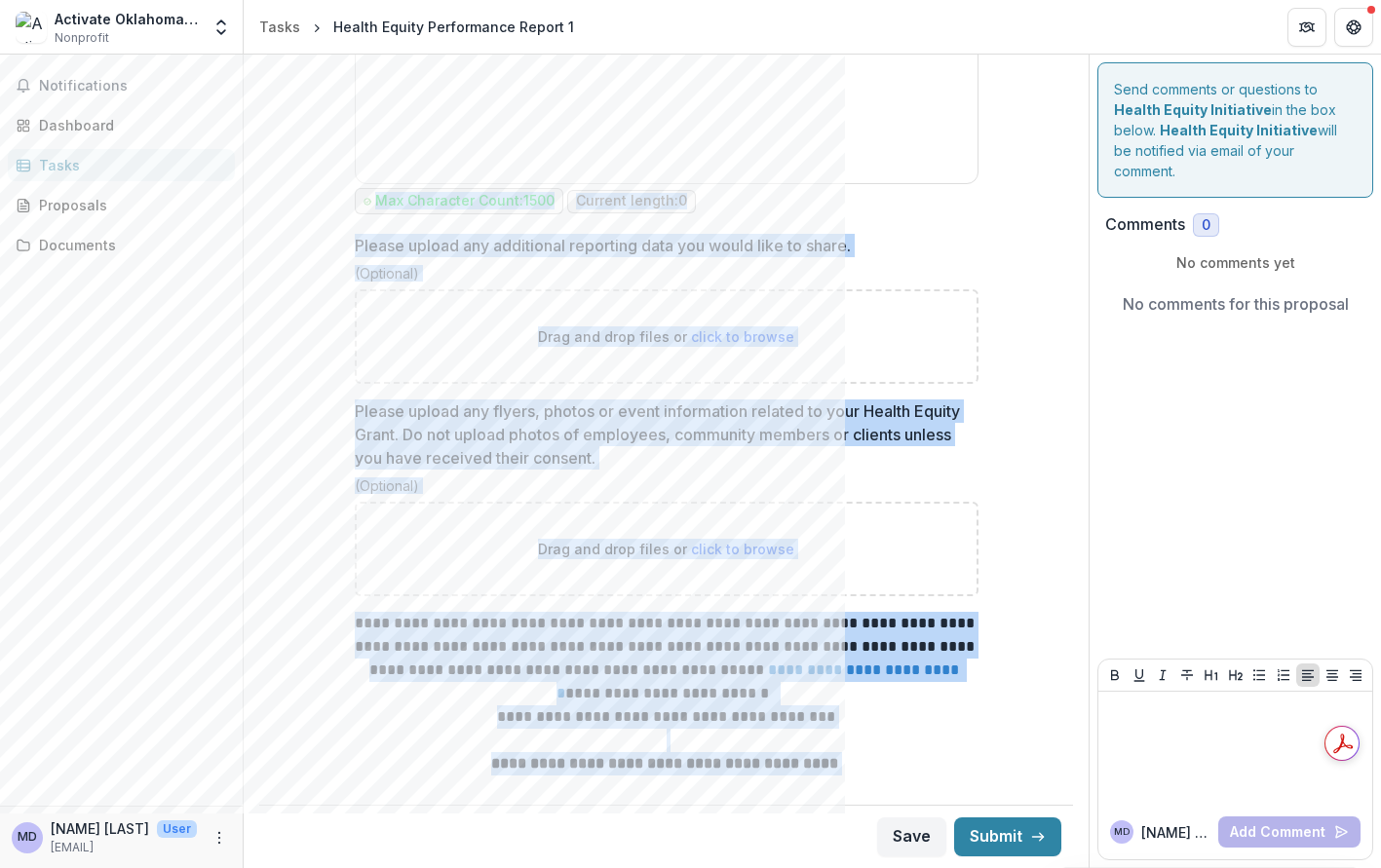 click on "**********" at bounding box center [667, 764] 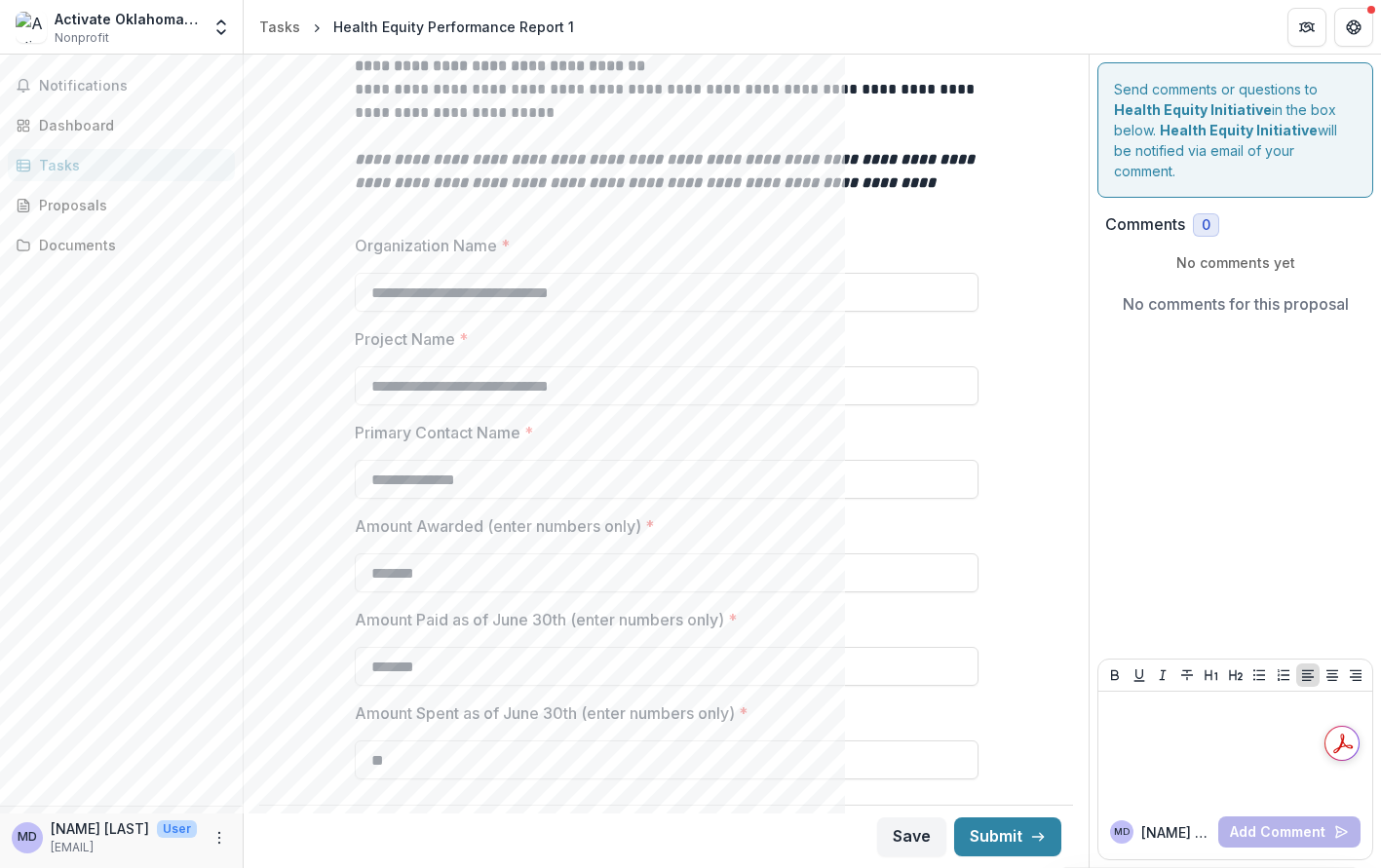 scroll, scrollTop: 0, scrollLeft: 0, axis: both 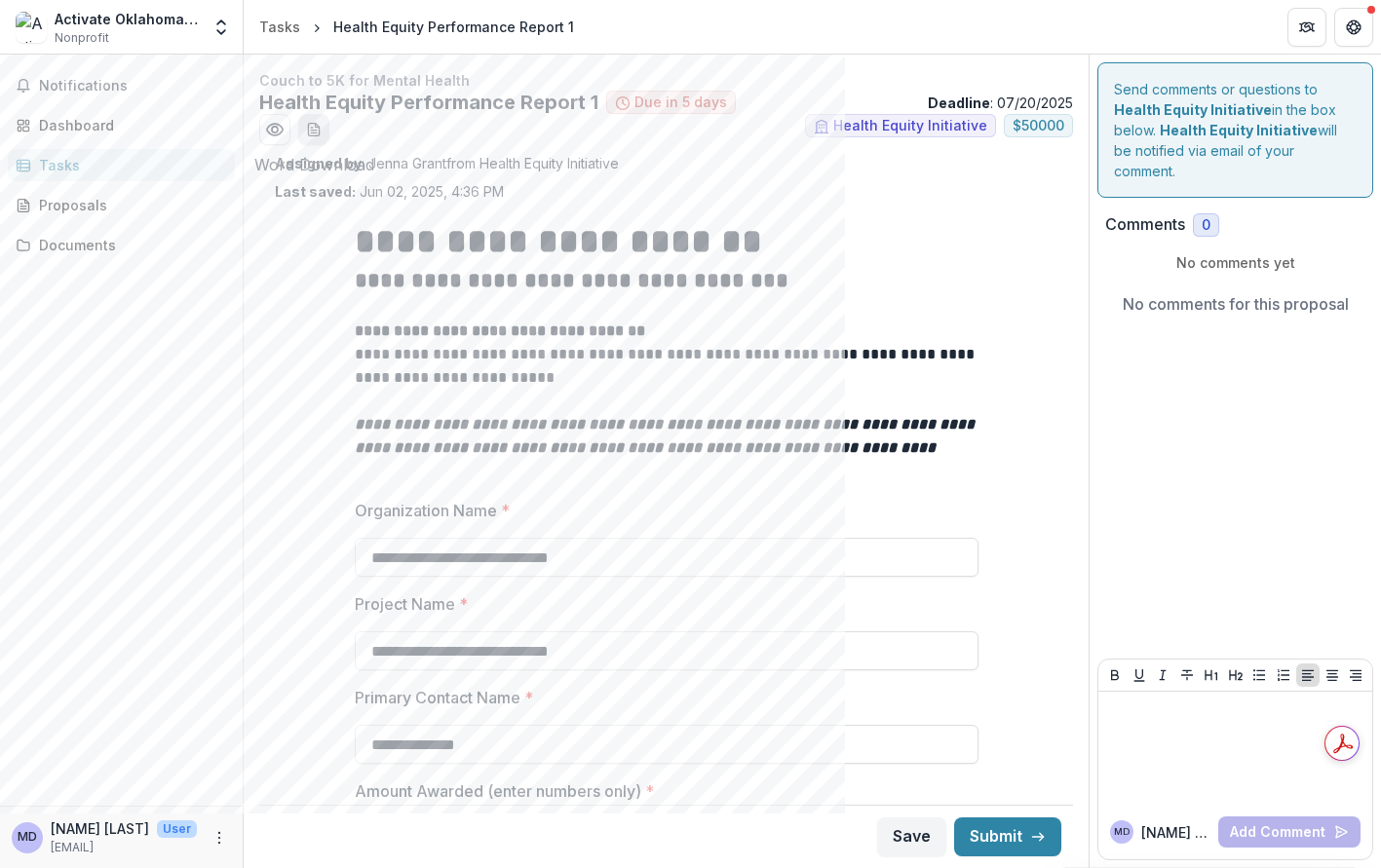 click 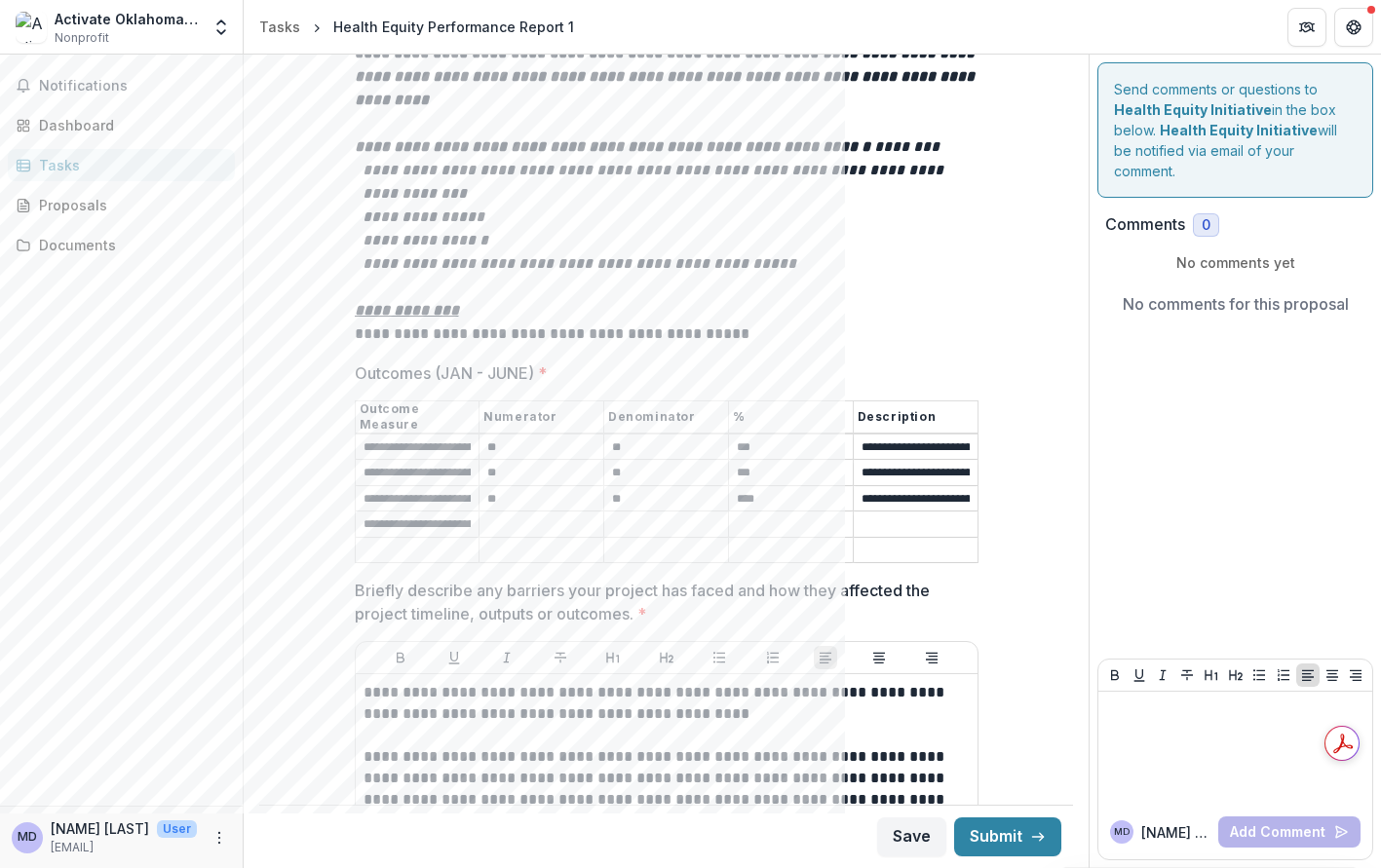 scroll, scrollTop: 3117, scrollLeft: 0, axis: vertical 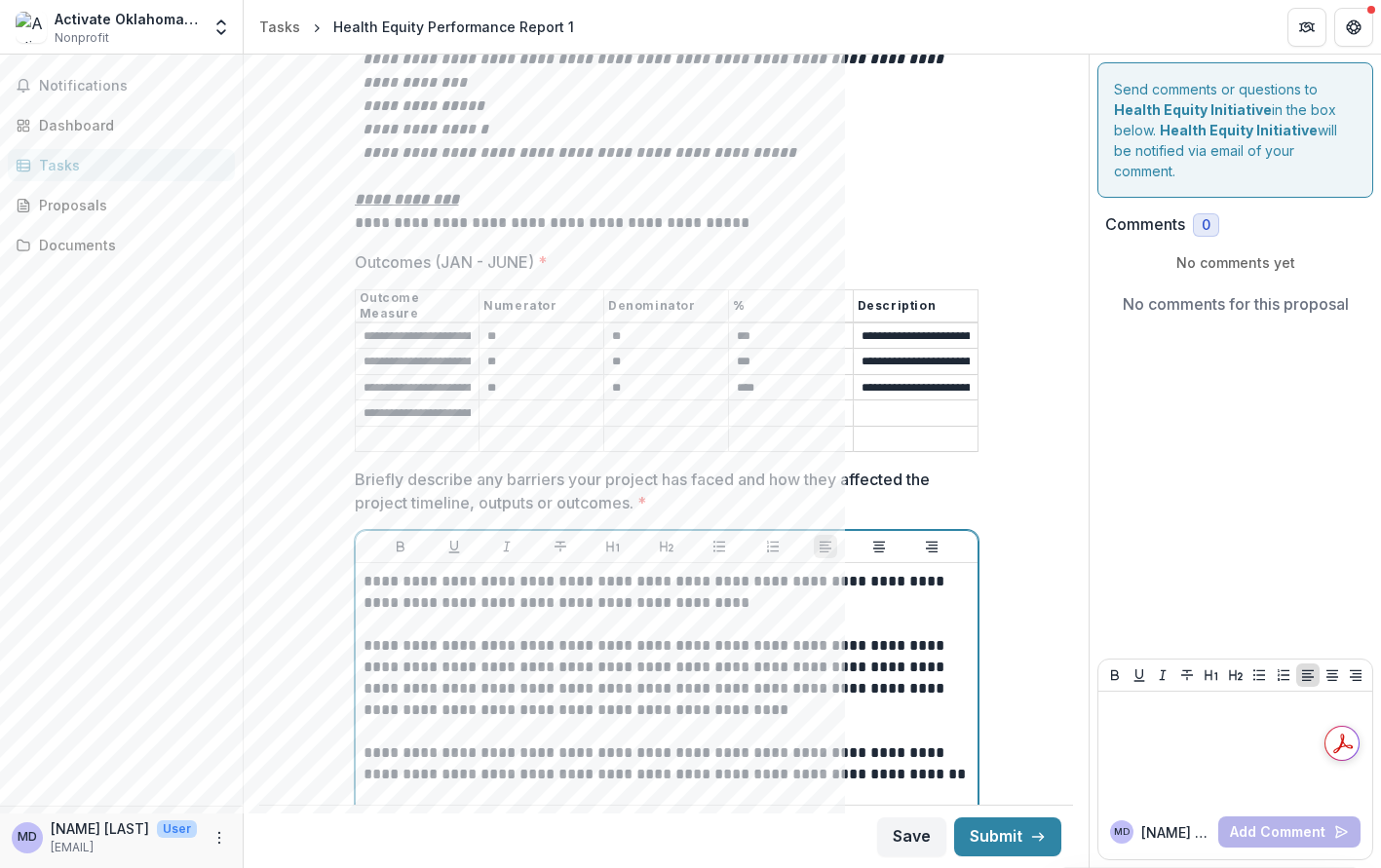 click on "**********" at bounding box center [667, 592] 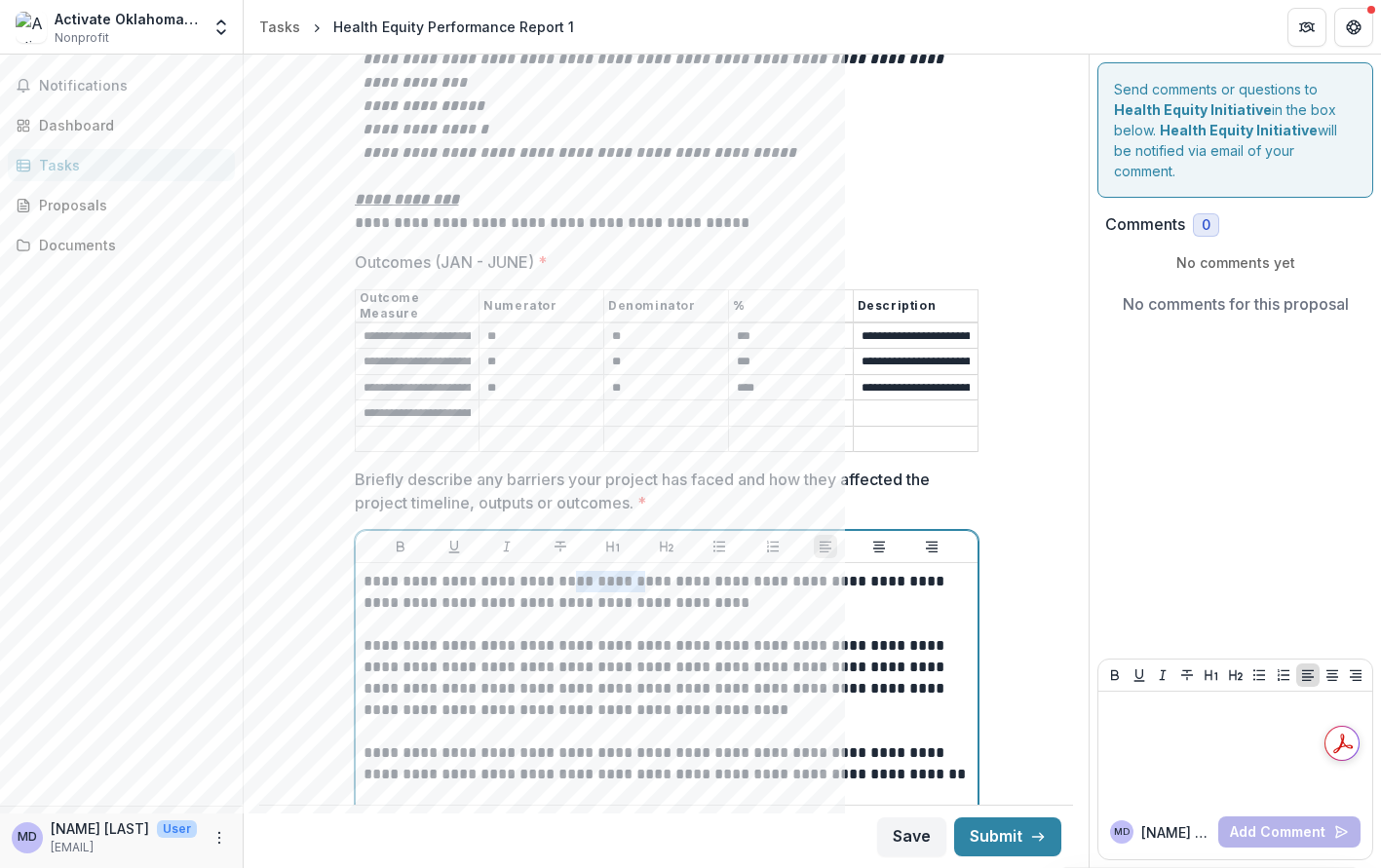 click on "**********" at bounding box center [667, 592] 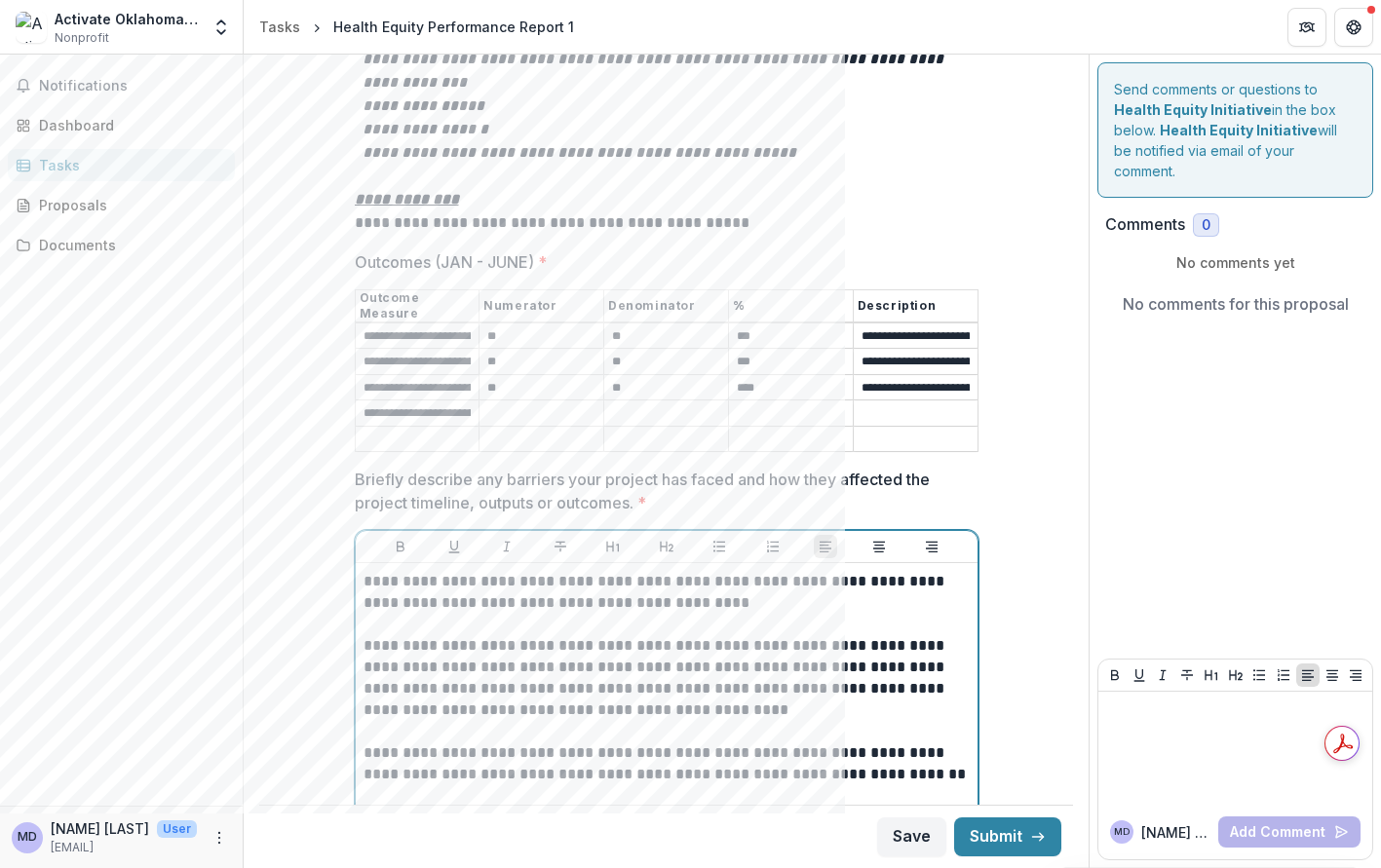 click on "**********" at bounding box center (667, 764) 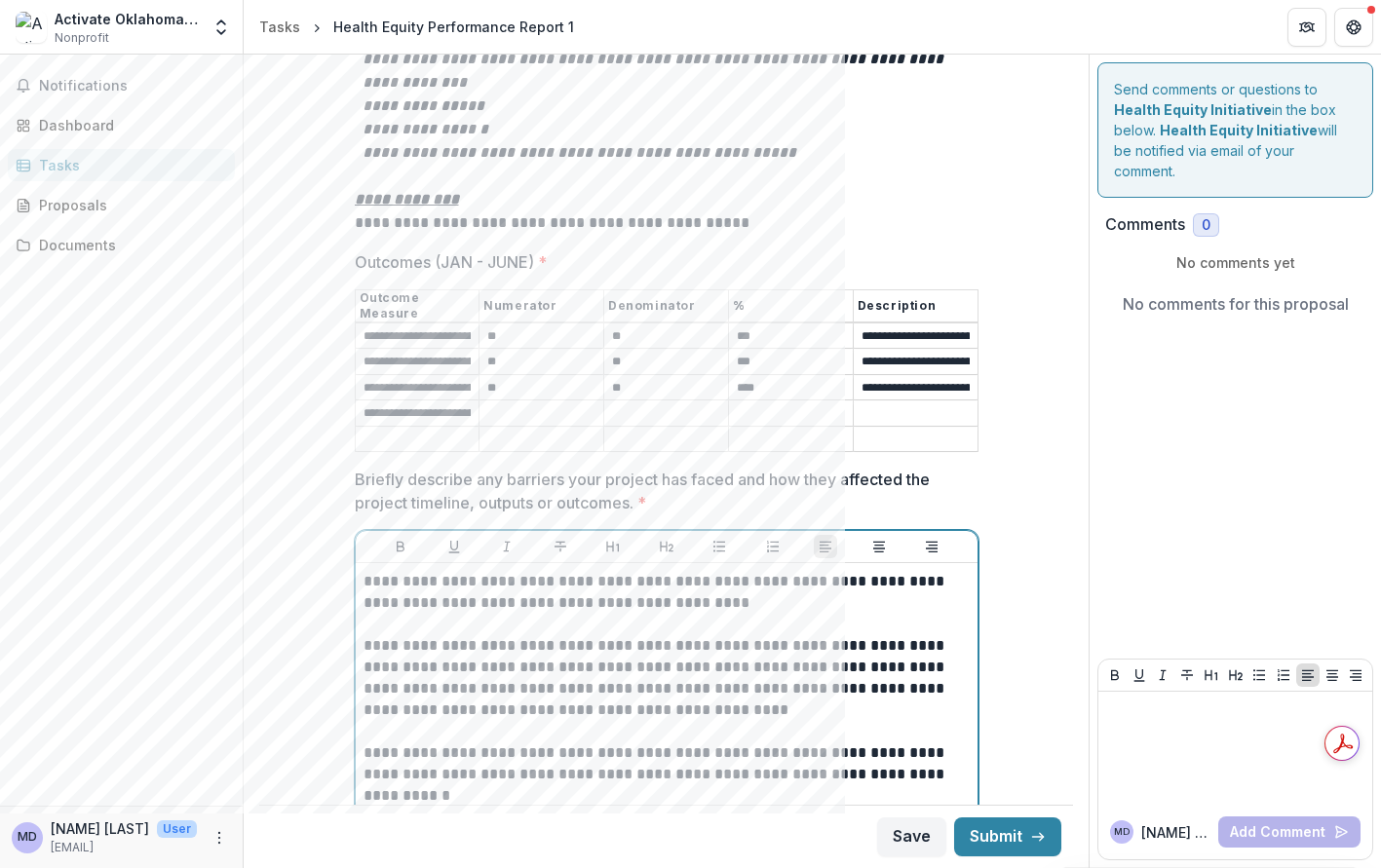 click on "**********" at bounding box center [667, 774] 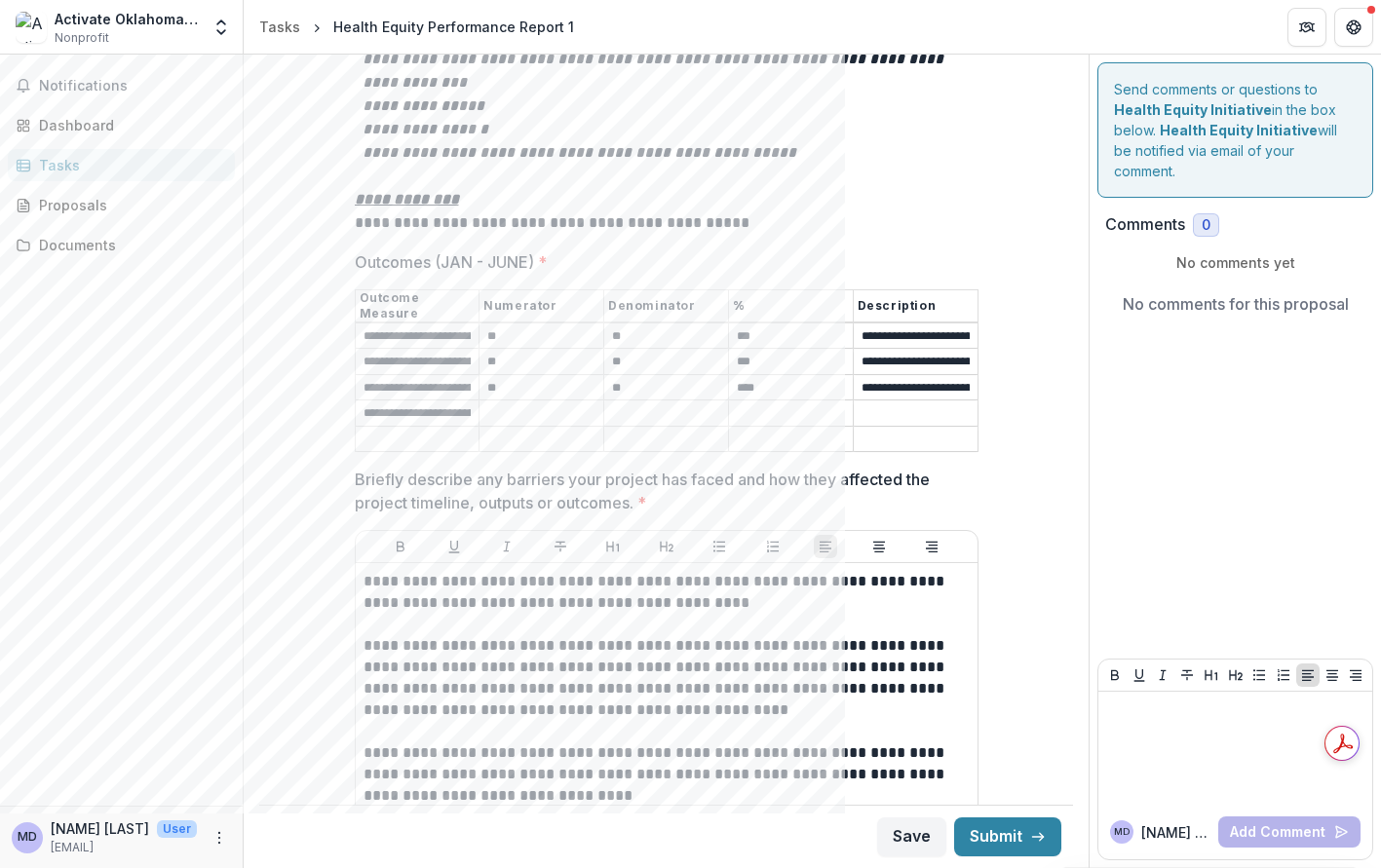 click on "Outcomes (JAN - JUNE) *" at bounding box center [541, 414] 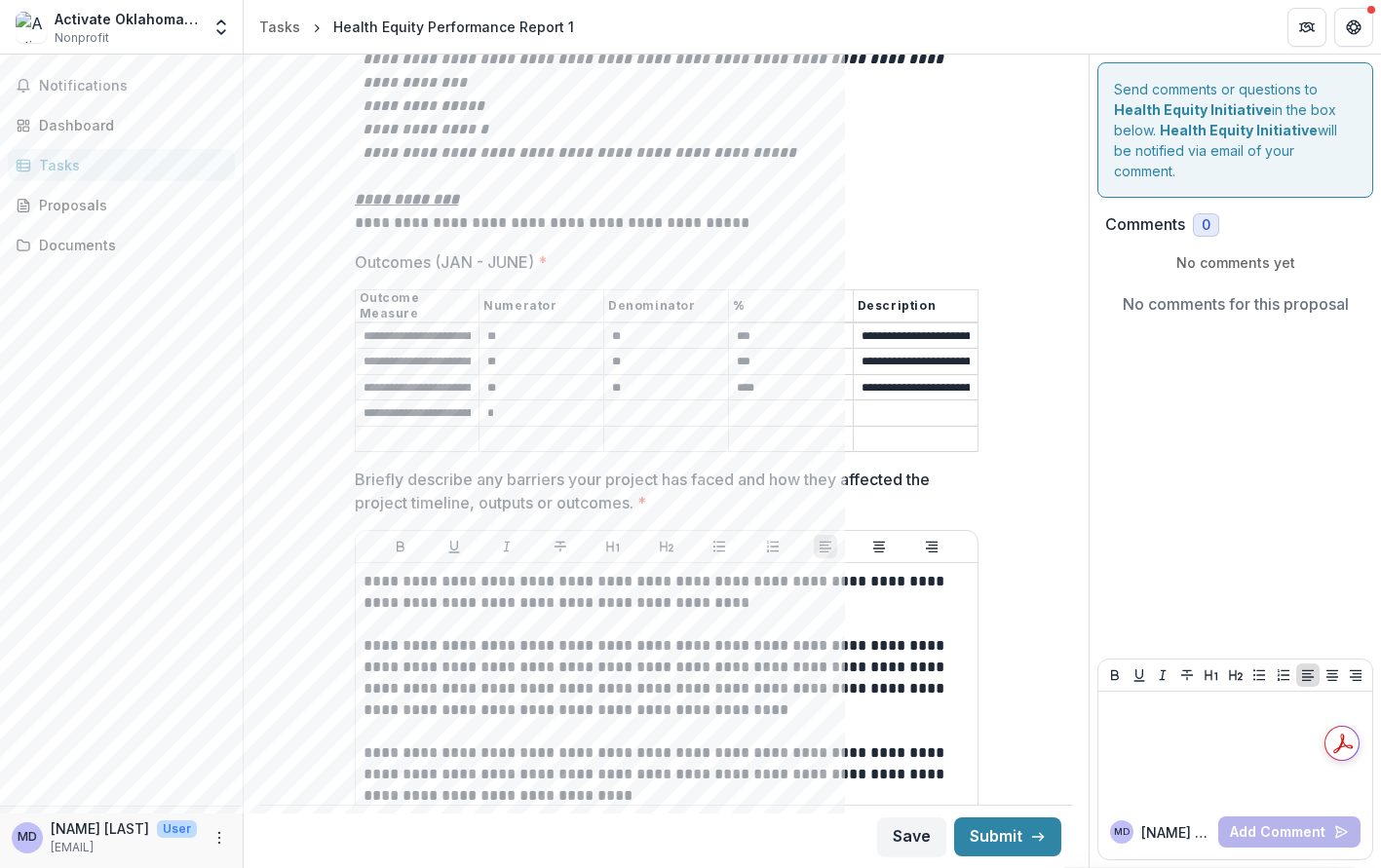 type on "*" 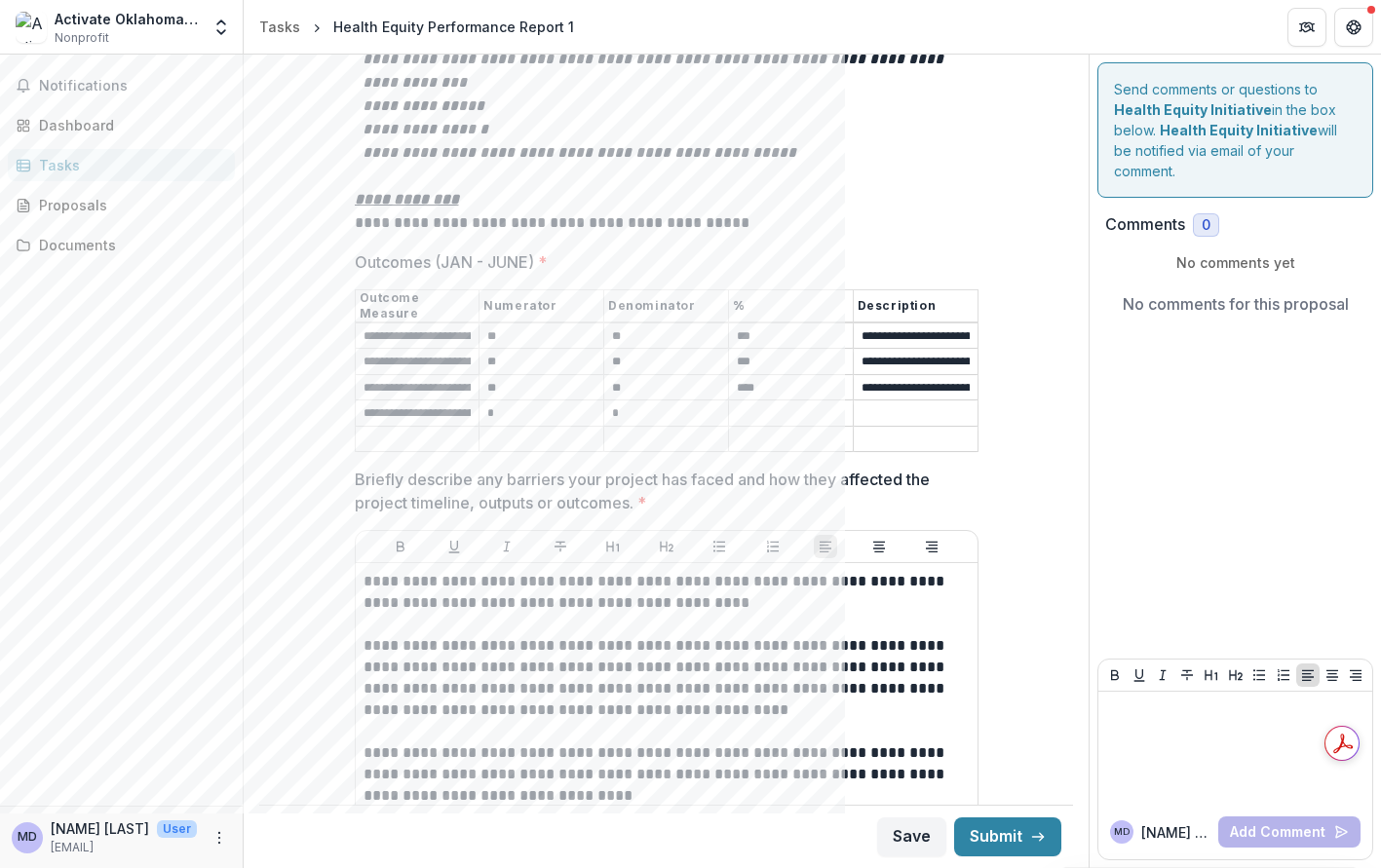 type on "*" 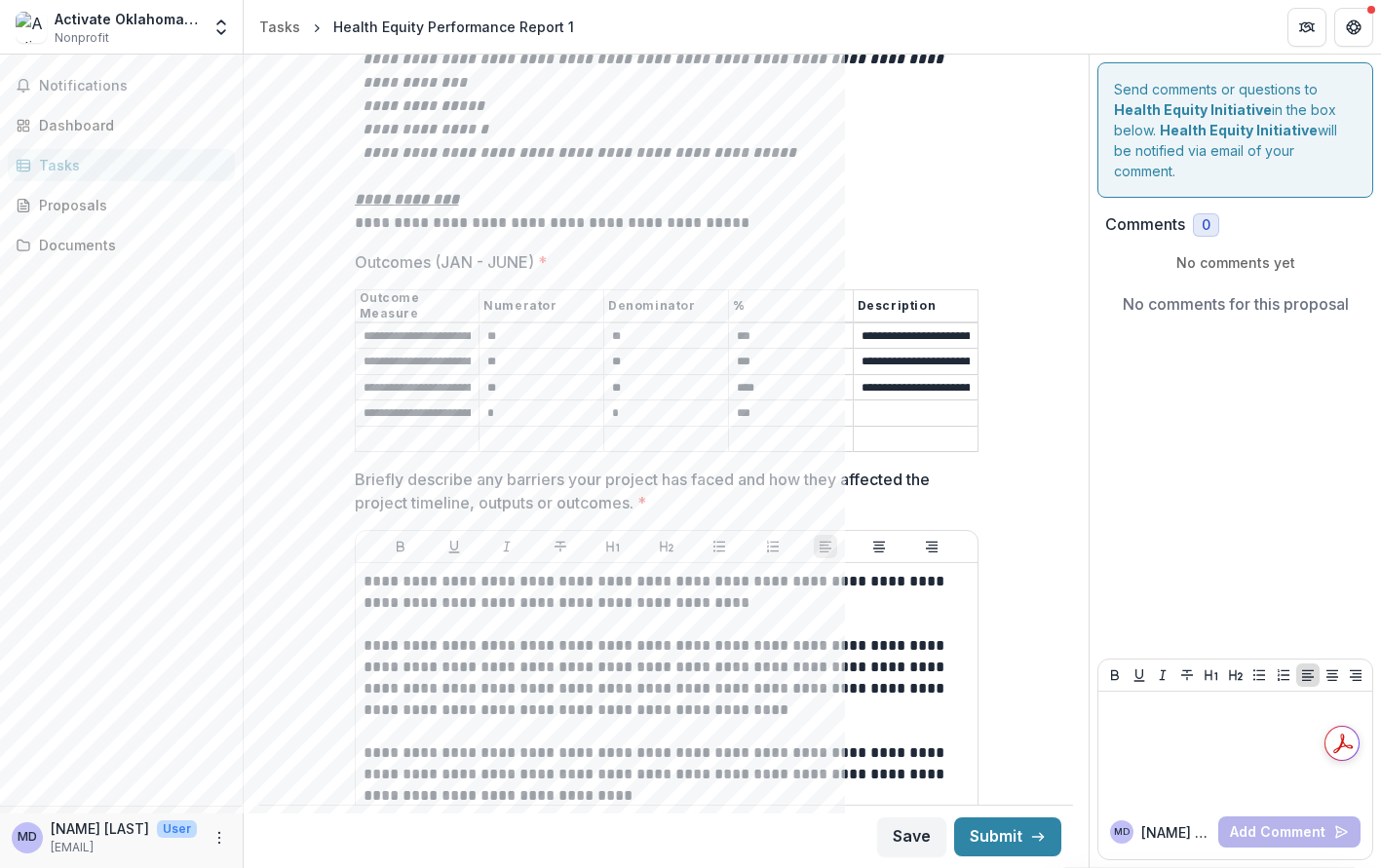 type on "***" 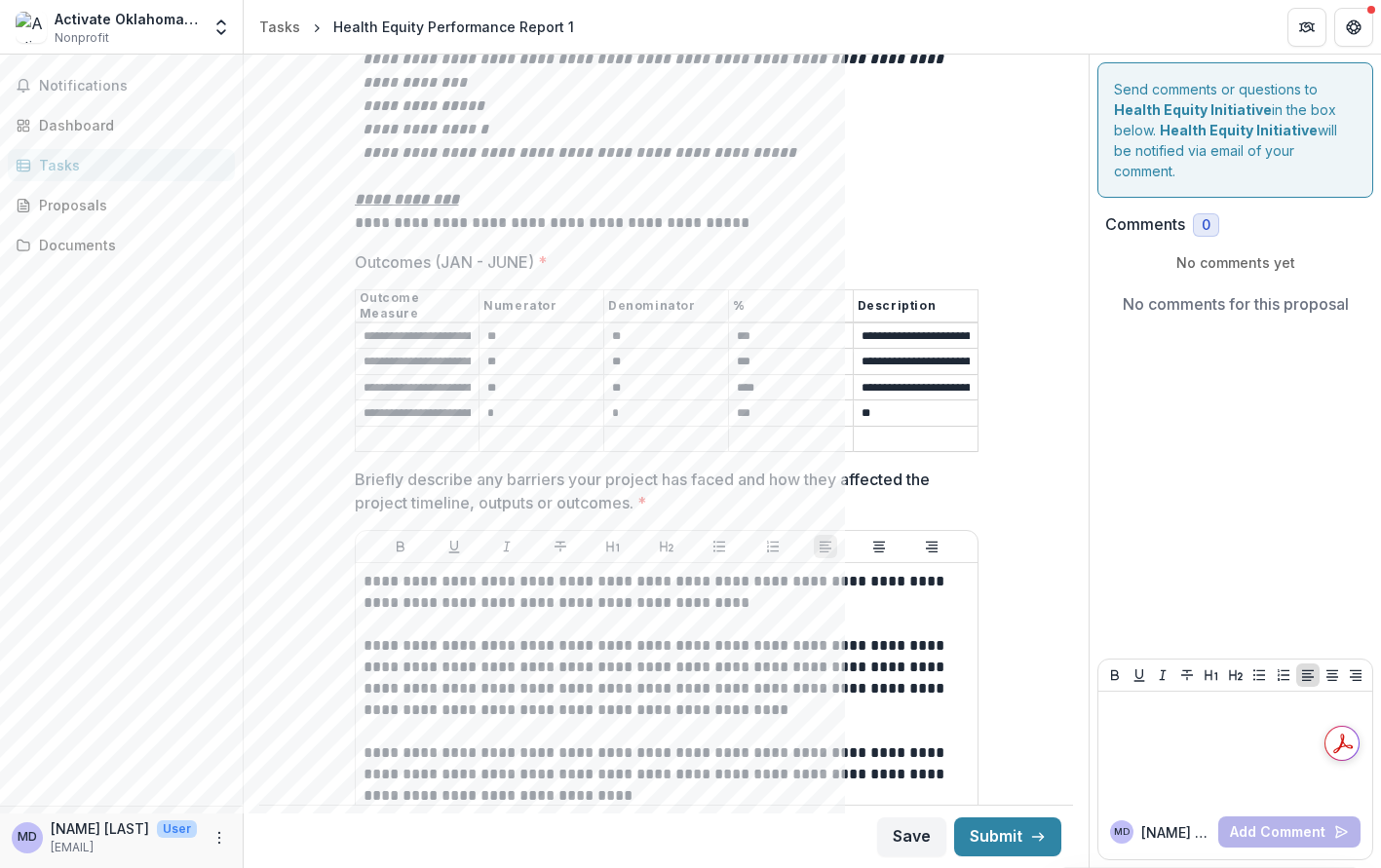 type on "*" 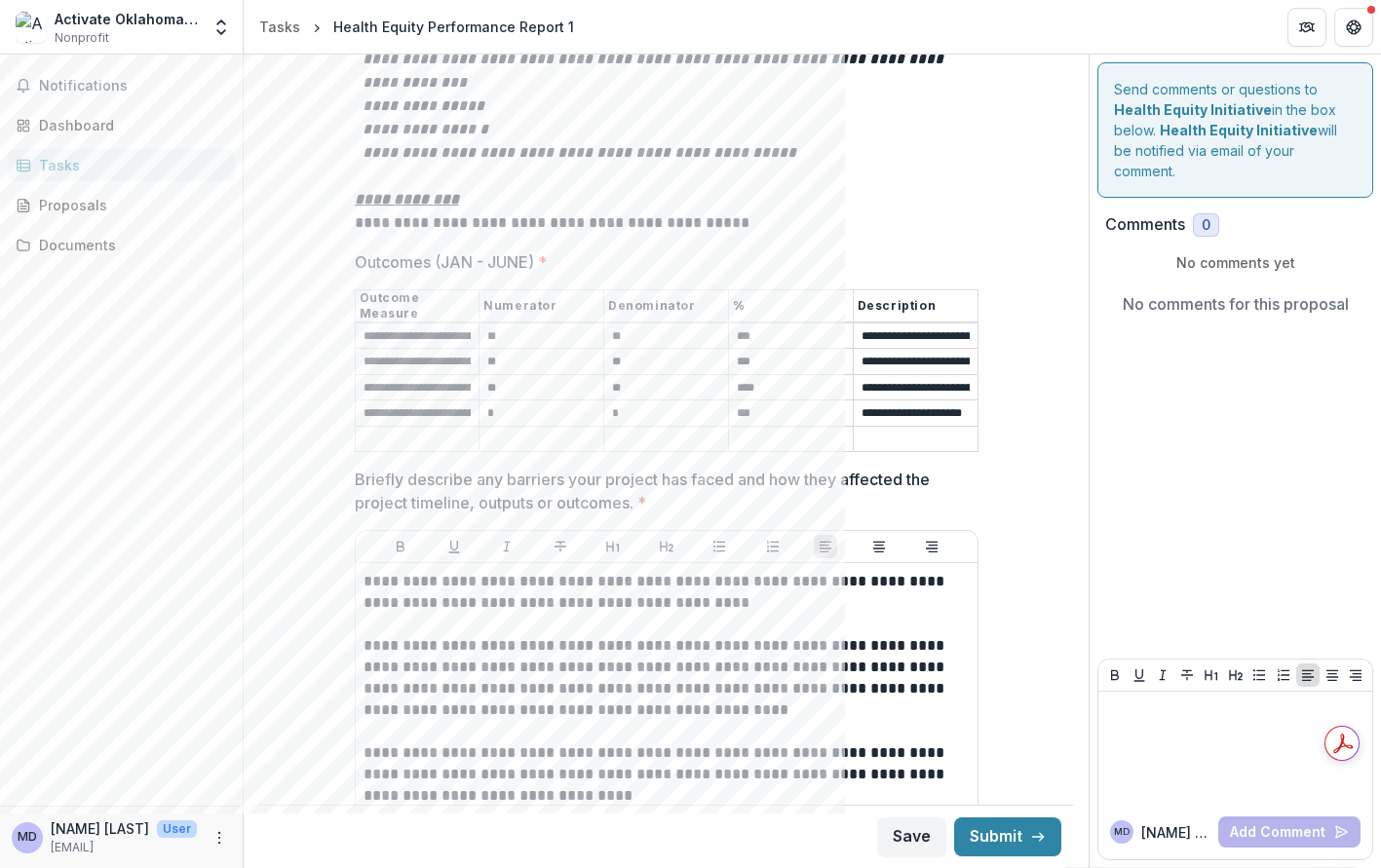 scroll, scrollTop: 0, scrollLeft: 19, axis: horizontal 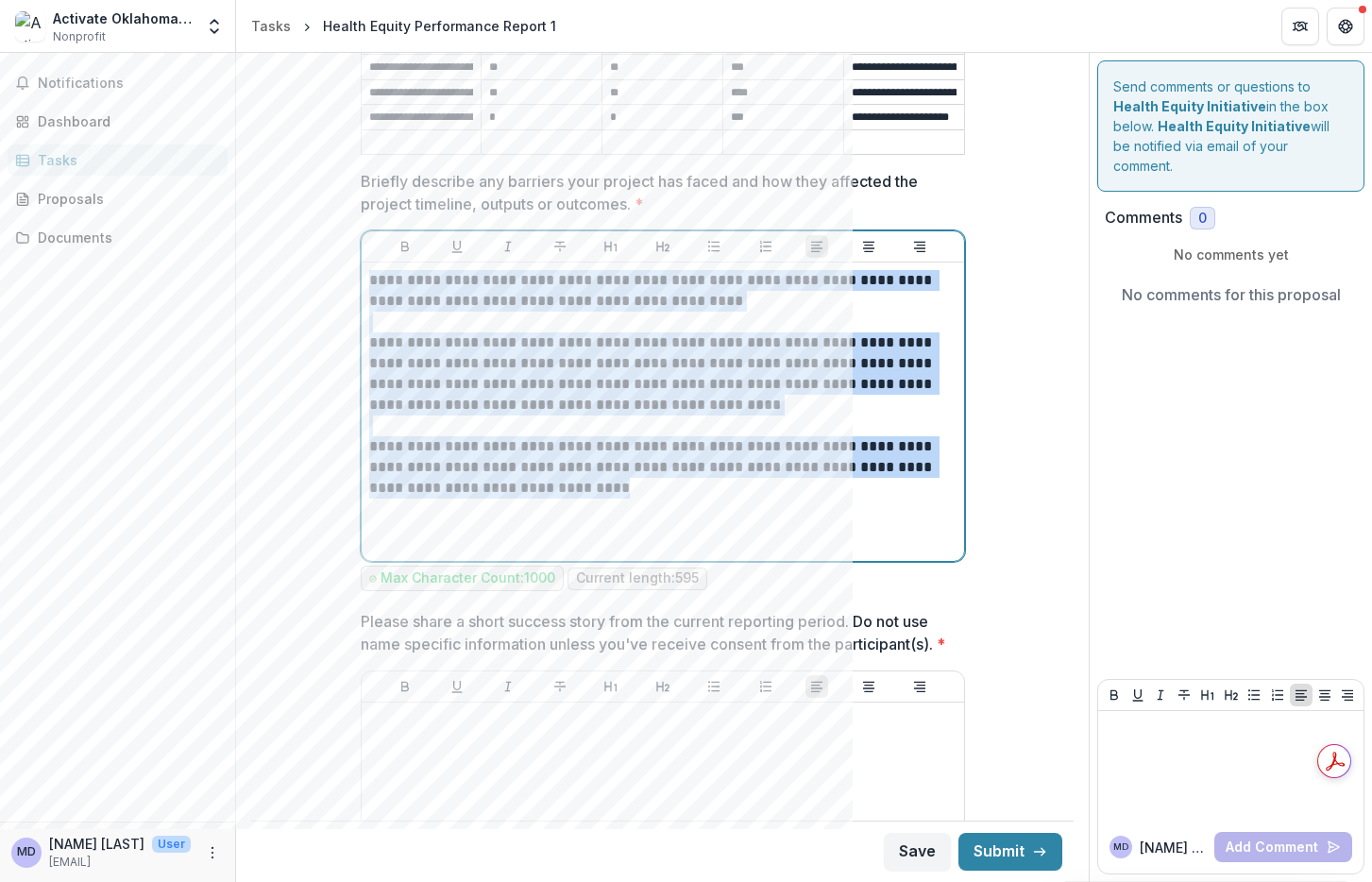 drag, startPoint x: 642, startPoint y: 456, endPoint x: 325, endPoint y: 241, distance: 383.03264 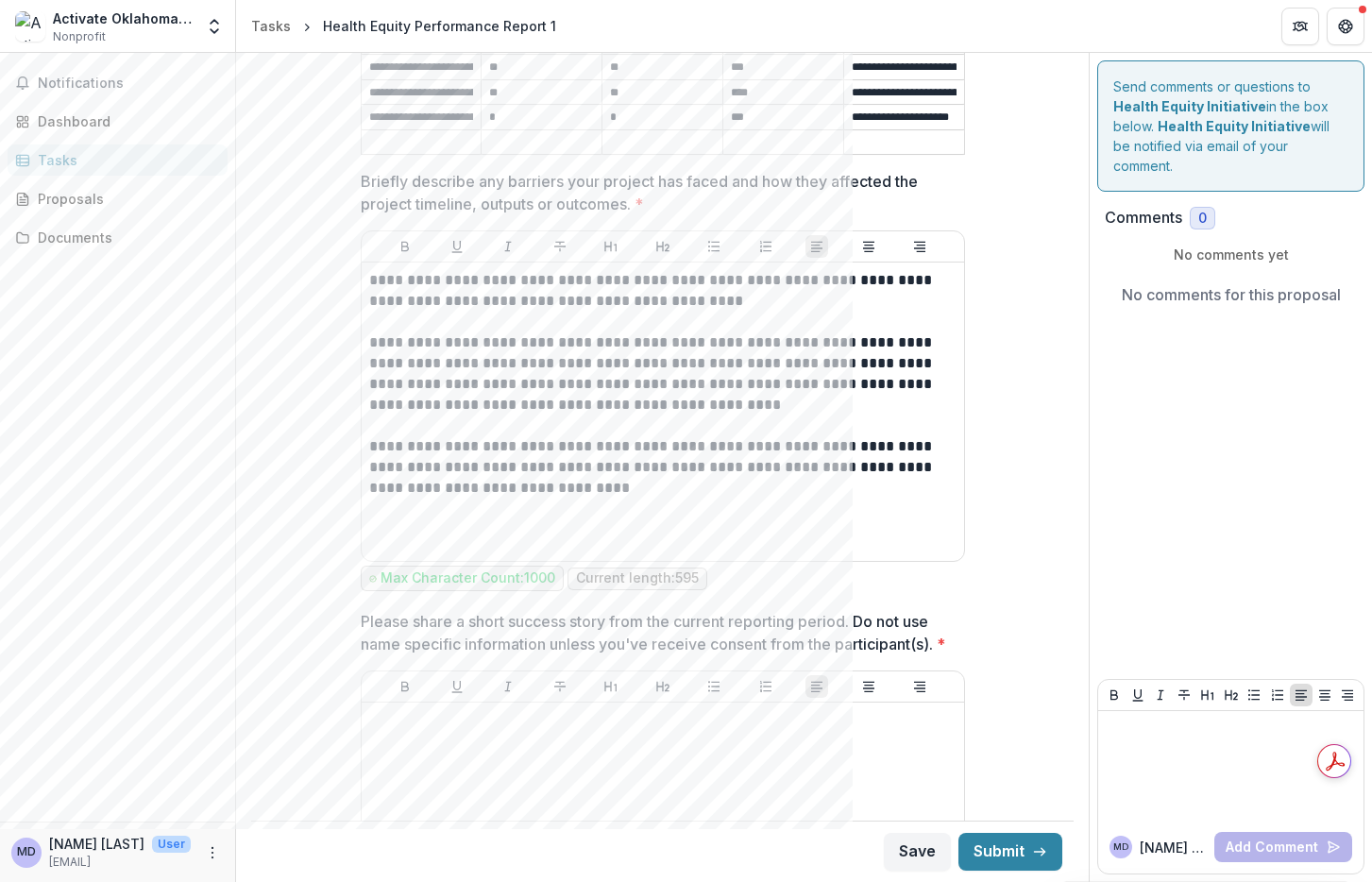 click on "**********" at bounding box center (662, -753) 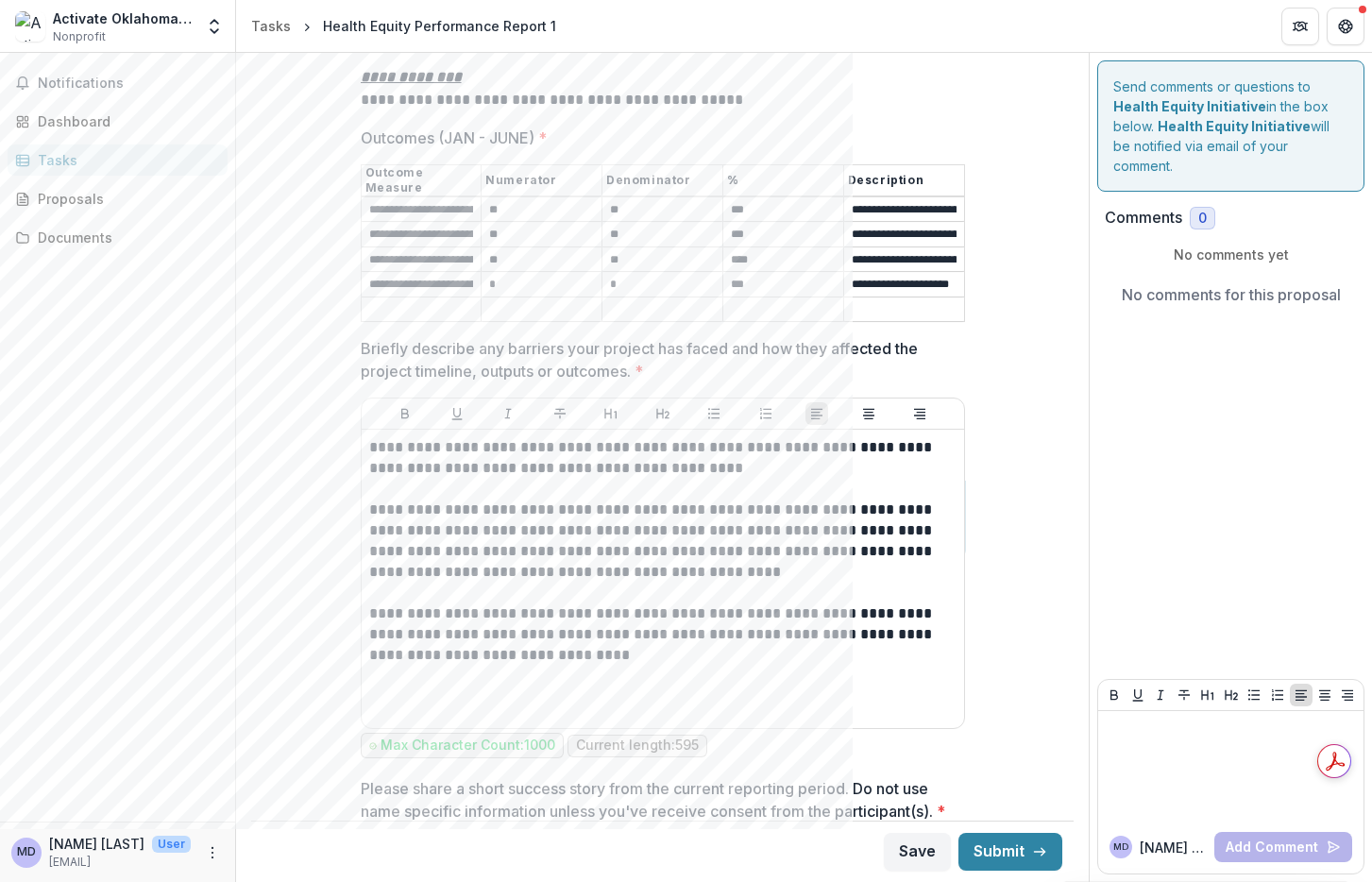 scroll, scrollTop: 3116, scrollLeft: 0, axis: vertical 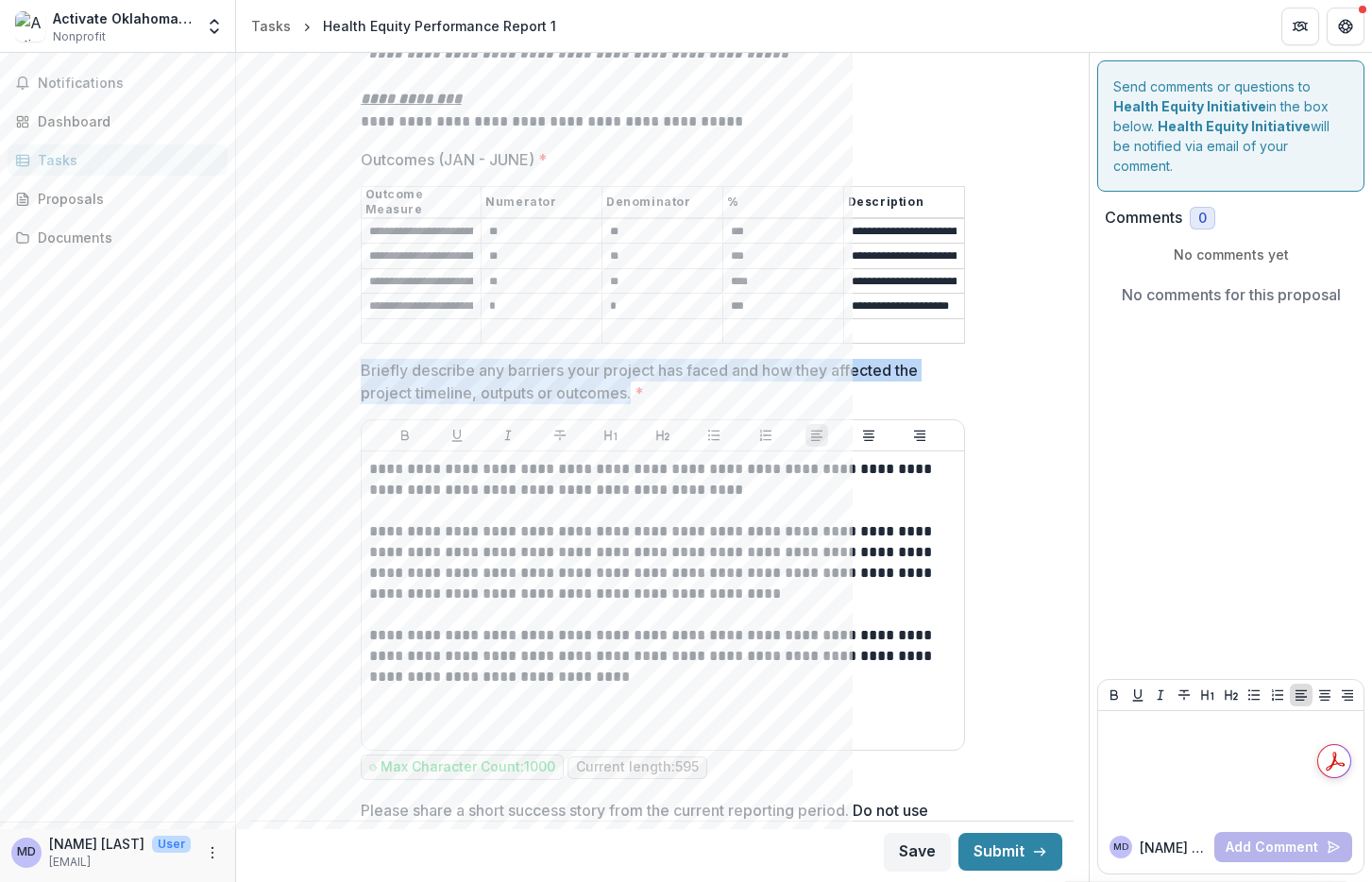 drag, startPoint x: 357, startPoint y: 335, endPoint x: 633, endPoint y: 365, distance: 277.6256 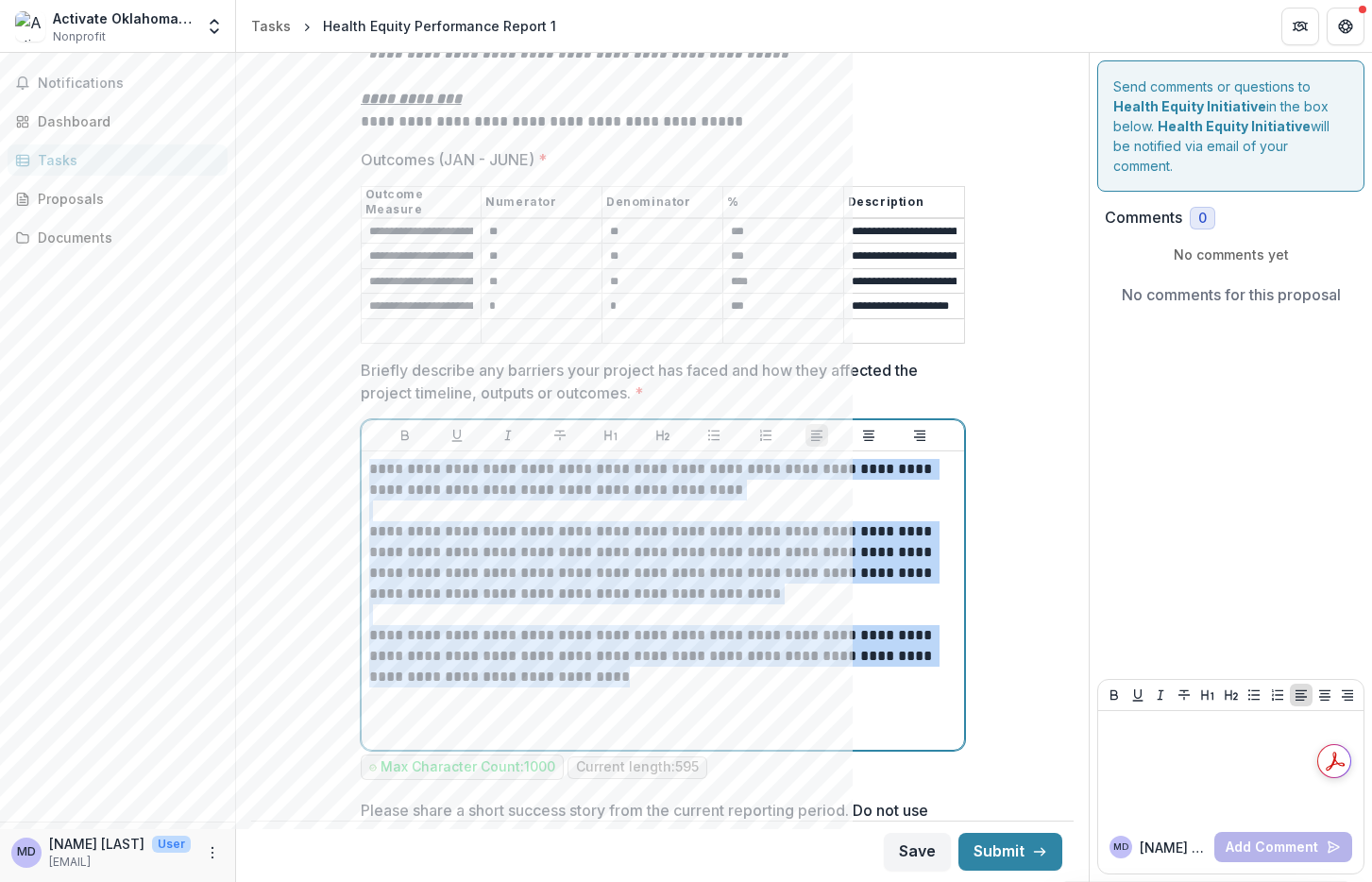 copy on "**********" 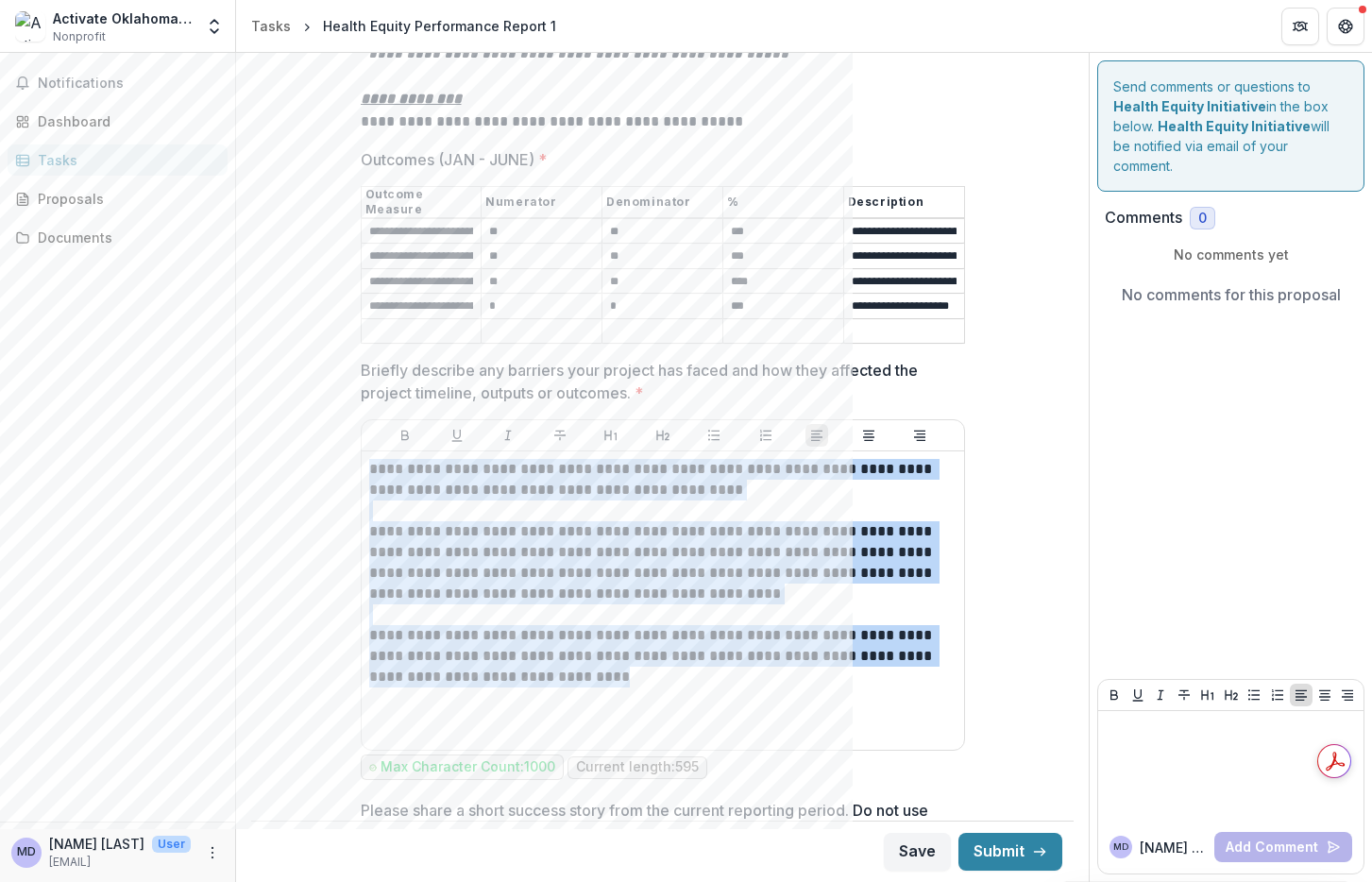 click on "Briefly describe any barriers your project has faced and how they affected the project timeline, outputs or outcomes. *" at bounding box center (657, 382) 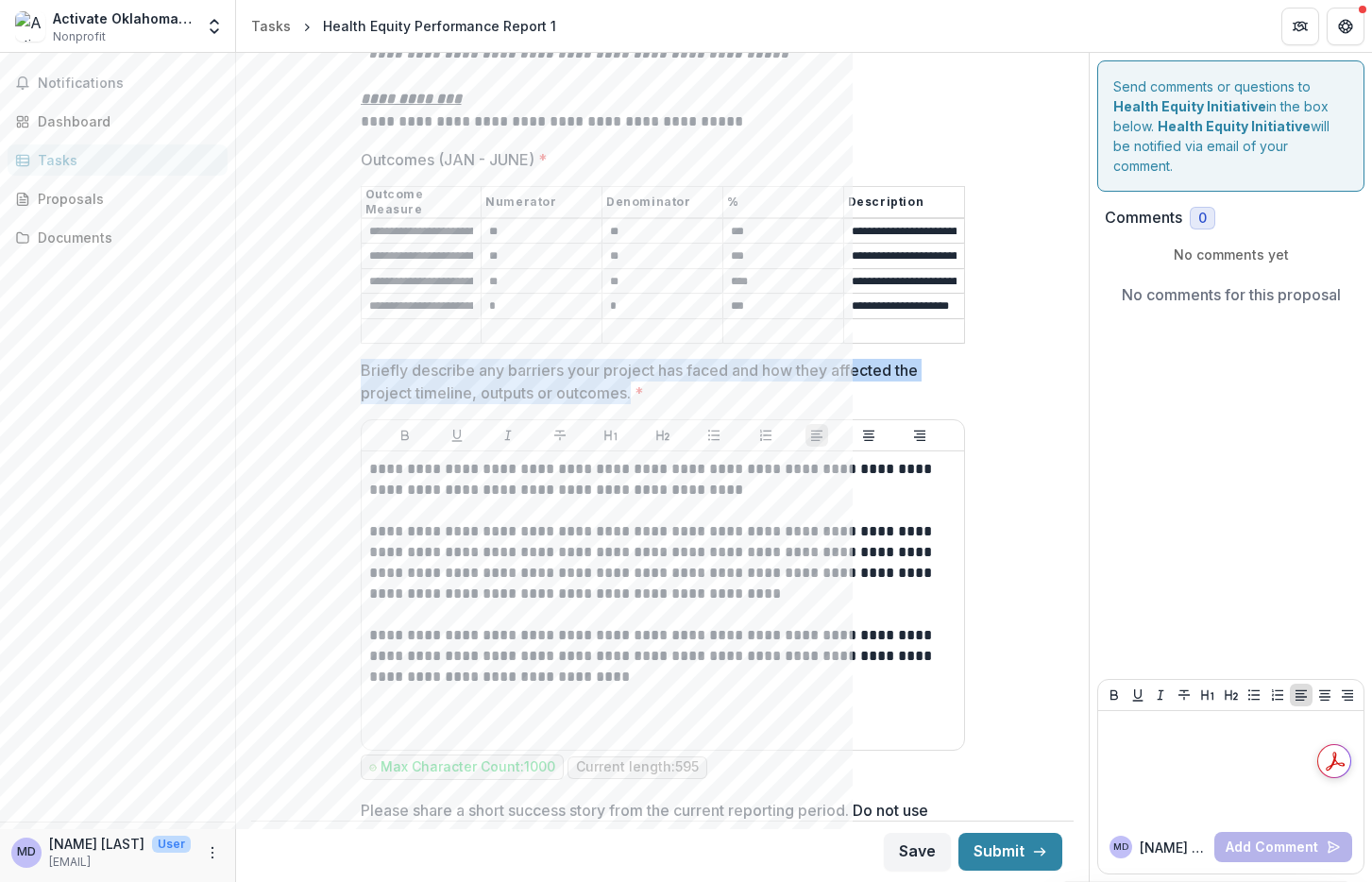 drag, startPoint x: 358, startPoint y: 341, endPoint x: 631, endPoint y: 362, distance: 273.8065 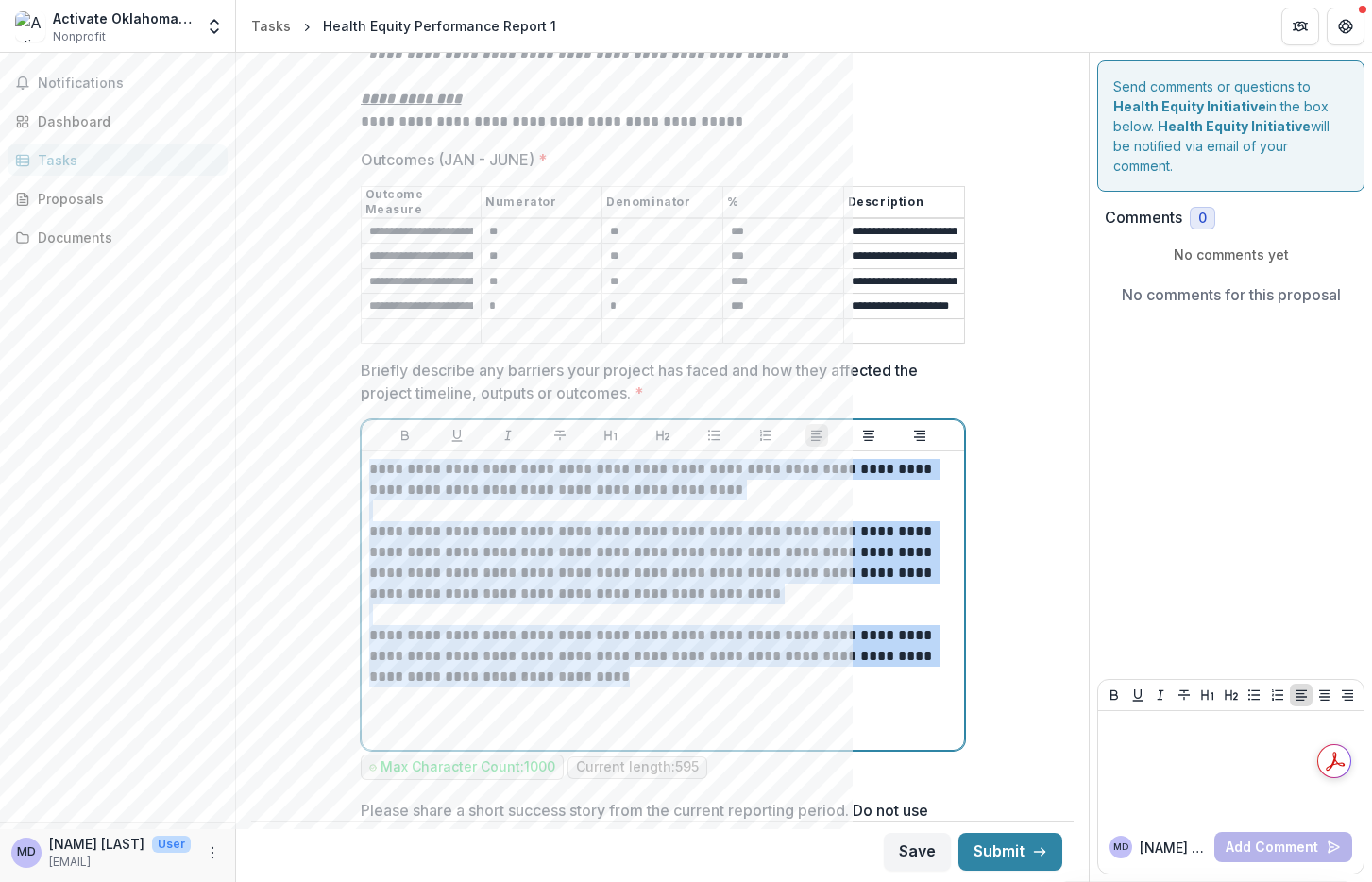 copy on "**********" 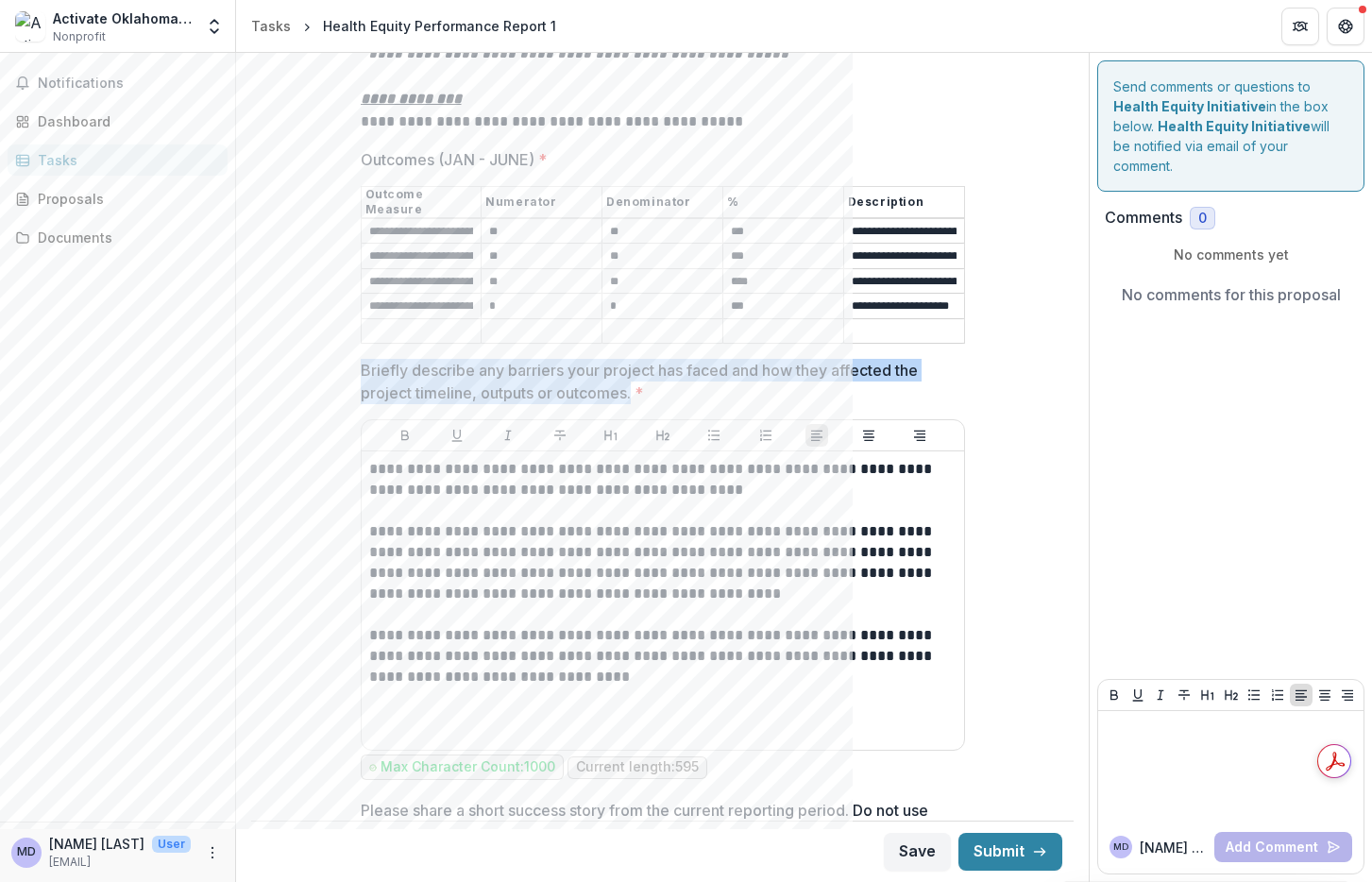 drag, startPoint x: 632, startPoint y: 362, endPoint x: 361, endPoint y: 337, distance: 272.1507 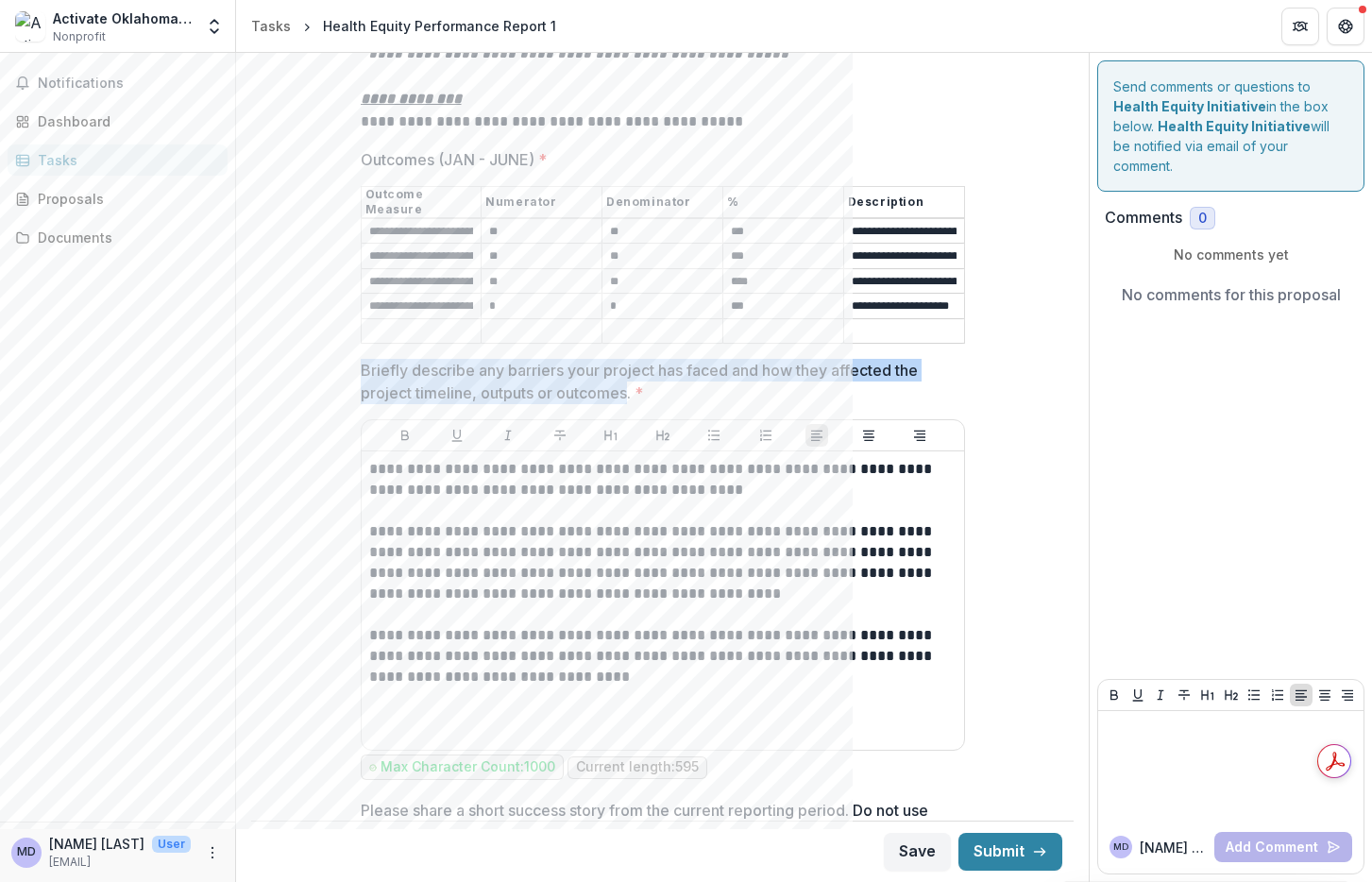 drag, startPoint x: 625, startPoint y: 363, endPoint x: 360, endPoint y: 348, distance: 265.4242 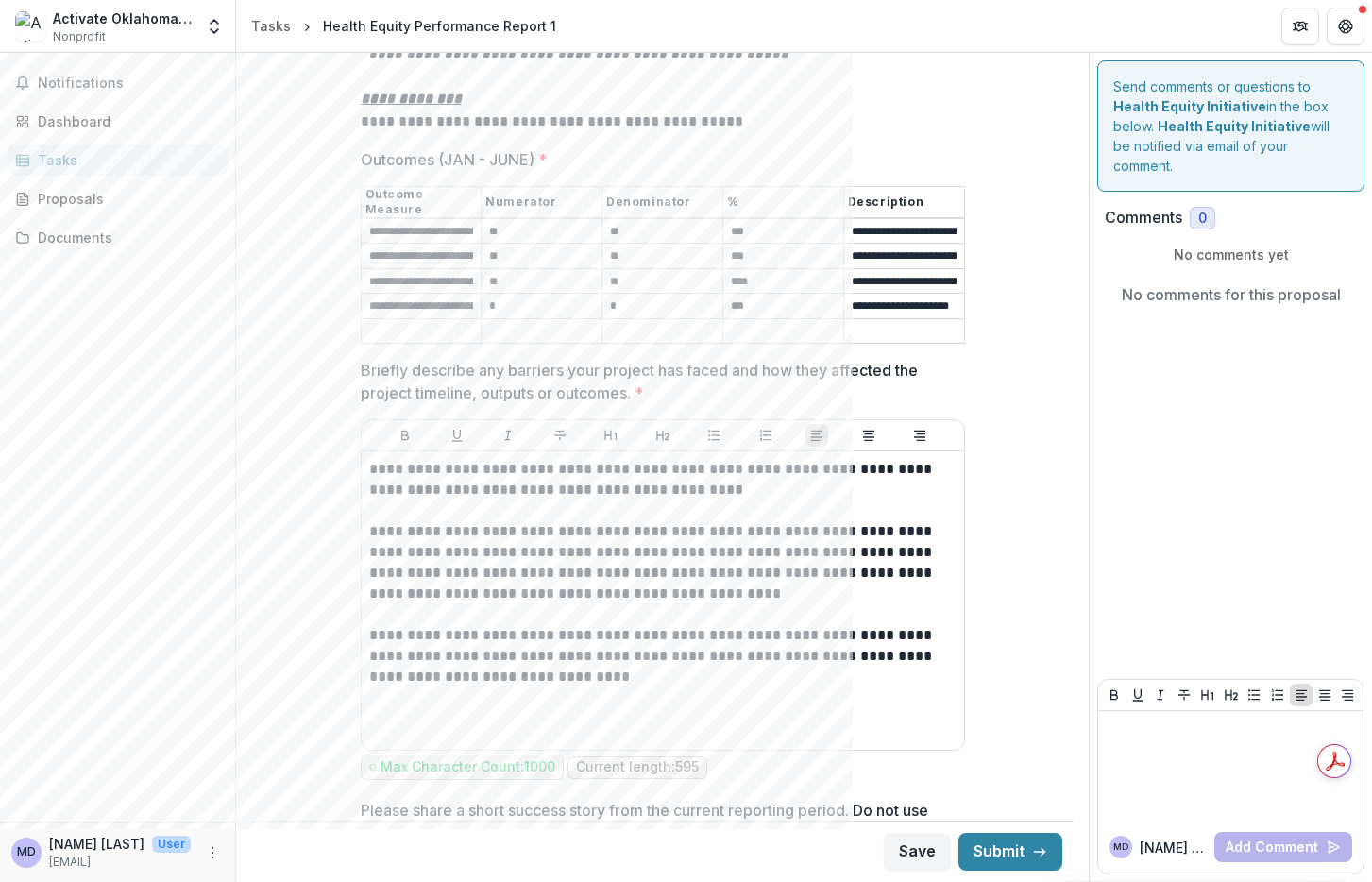 click on "Briefly describe any barriers your project has faced and how they affected the project timeline, outputs or outcomes. *" at bounding box center [657, 382] 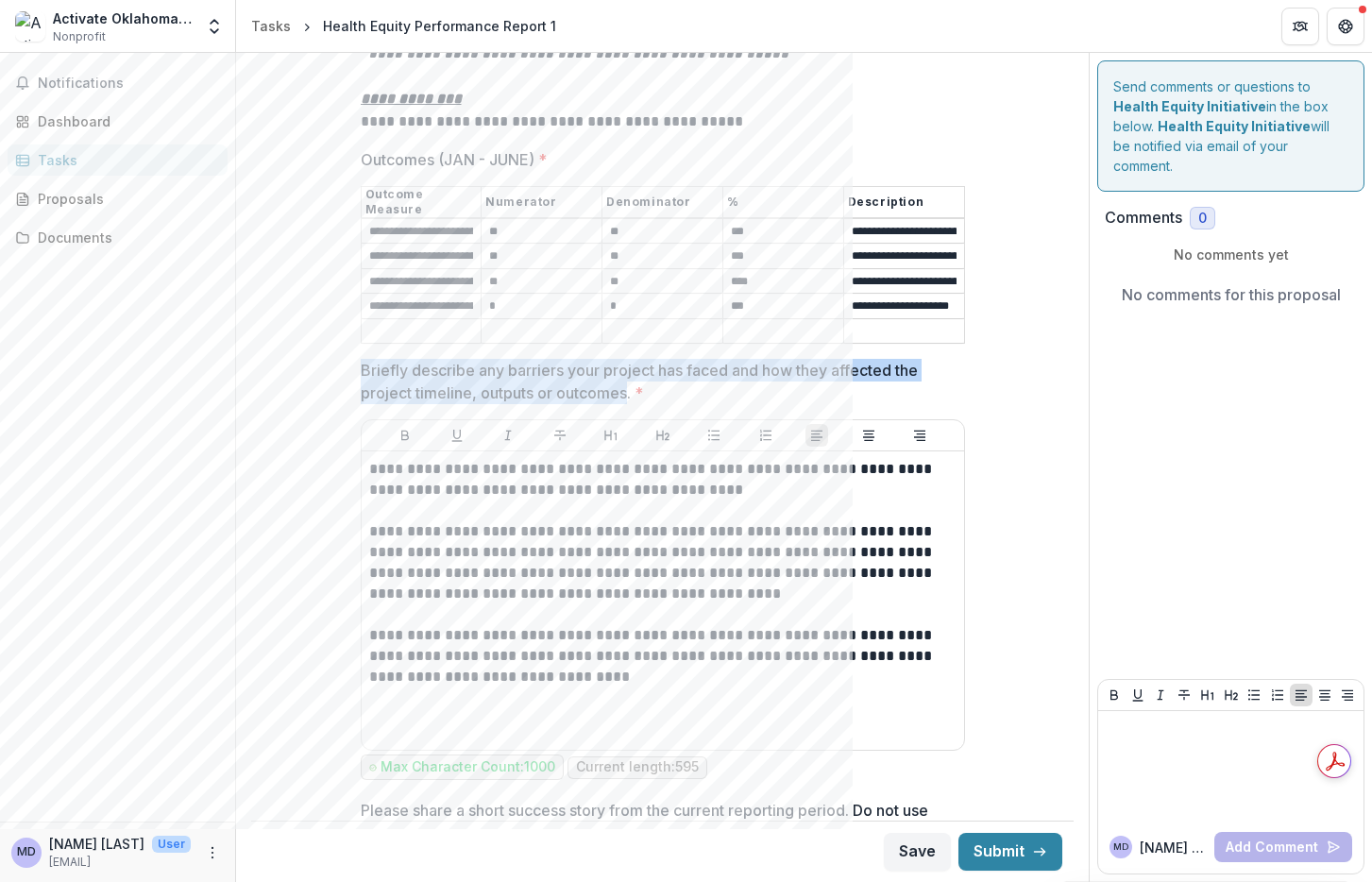 drag, startPoint x: 356, startPoint y: 337, endPoint x: 625, endPoint y: 354, distance: 269.53664 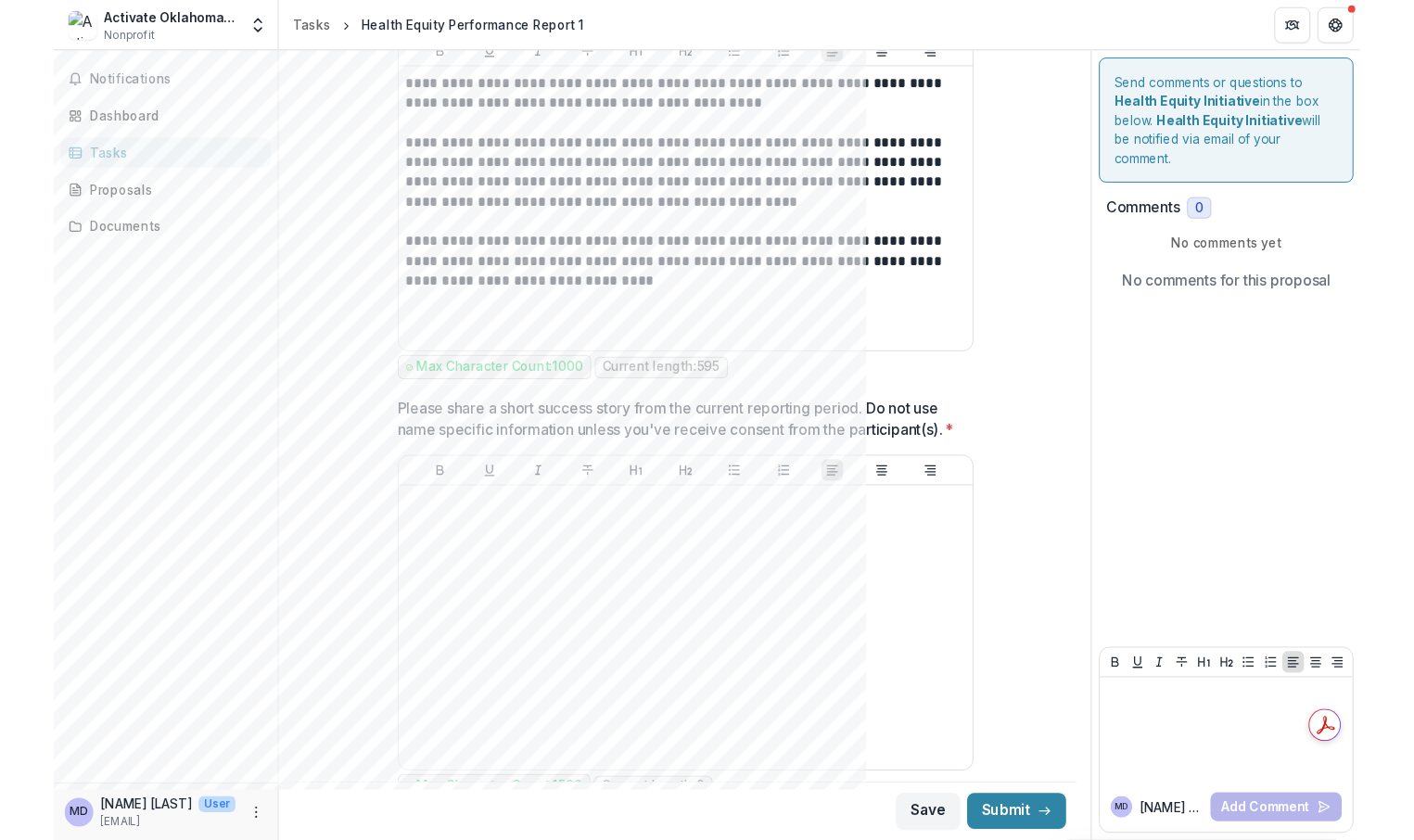 scroll, scrollTop: 3523, scrollLeft: 0, axis: vertical 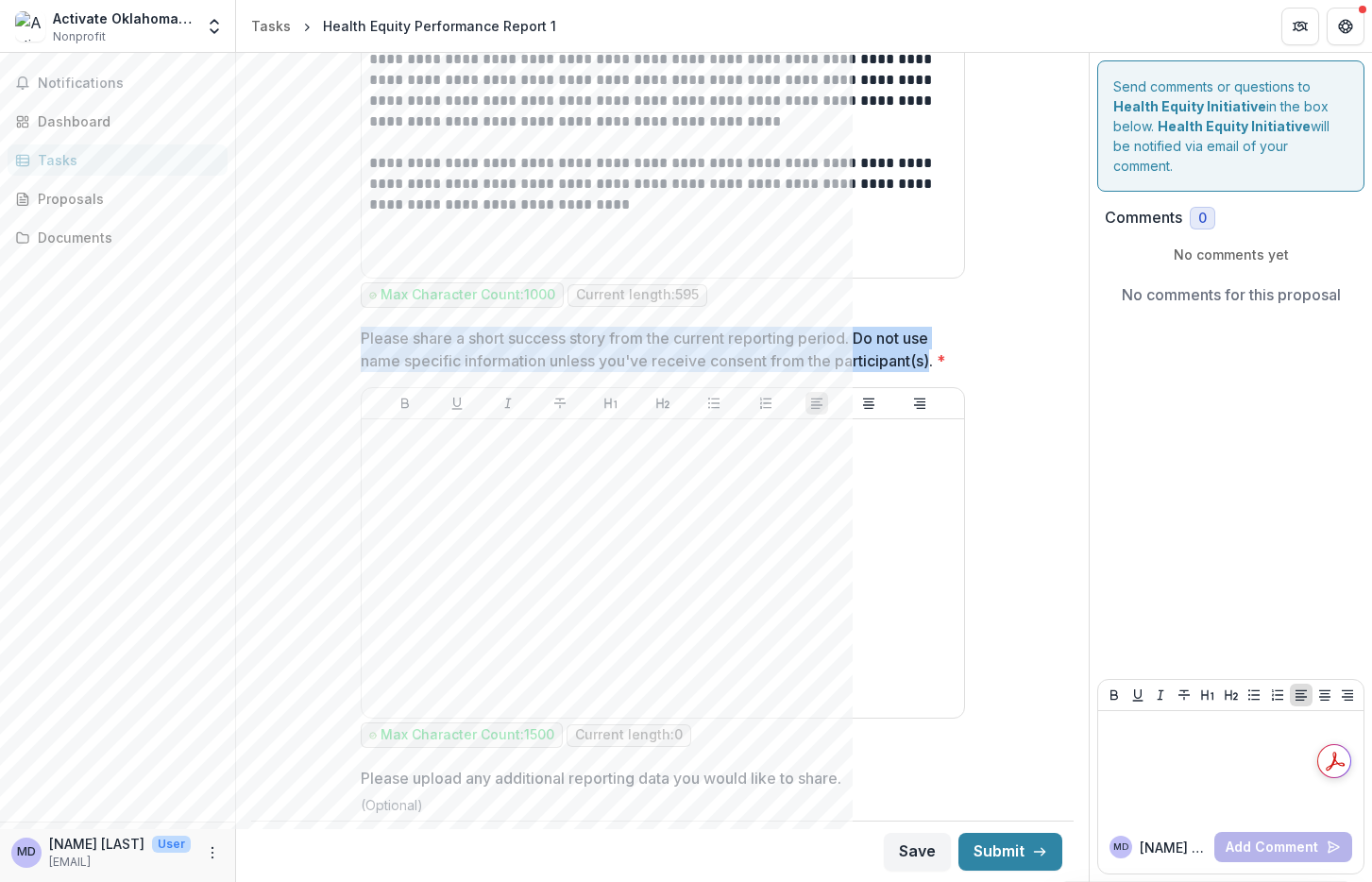 drag, startPoint x: 360, startPoint y: 305, endPoint x: 455, endPoint y: 350, distance: 105.11898 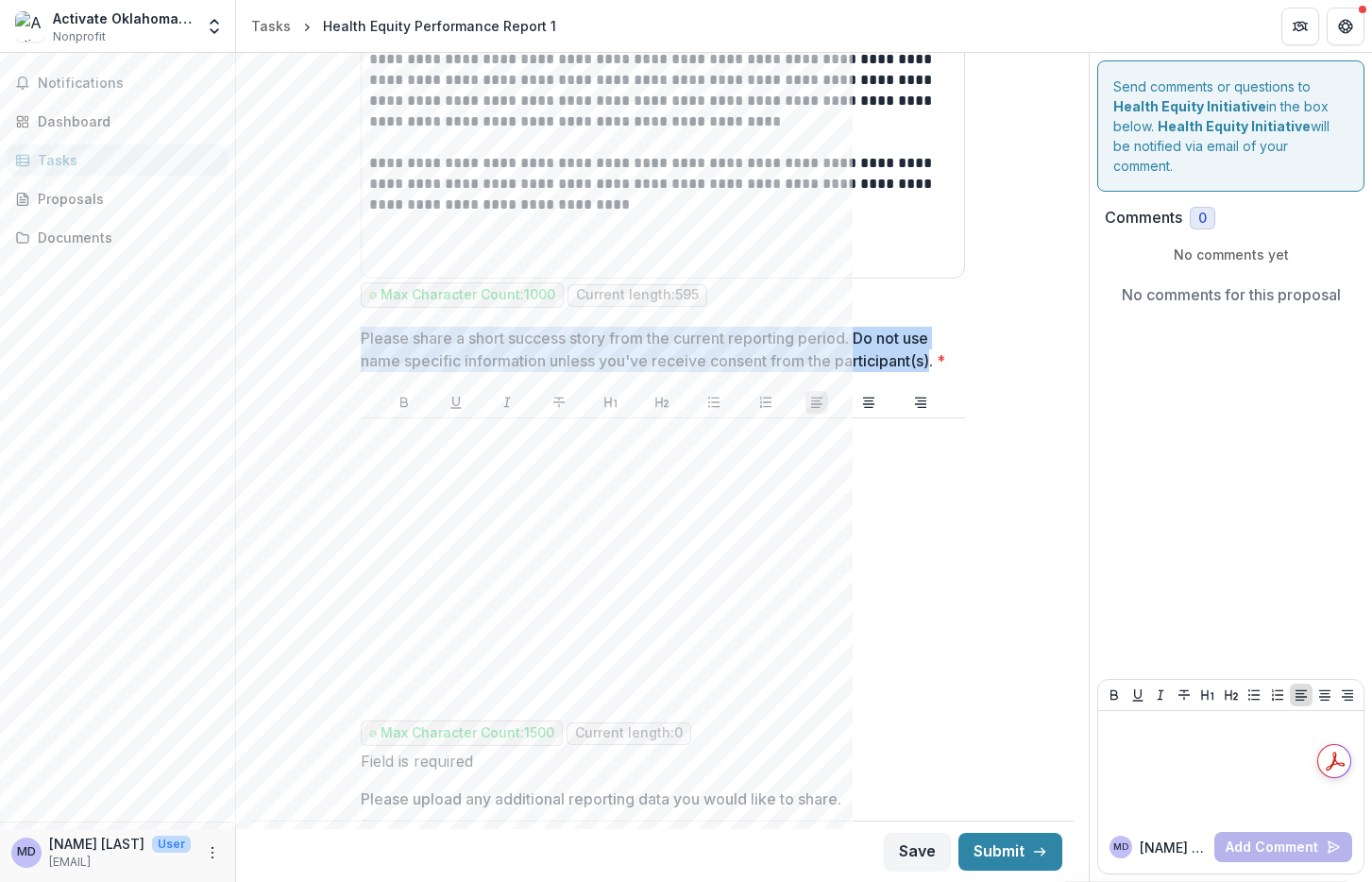 drag, startPoint x: 355, startPoint y: 306, endPoint x: 454, endPoint y: 356, distance: 110.90987 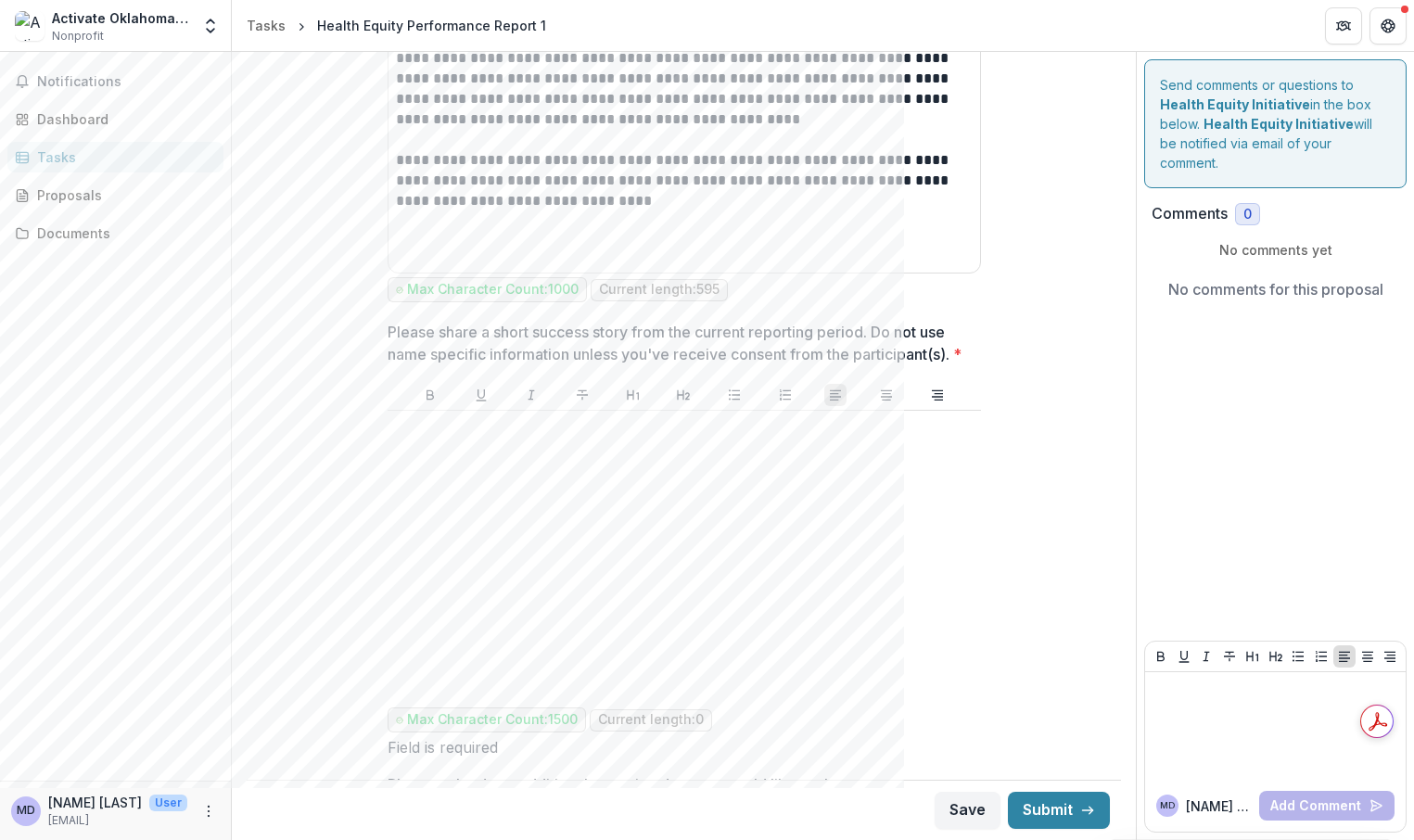 click on "**********" at bounding box center [683, -1007] 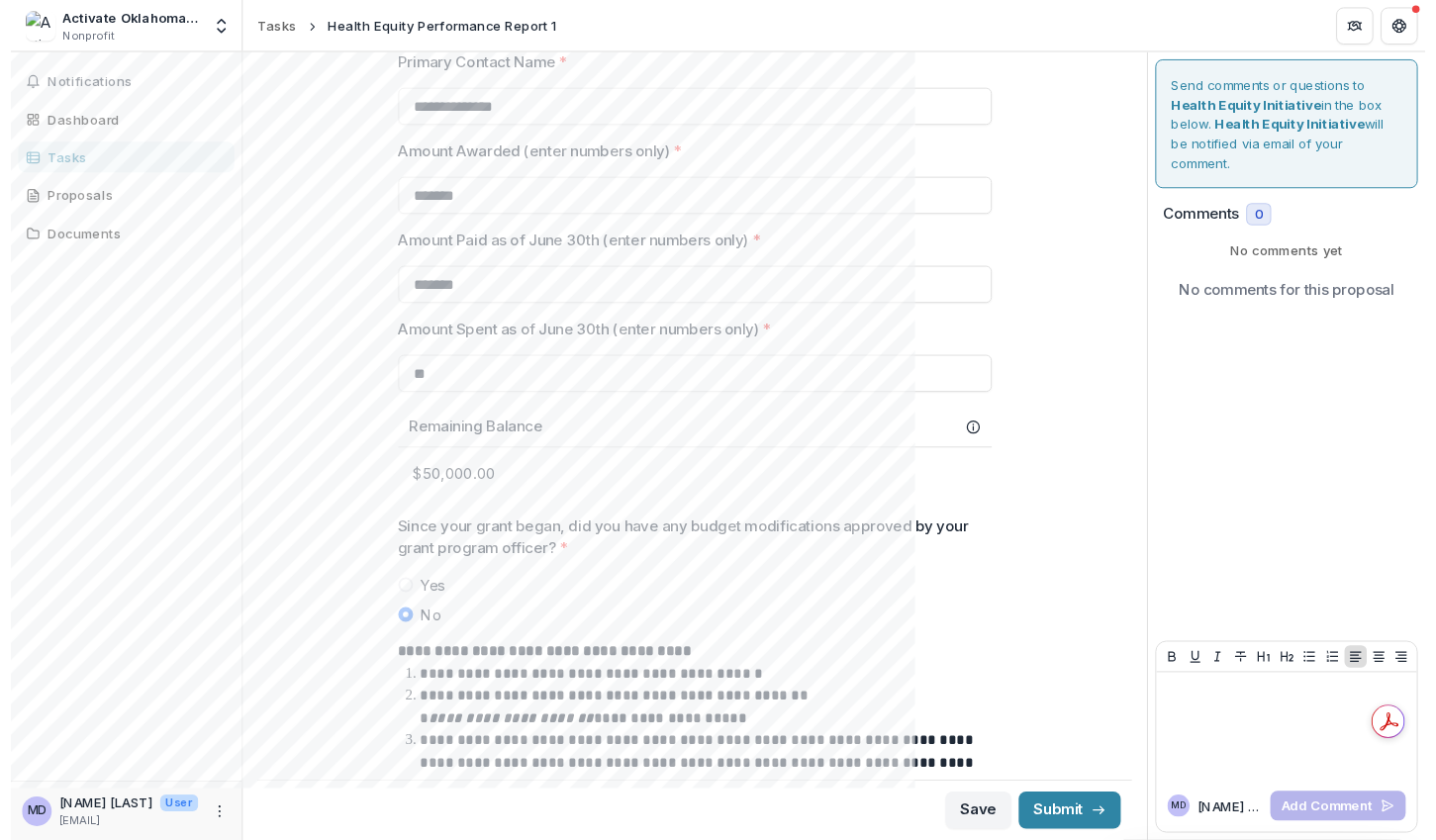 scroll, scrollTop: 594, scrollLeft: 0, axis: vertical 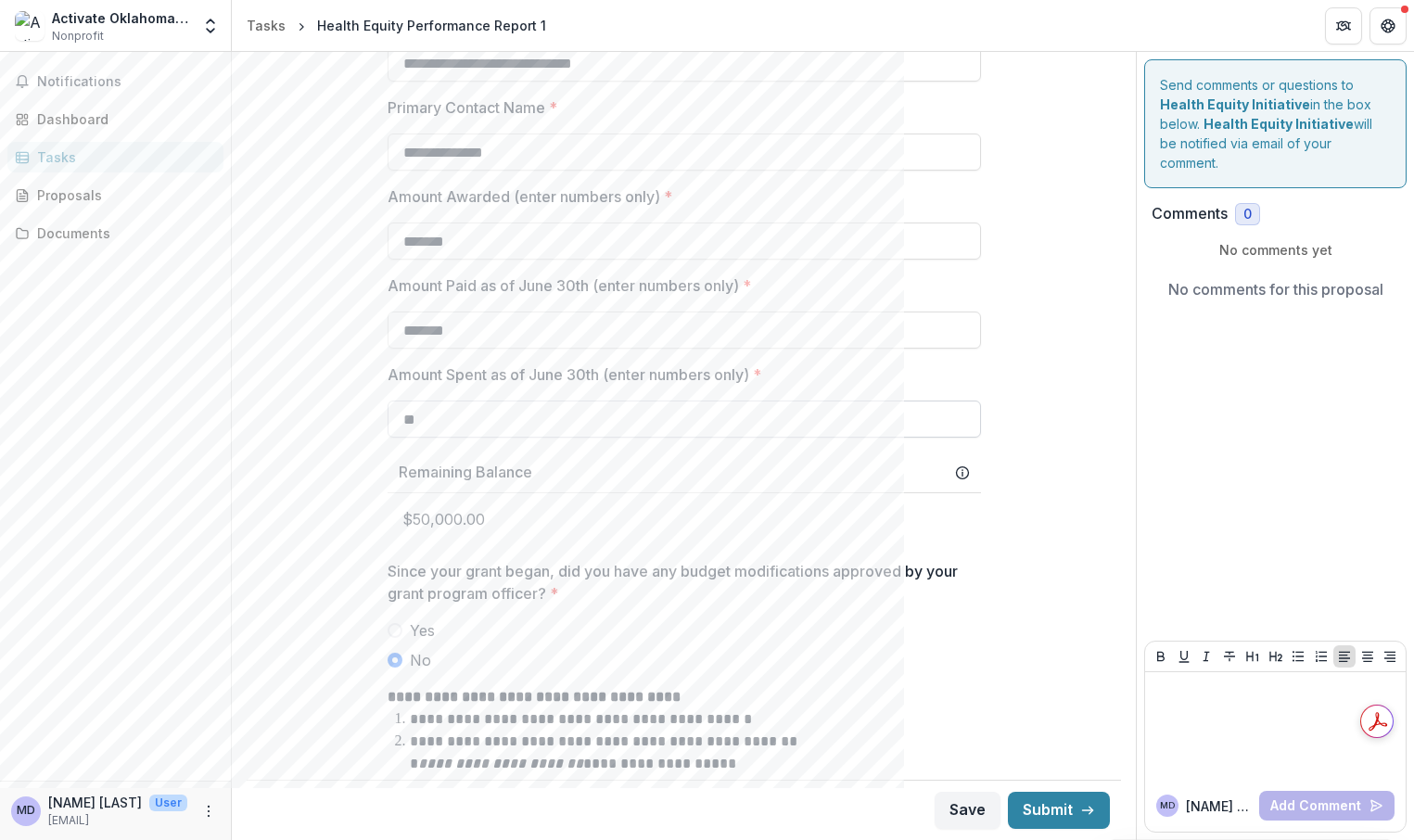 click on "**" at bounding box center (684, 419) 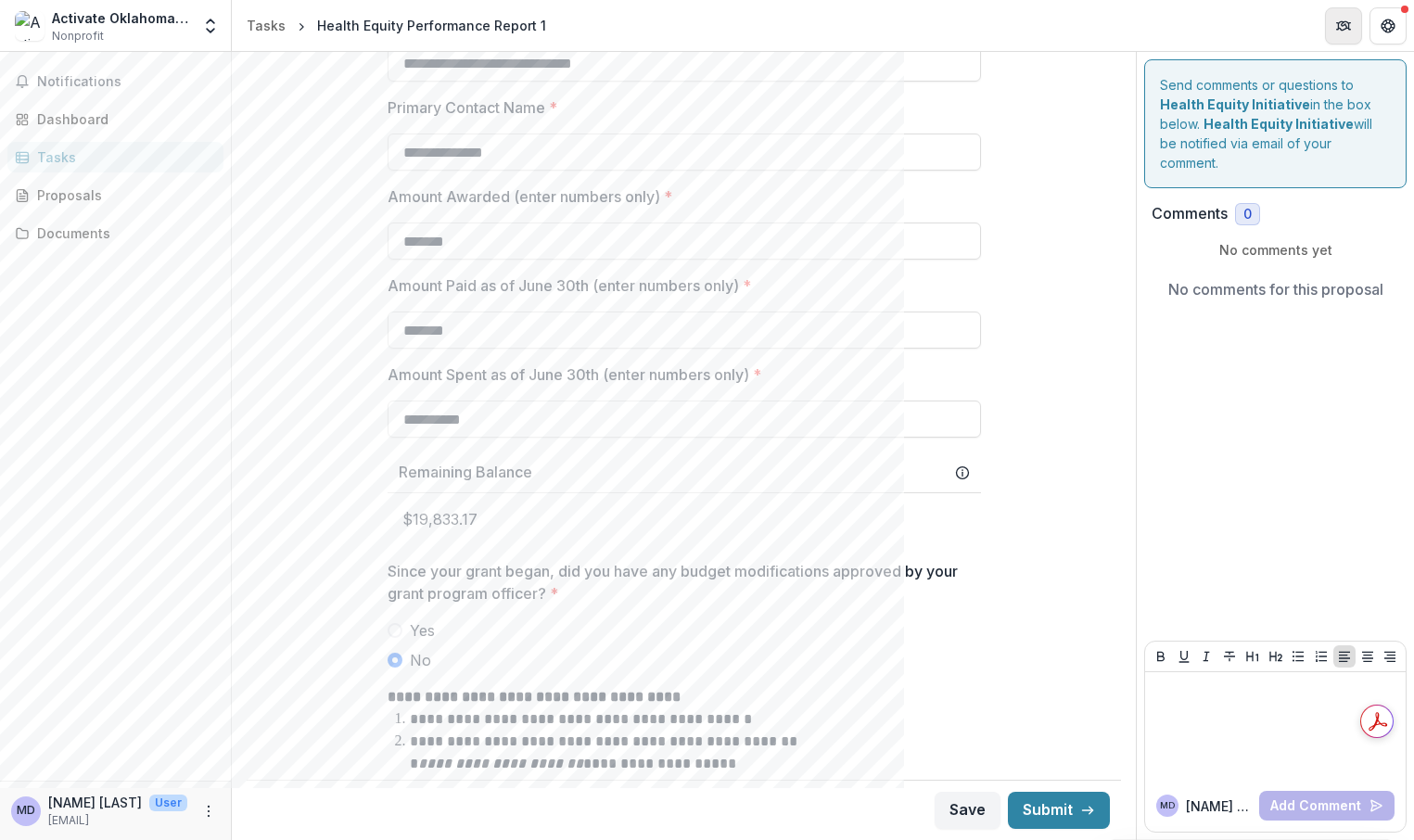 type on "**********" 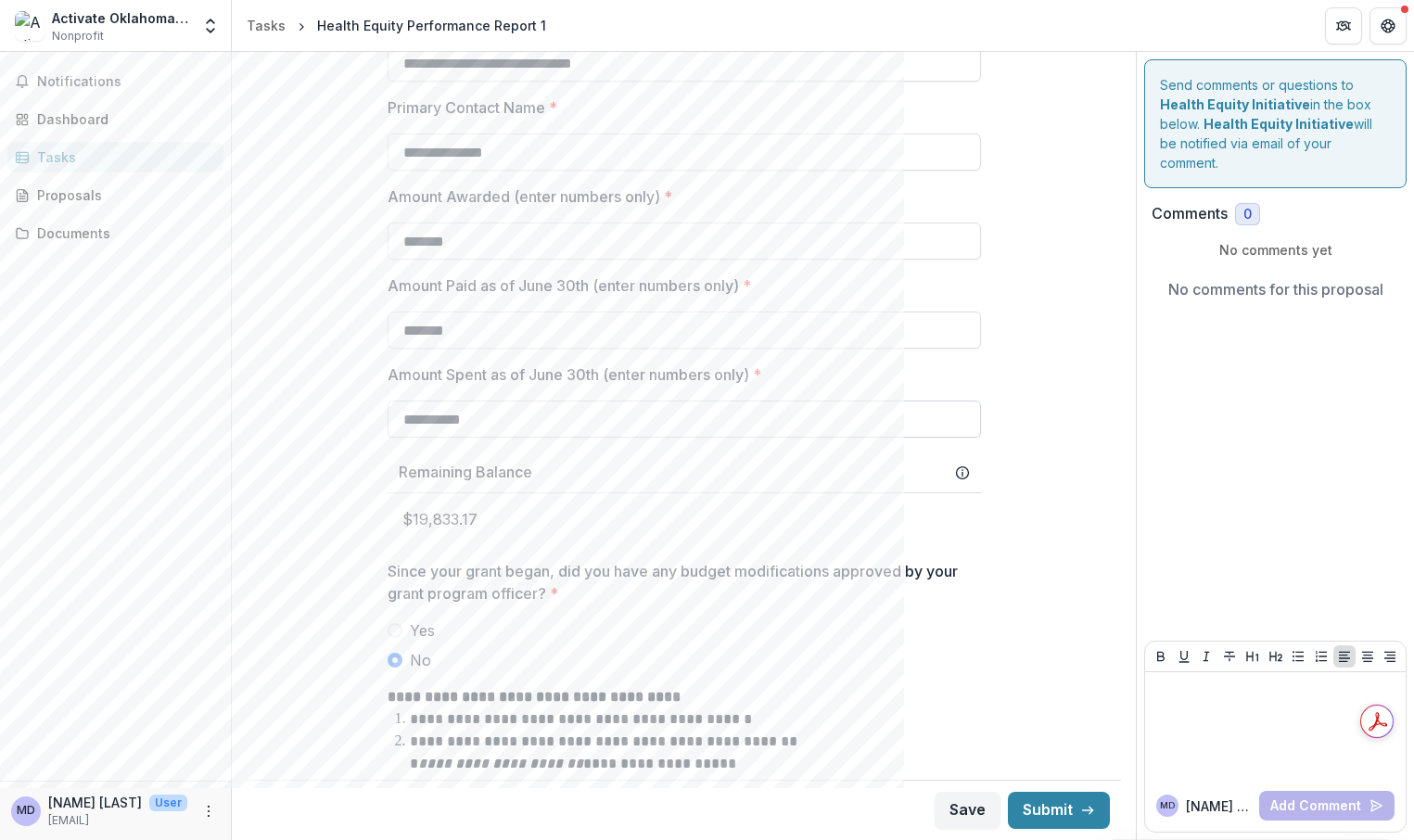 click on "**********" at bounding box center [684, 419] 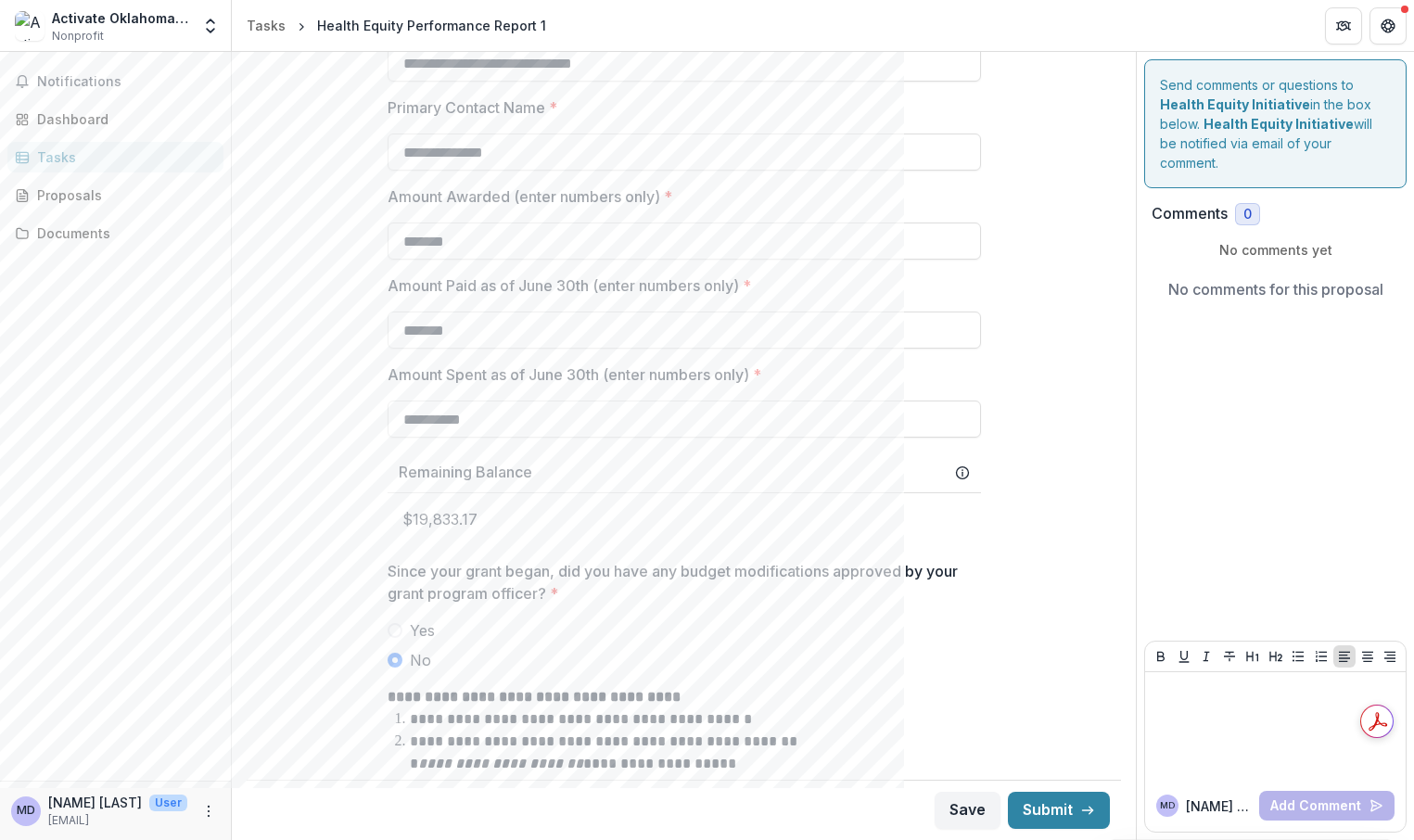 click on "$19,833.17" at bounding box center (684, 519) 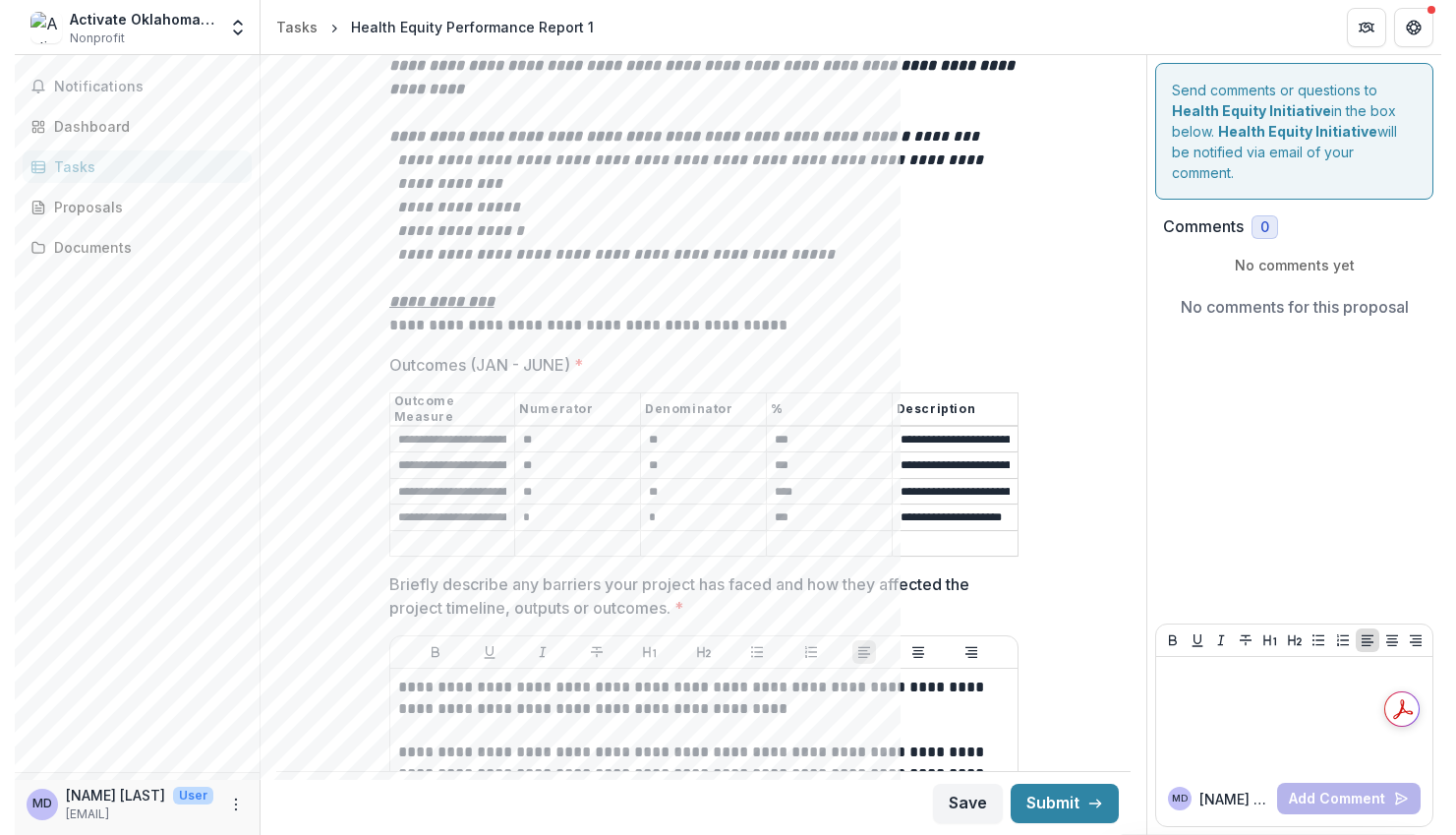 scroll, scrollTop: 3049, scrollLeft: 0, axis: vertical 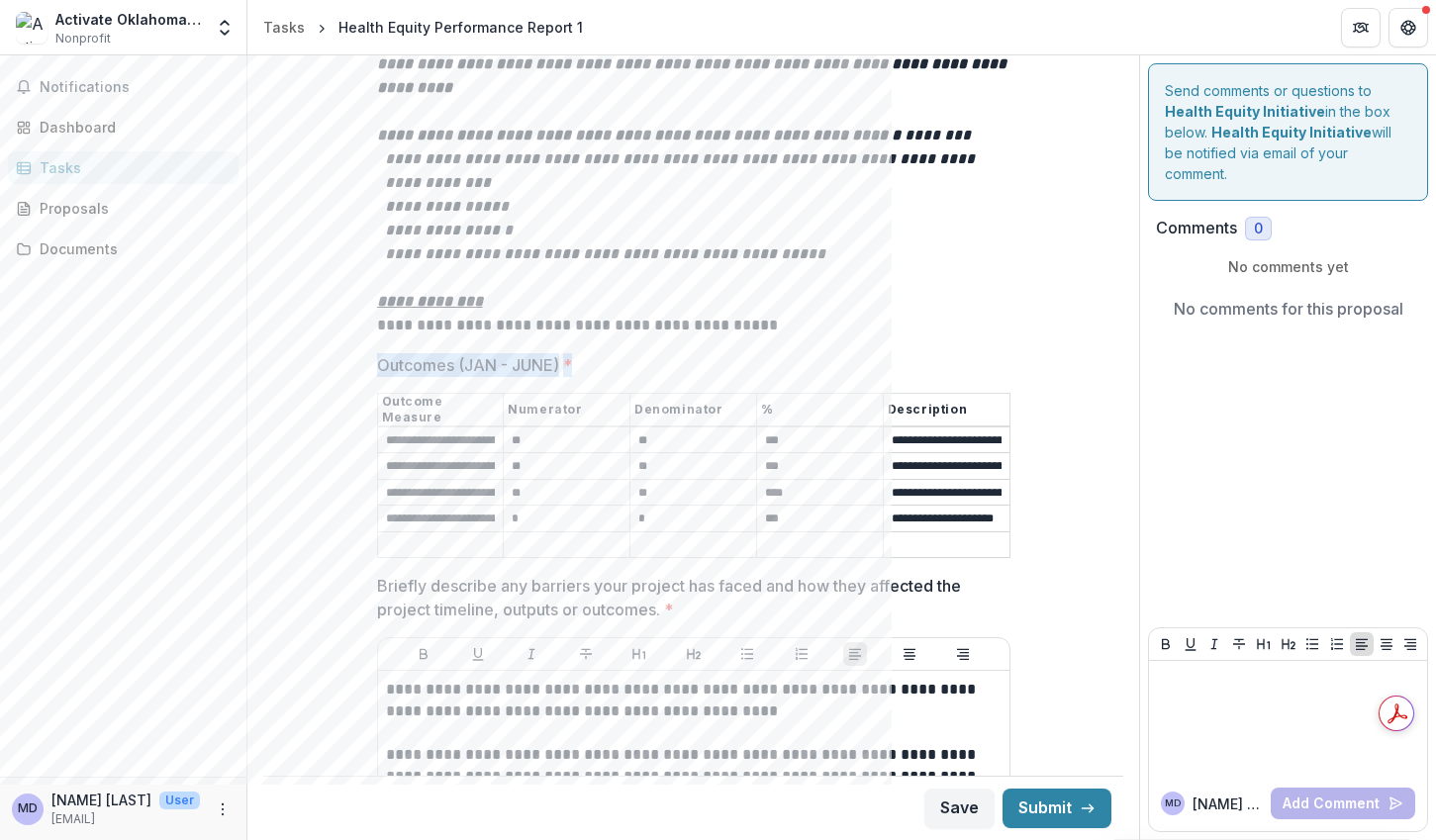 drag, startPoint x: 375, startPoint y: 354, endPoint x: 1008, endPoint y: 516, distance: 653.4011 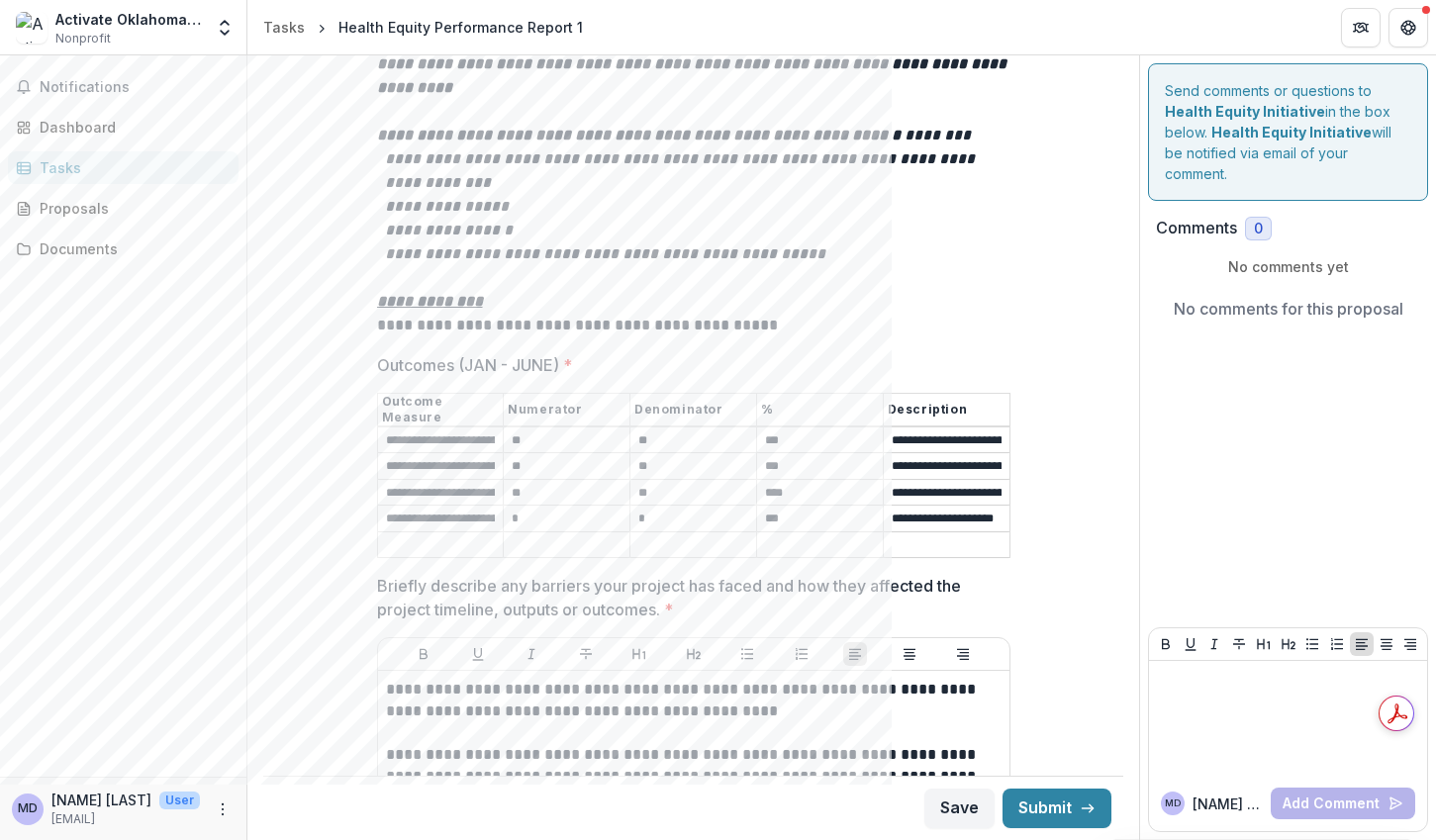 click on "**********" at bounding box center (946, 519) 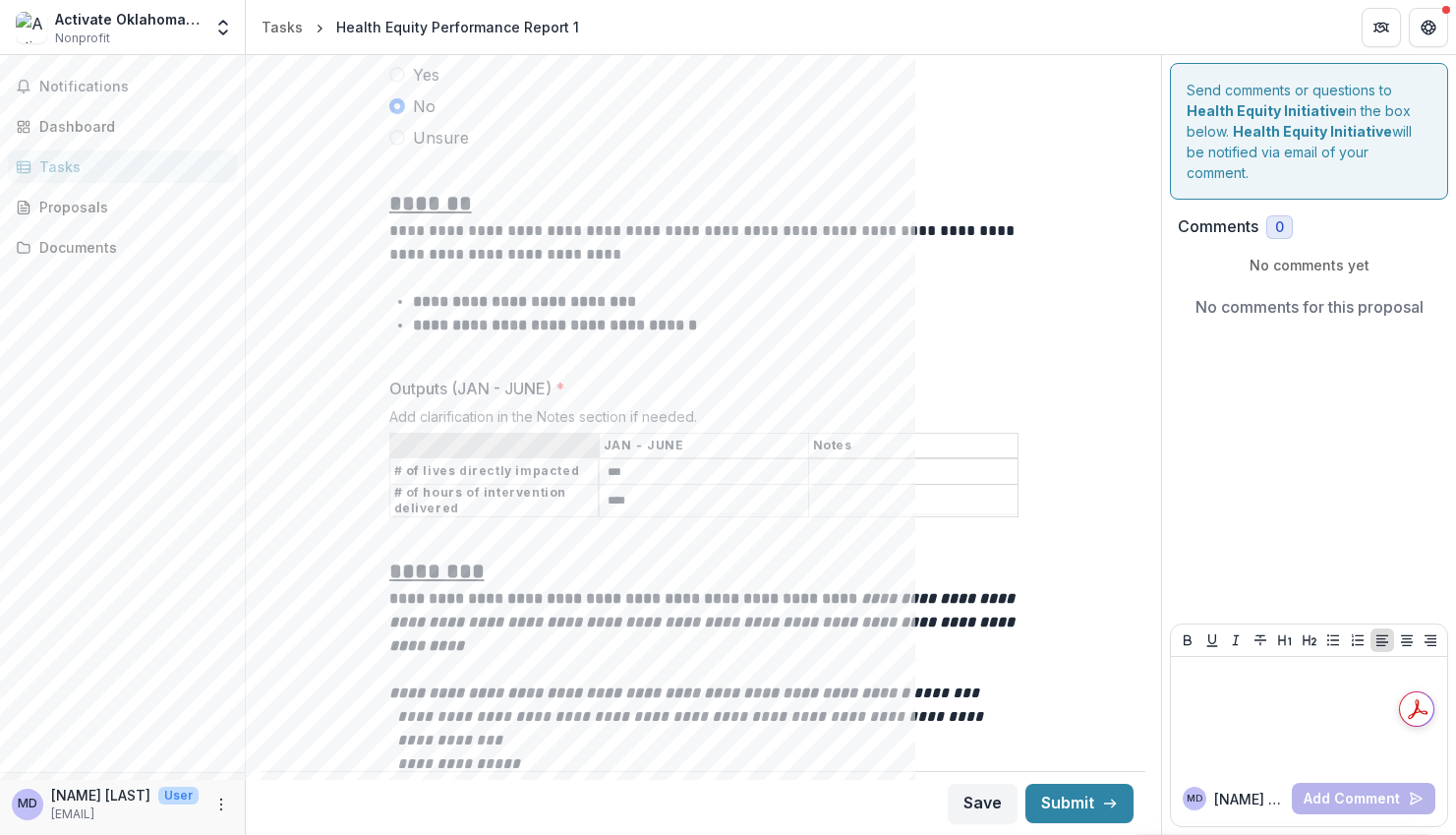 scroll, scrollTop: 2459, scrollLeft: 0, axis: vertical 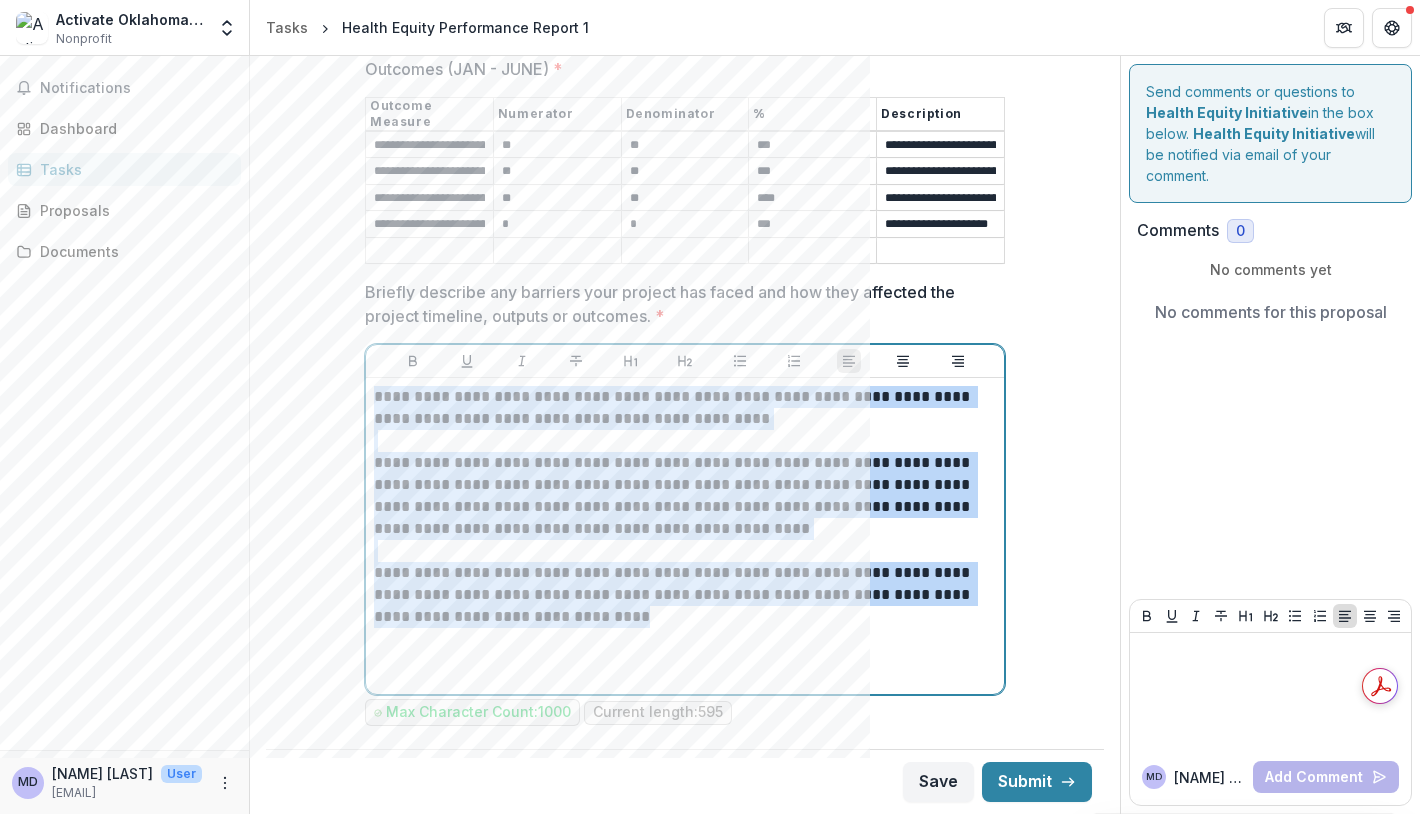 drag, startPoint x: 411, startPoint y: 408, endPoint x: 392, endPoint y: 398, distance: 21.470911 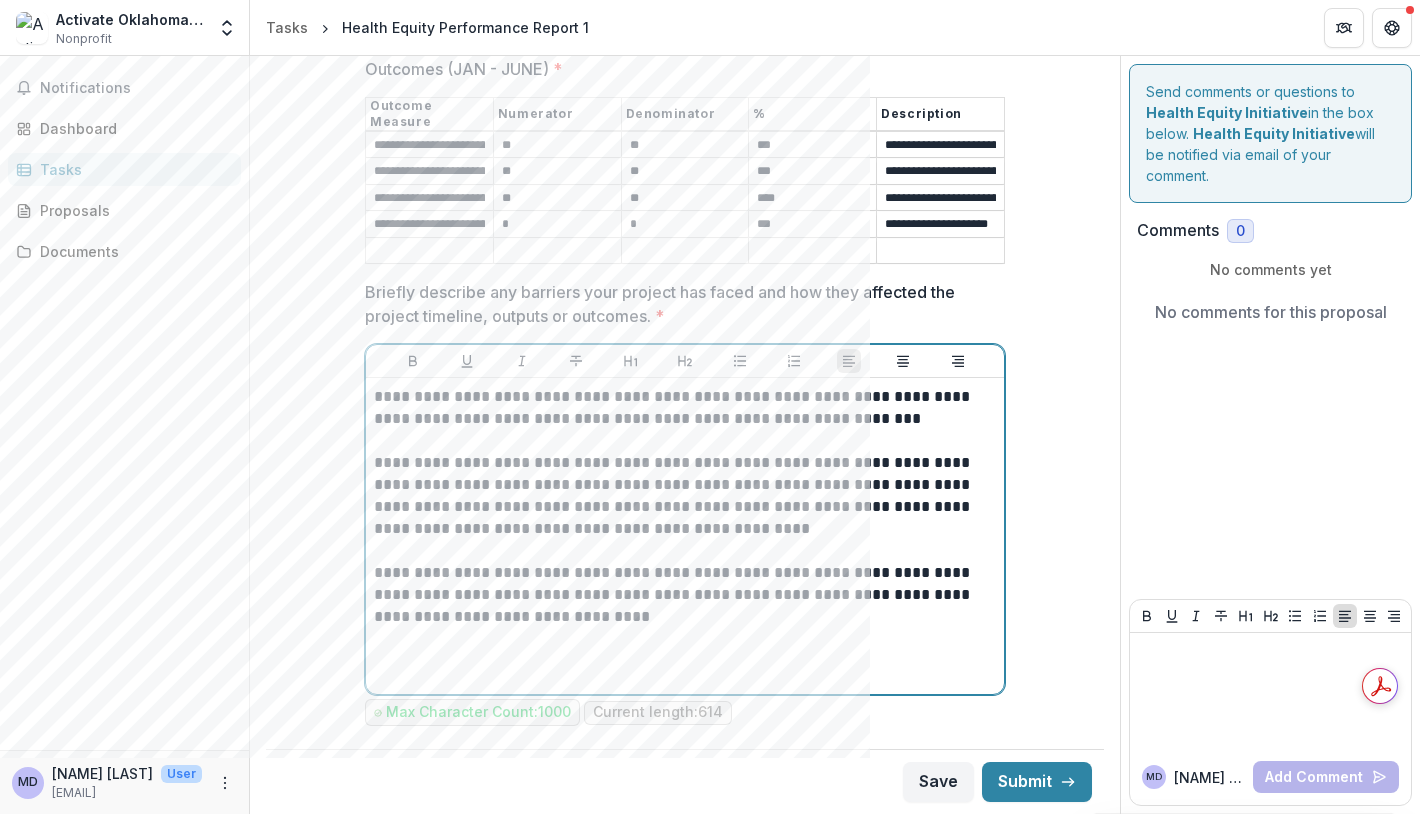click on "**********" at bounding box center (685, 408) 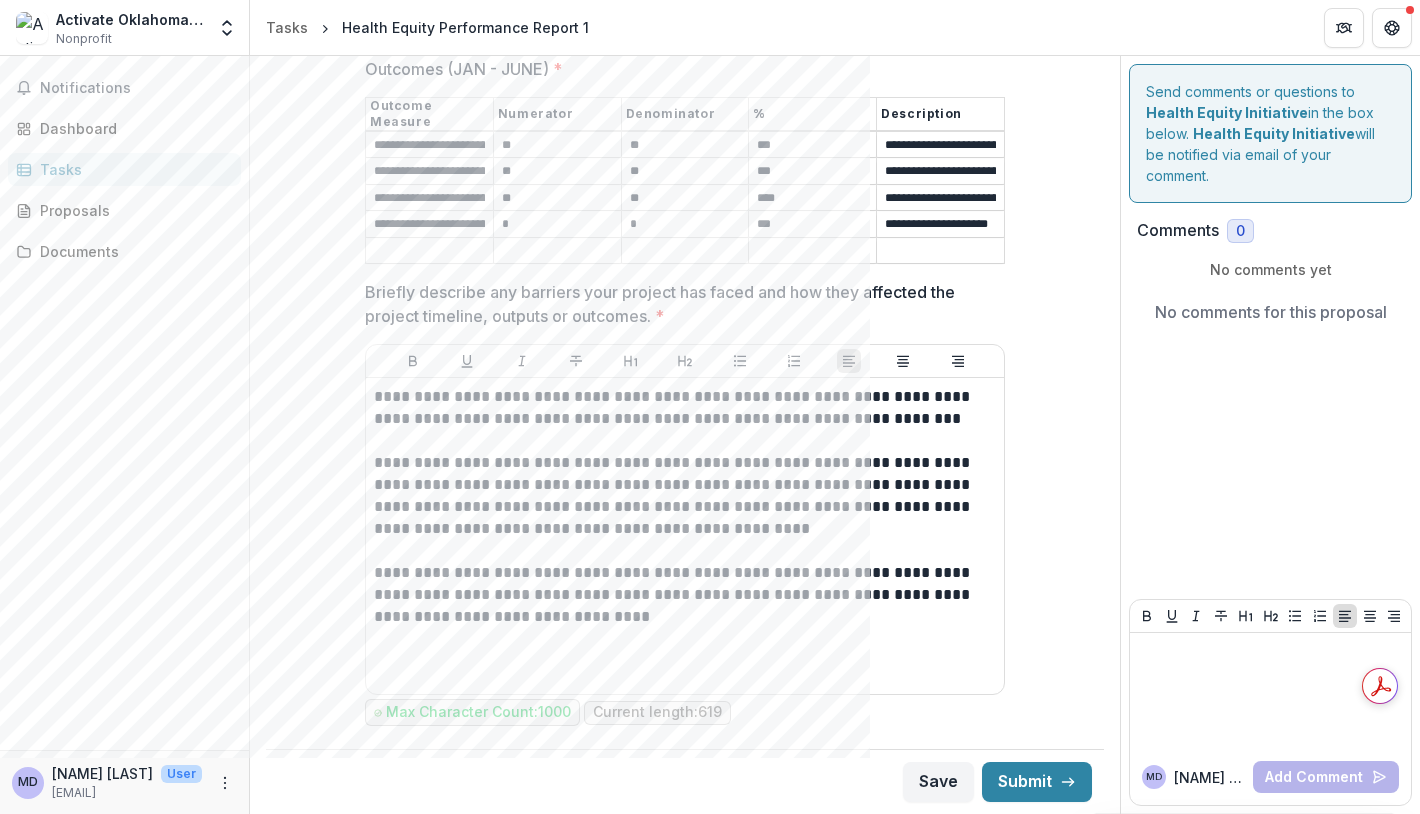 click on "**********" at bounding box center [685, -686] 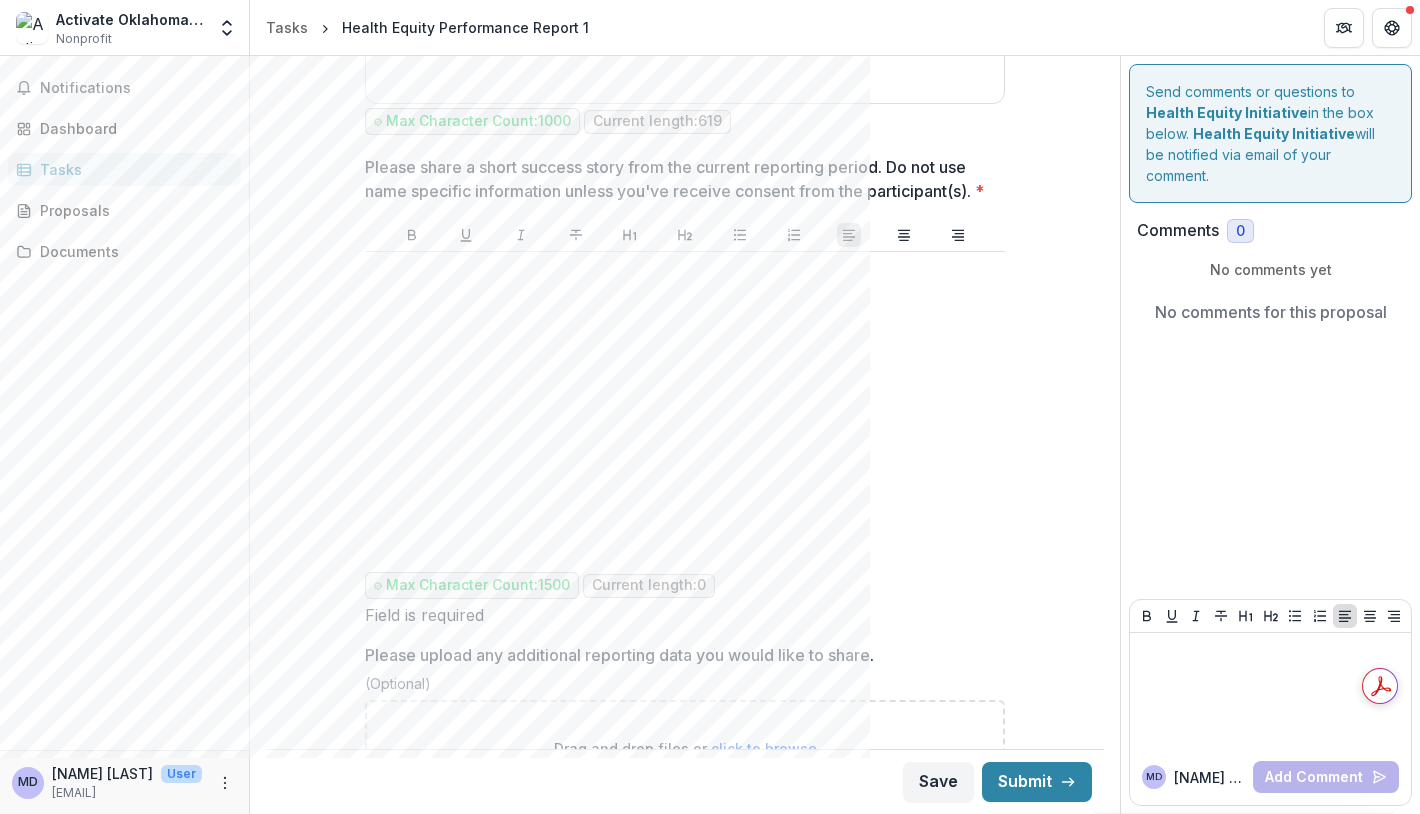 scroll, scrollTop: 4100, scrollLeft: 0, axis: vertical 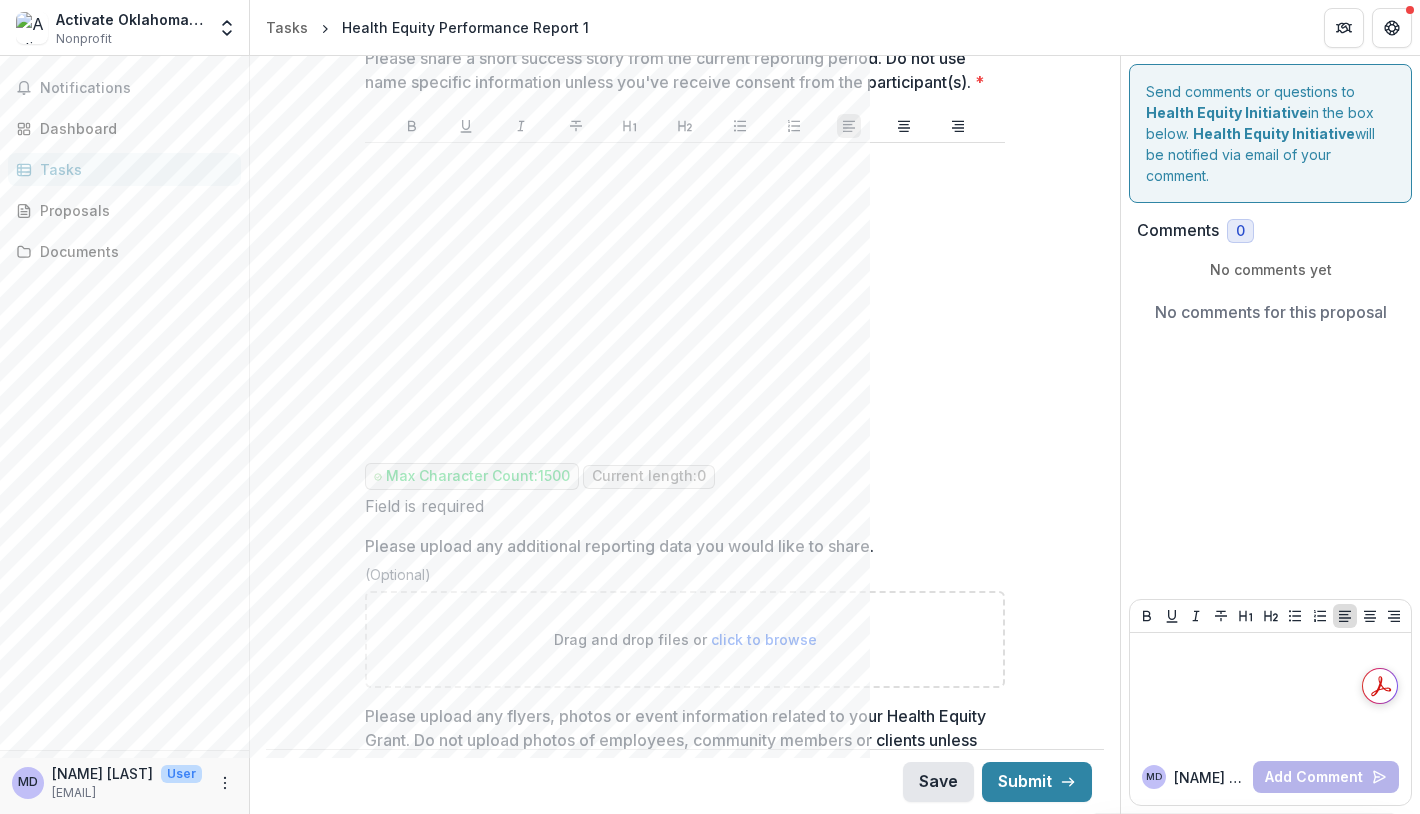 click on "Save" at bounding box center [938, 782] 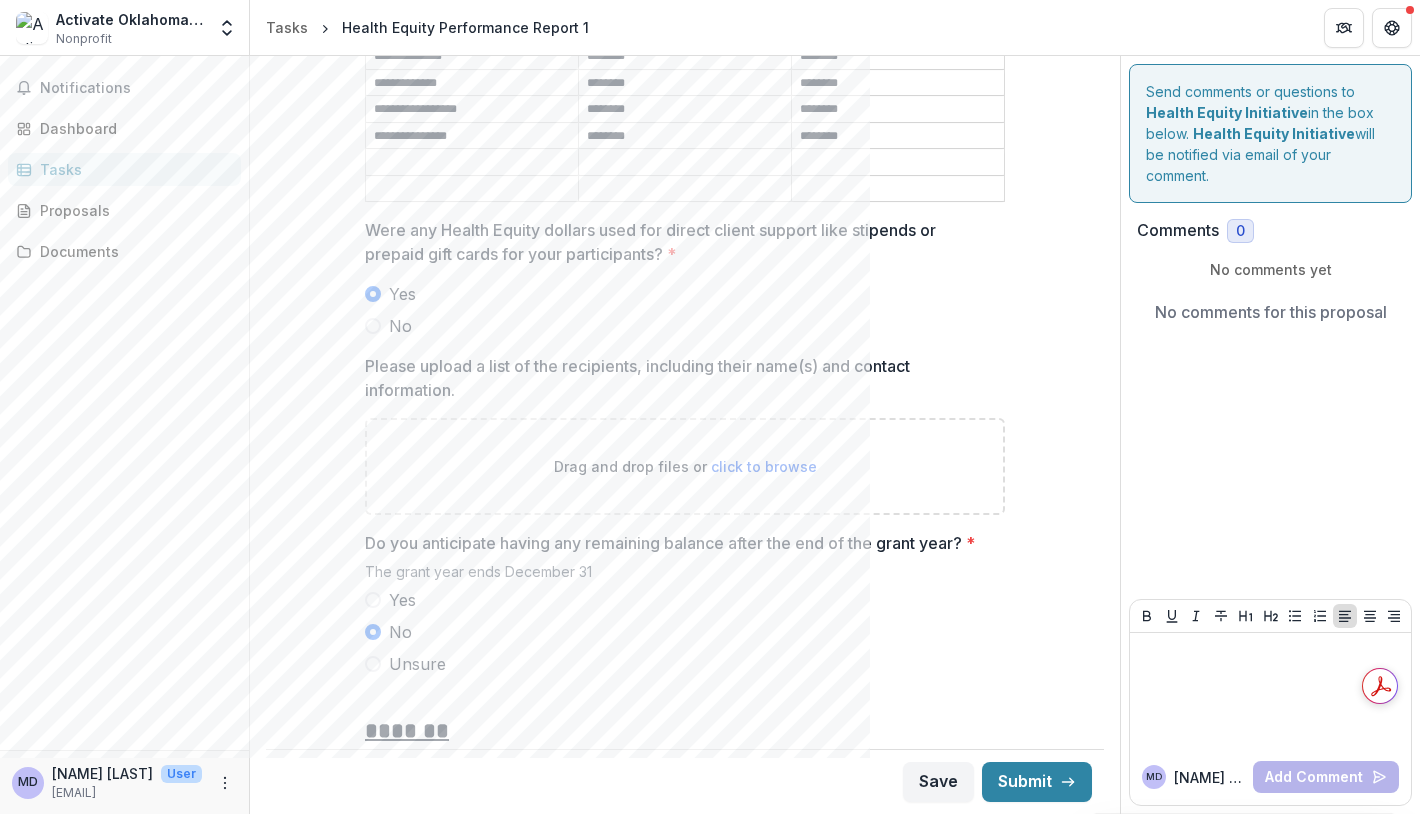 scroll, scrollTop: 2000, scrollLeft: 0, axis: vertical 